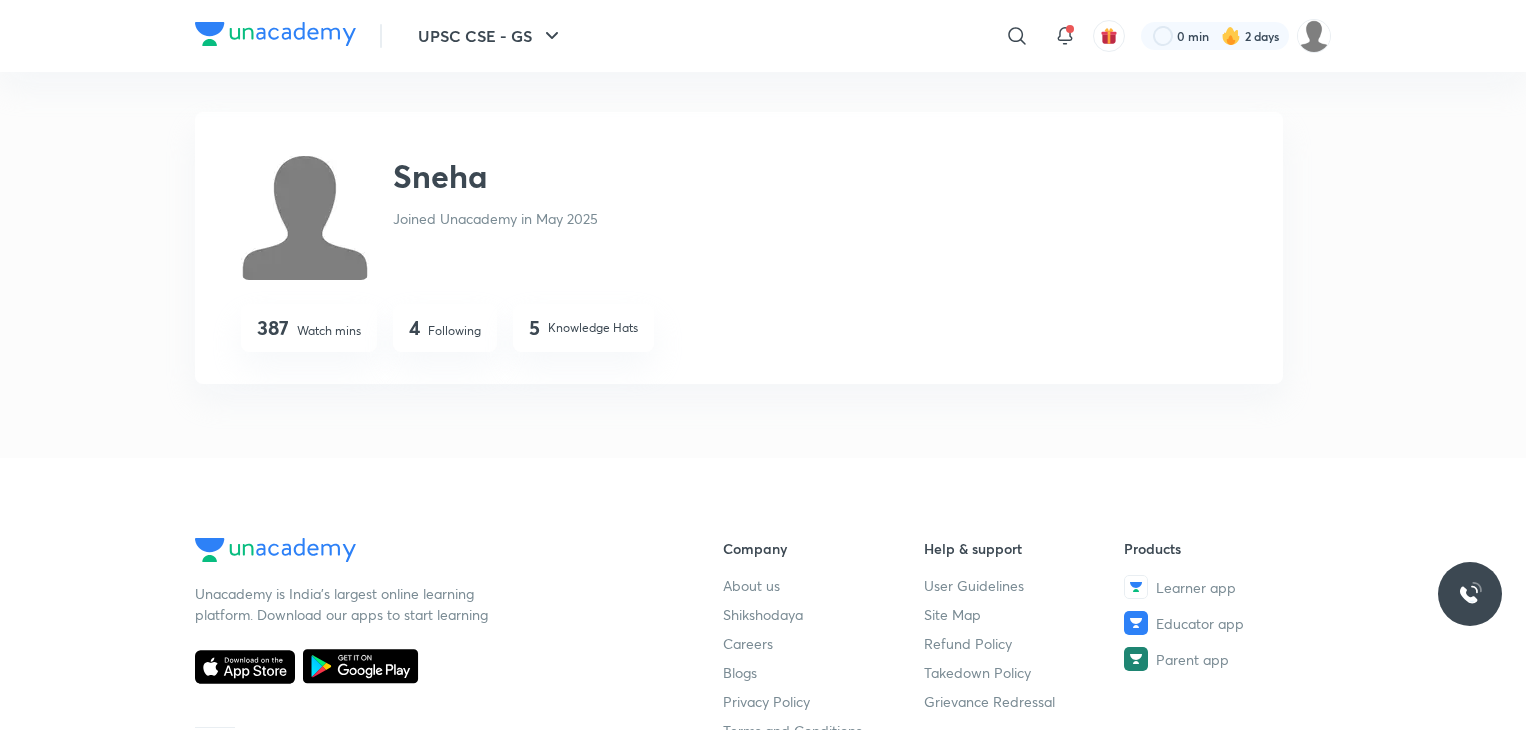 scroll, scrollTop: 0, scrollLeft: 0, axis: both 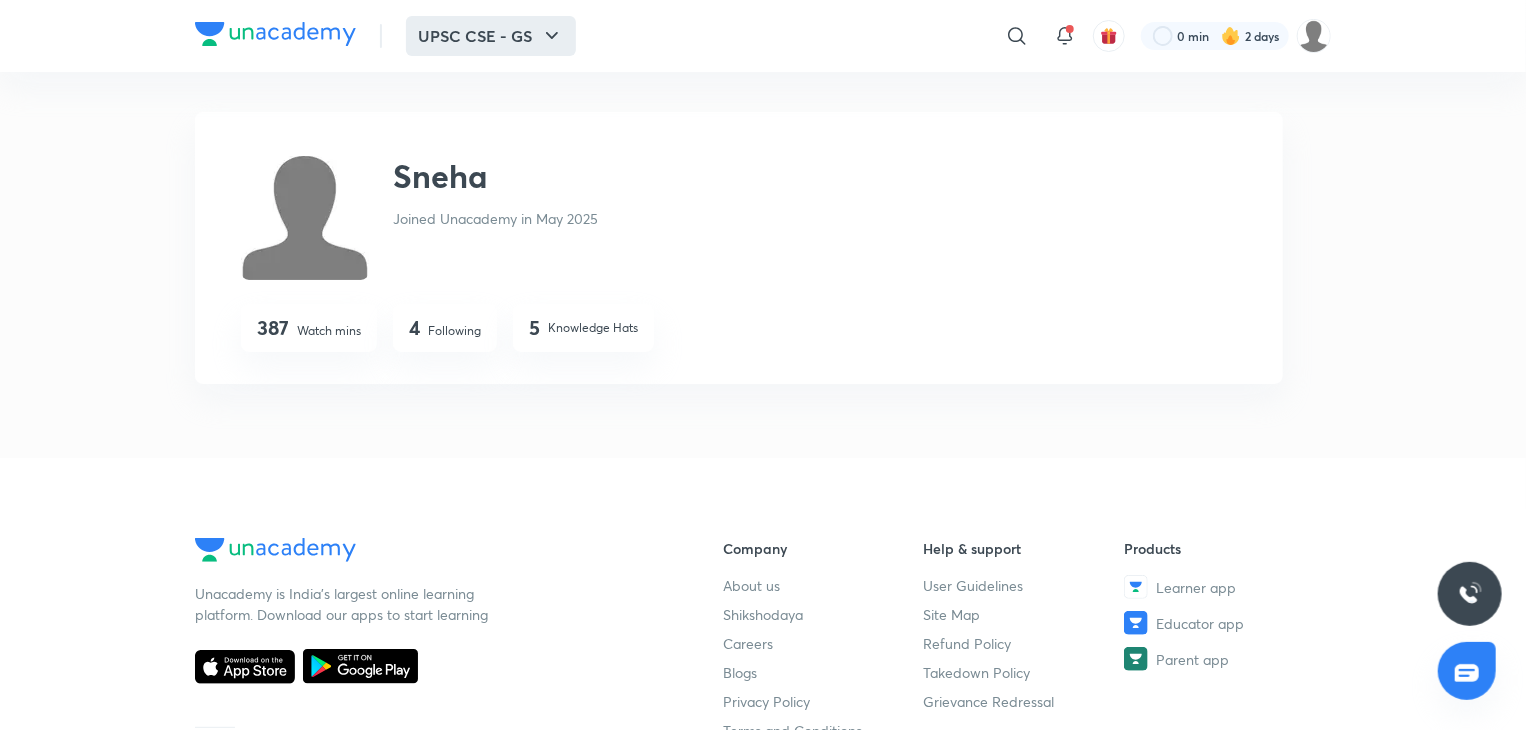 click on "UPSC CSE - GS" at bounding box center [491, 36] 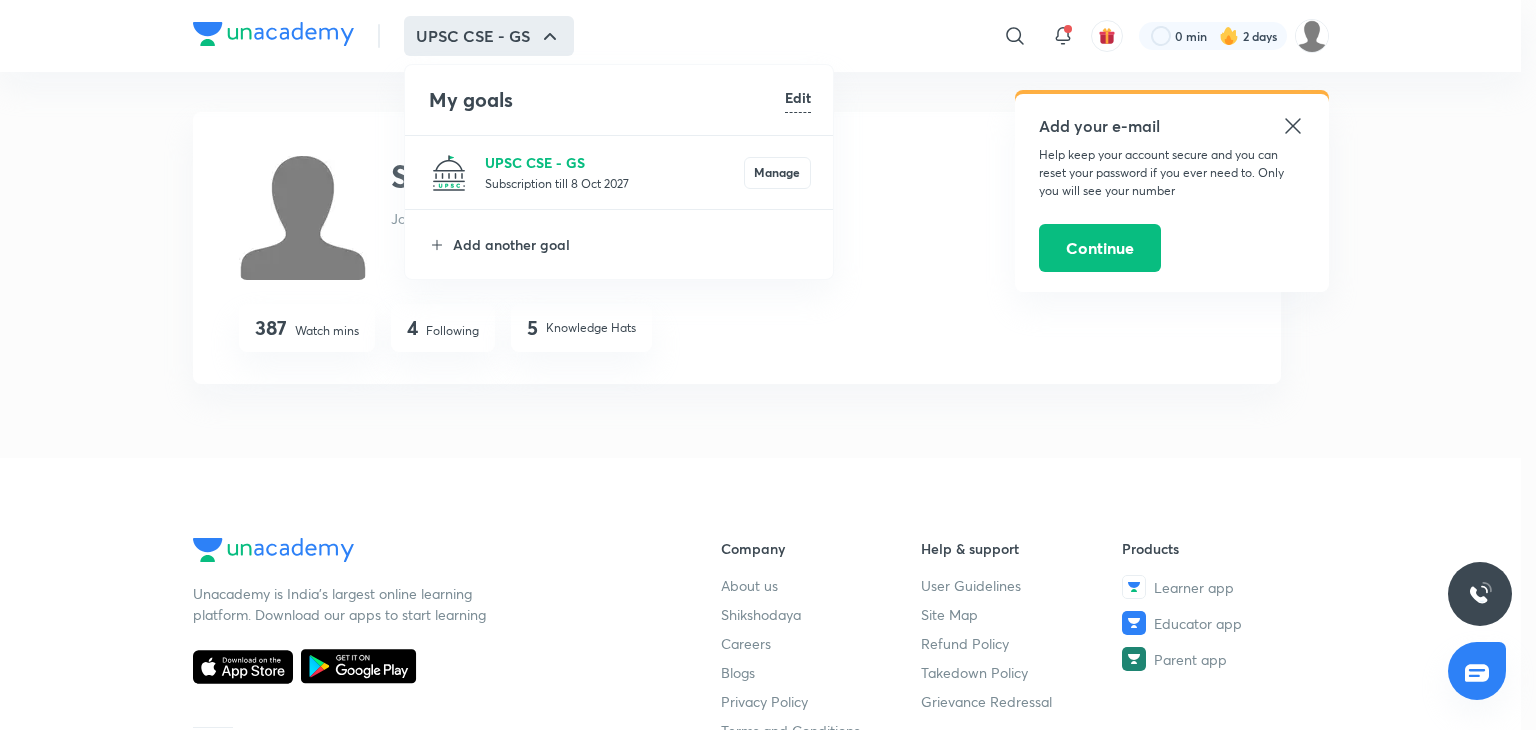 click on "UPSC CSE - GS" at bounding box center [614, 162] 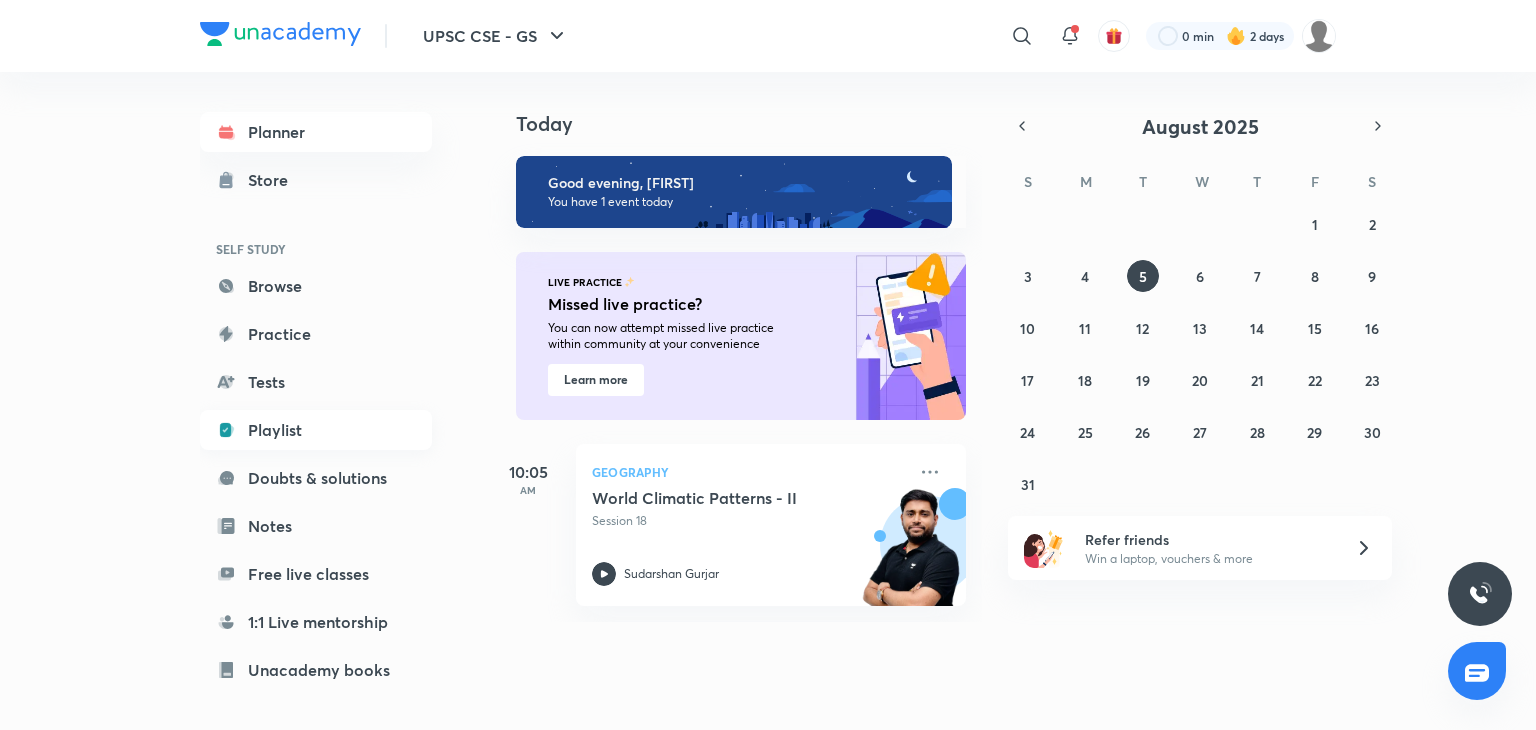 click on "Playlist" at bounding box center [316, 430] 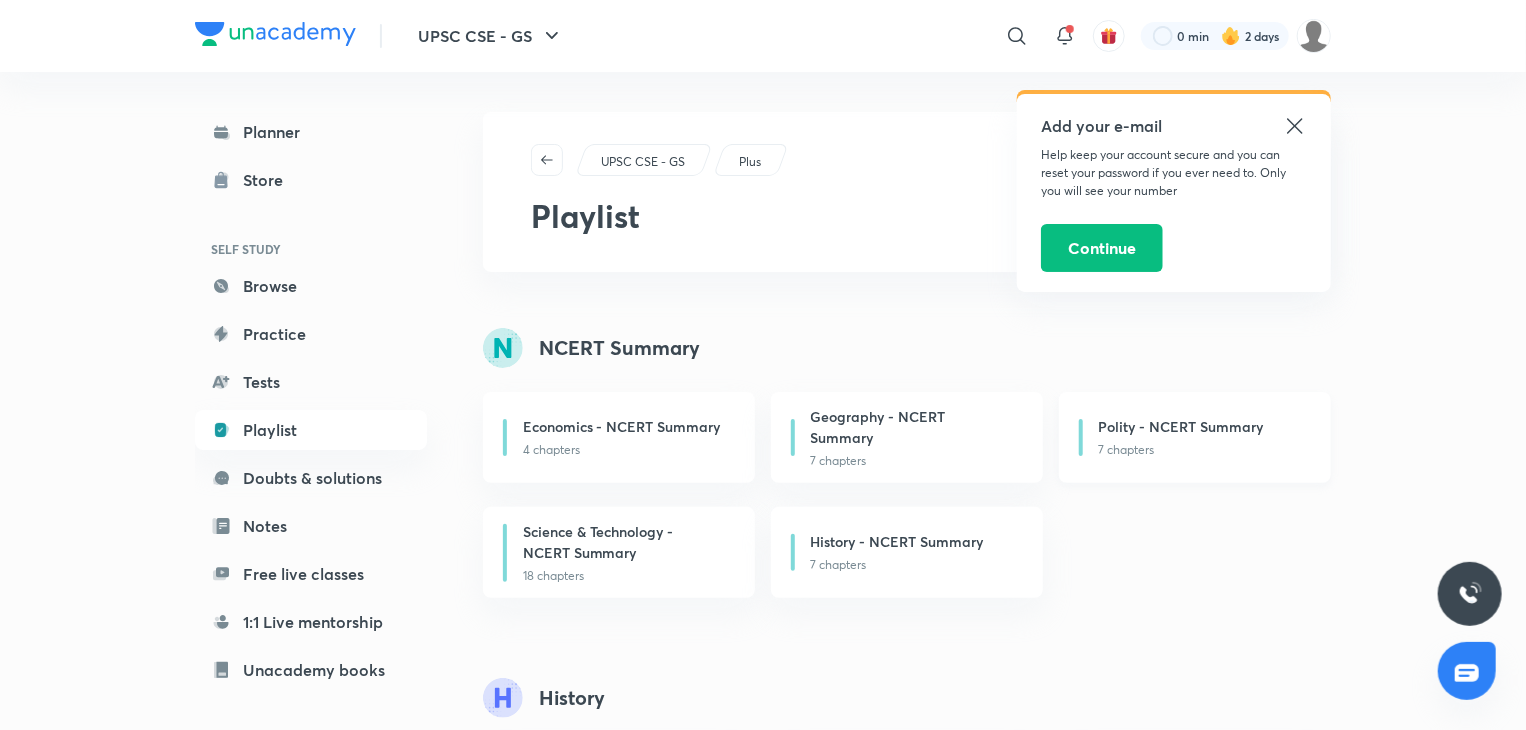 click on "Polity - NCERT Summary" at bounding box center [1181, 426] 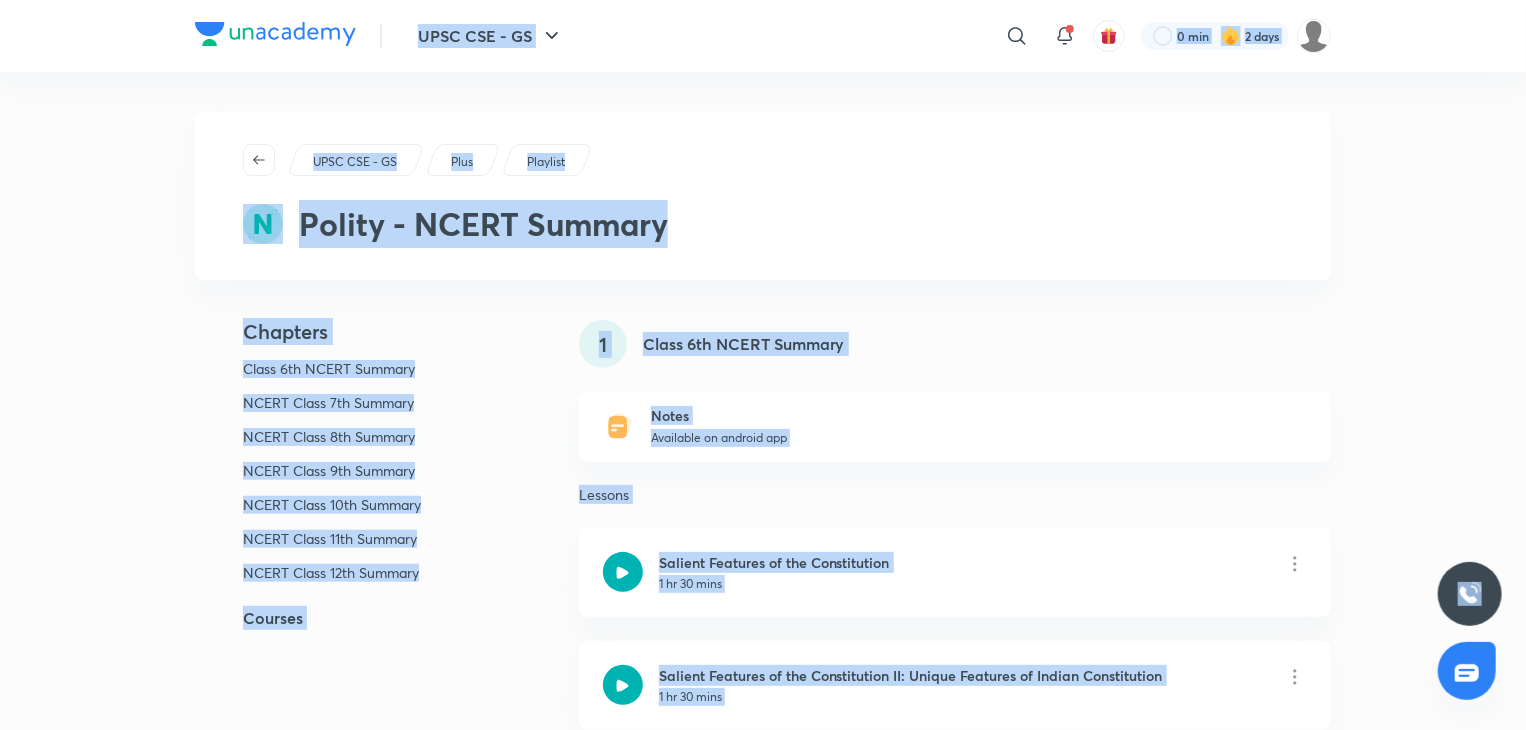 click on "Notes Available on android app" at bounding box center (955, 427) 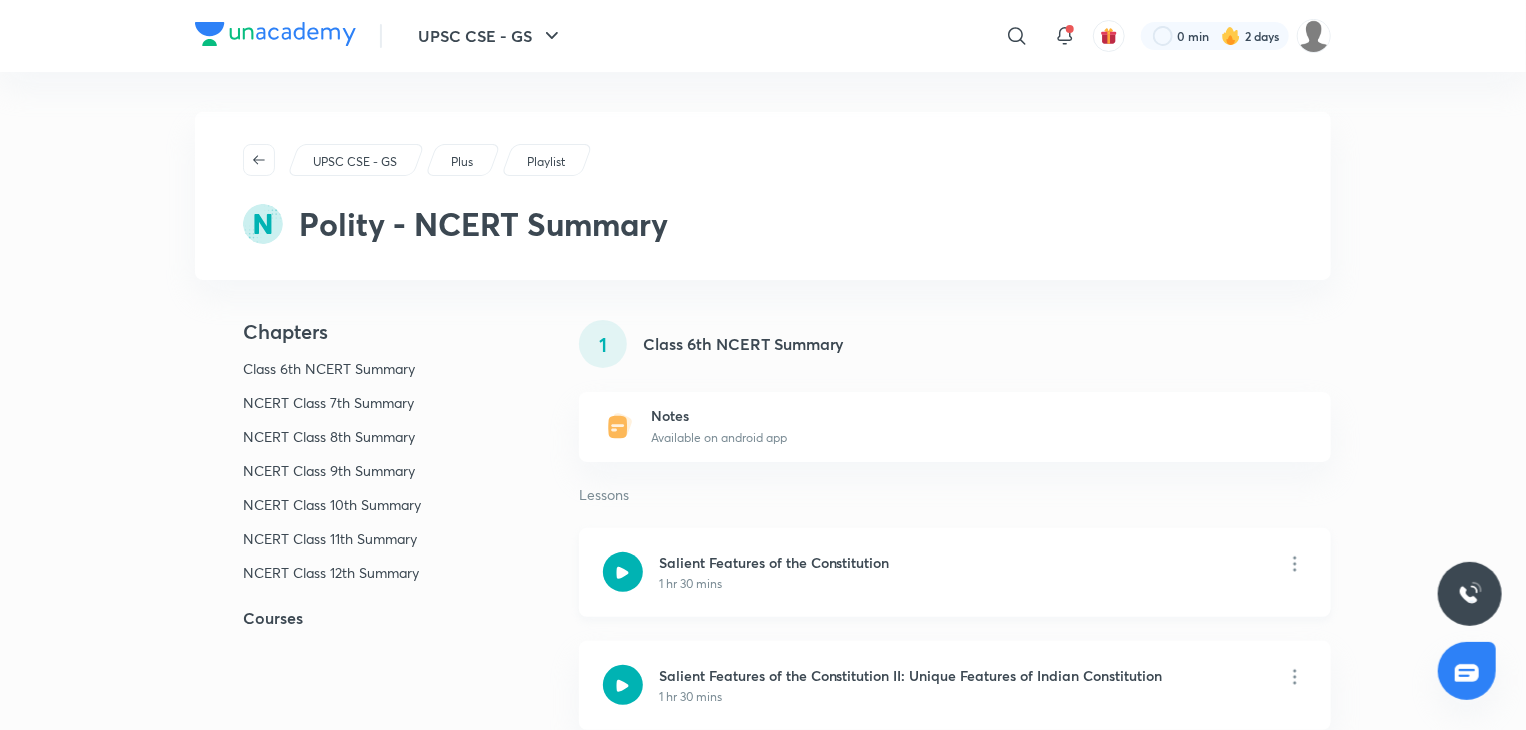 click on "Salient Features of the Constitution" at bounding box center [774, 562] 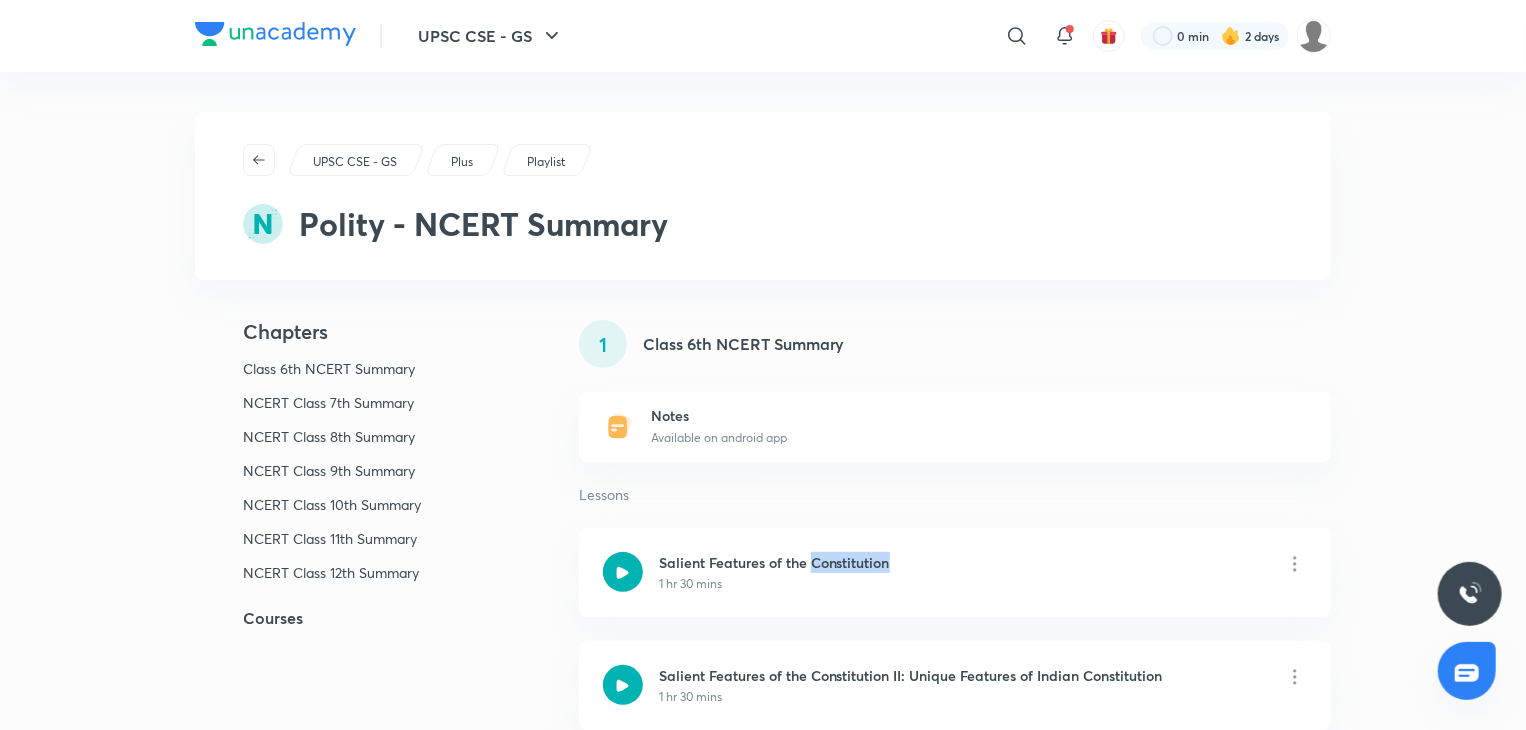 click on "UPSC CSE - GS Plus Playlist Polity - NCERT Summary Chapters Class 6th NCERT Summary NCERT Class 7th Summary NCERT Class 8th Summary NCERT Class 9th Summary NCERT Class 10th Summary NCERT Class 11th Summary NCERT Class 12th Summary Courses 1 Class 6th NCERT Summary Notes Available on android app Lessons Salient Features of the Constitution 1 hr 30 mins Salient Features of the Constitution II: Unique Features of Indian Constitution 1 hr 30 mins Federal System: Federal and Unitary Features of Indian Constitution 1 hr 31 mins Federal and Unitary Features of Indian Constitution and Preamble of the Indian Constitution 1 hr 32 mins Preamble of the Indian Constitution II: Significance of Preamble and Sovereignity 1 hr 30 mins Preamble of the Indian Constitution III: Socialist, Secular and Democratic 1 hr 31 mins 2 NCERT Class 7th Summary Notes Available on android app Lessons Preamble of the Indian Constitution IV: Republic and Objectives of the Indian Constitution 1 hr 30 mins The Union and its Territory 3 Notes 4 5" at bounding box center (763, 4224) 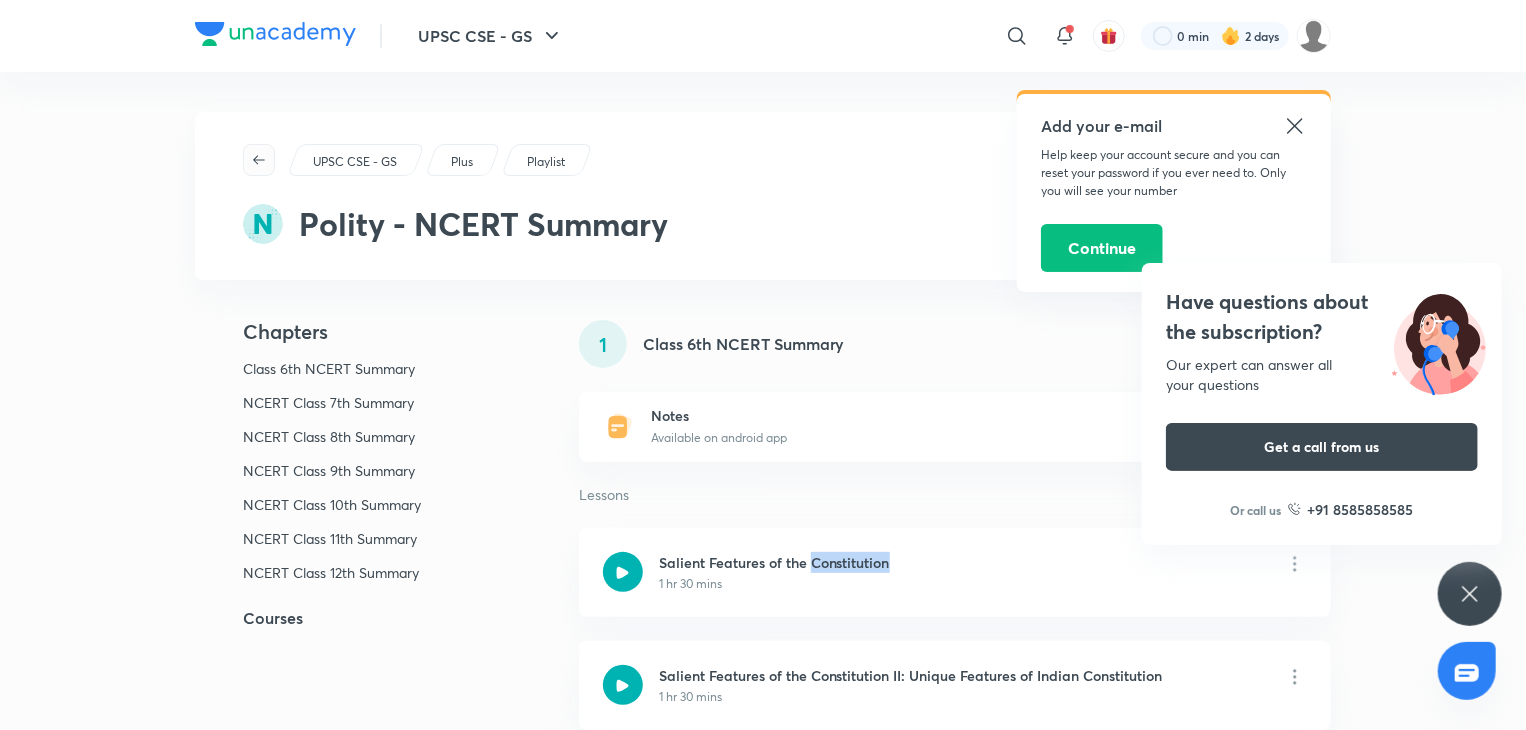 click 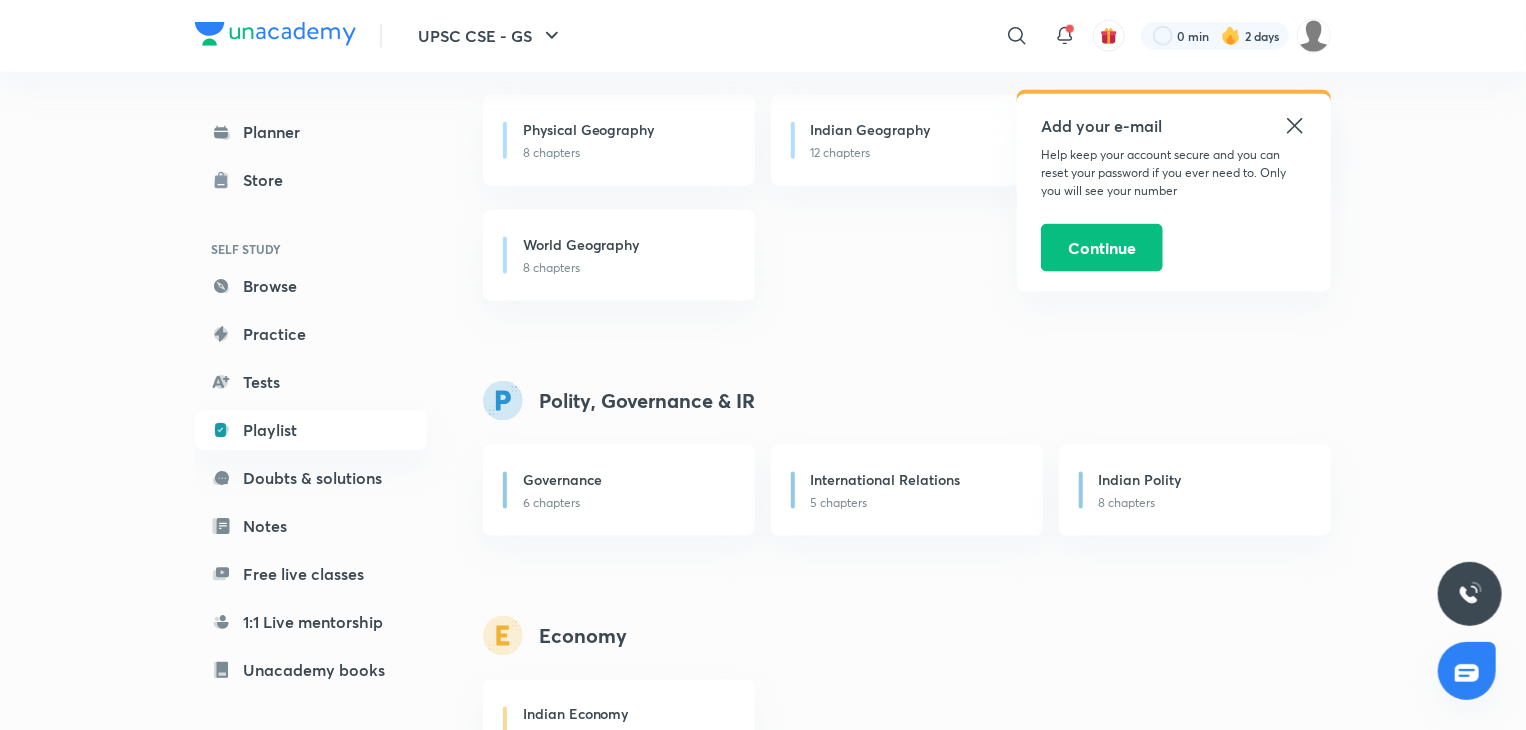 scroll, scrollTop: 1244, scrollLeft: 0, axis: vertical 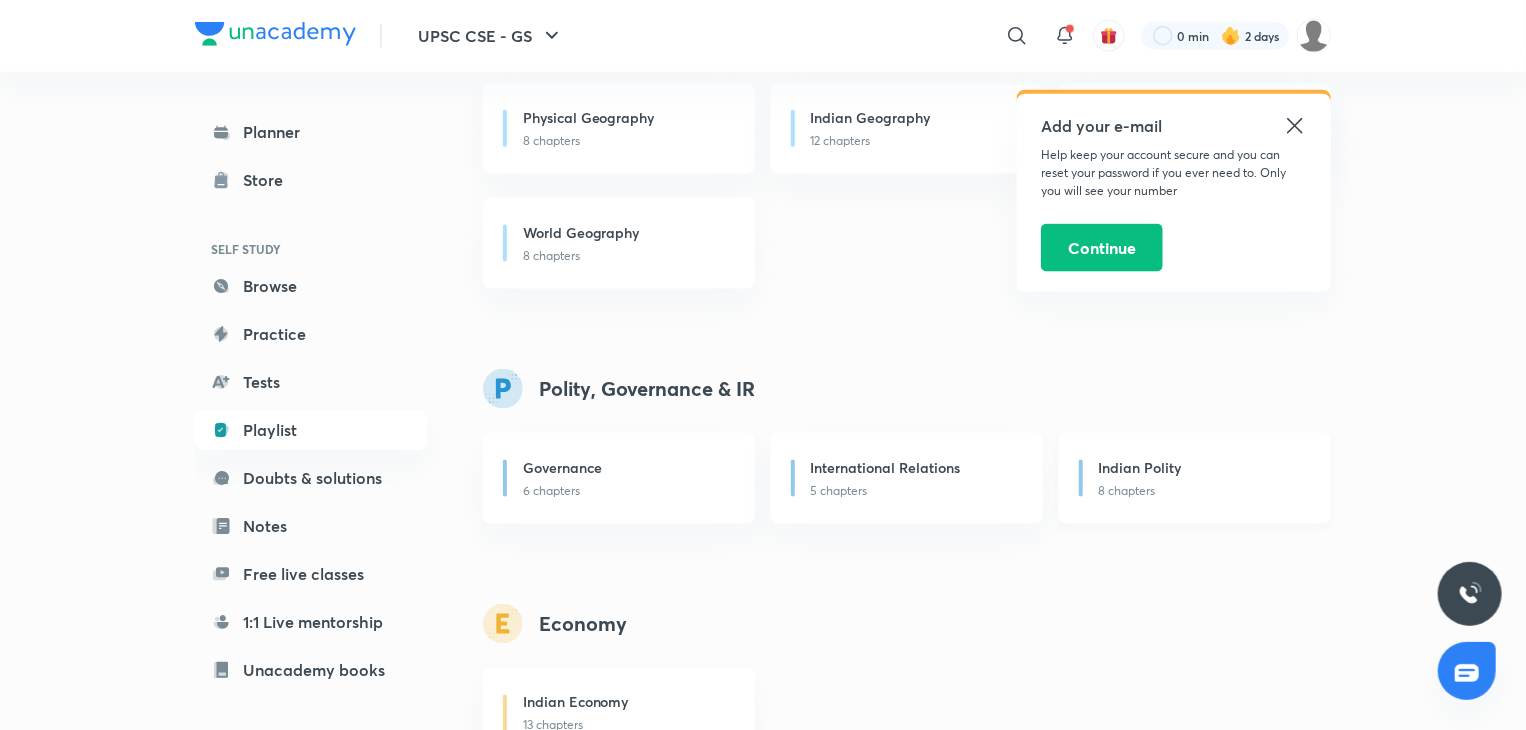 click on "Indian Polity" at bounding box center (1140, 467) 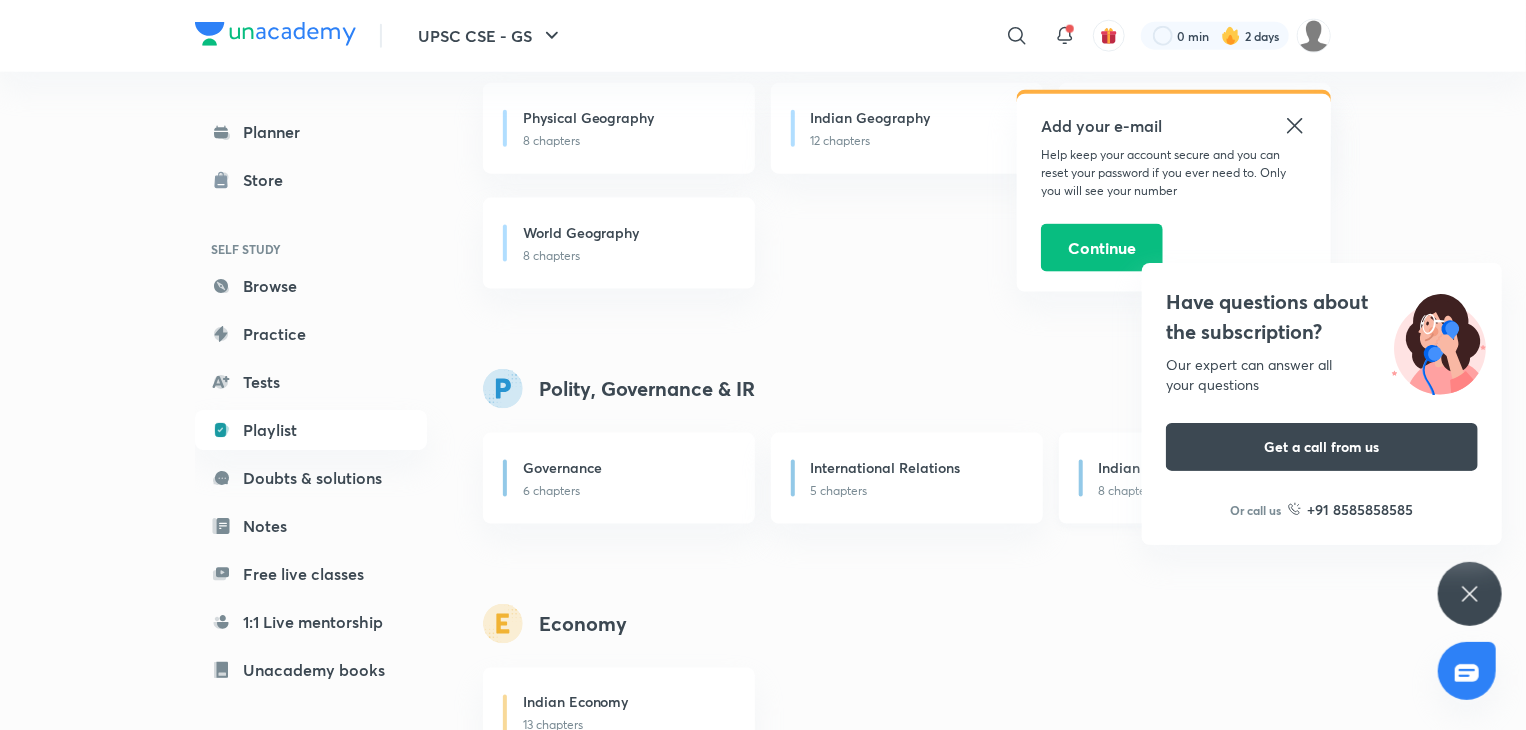 click on "Indian Polity" at bounding box center (1140, 467) 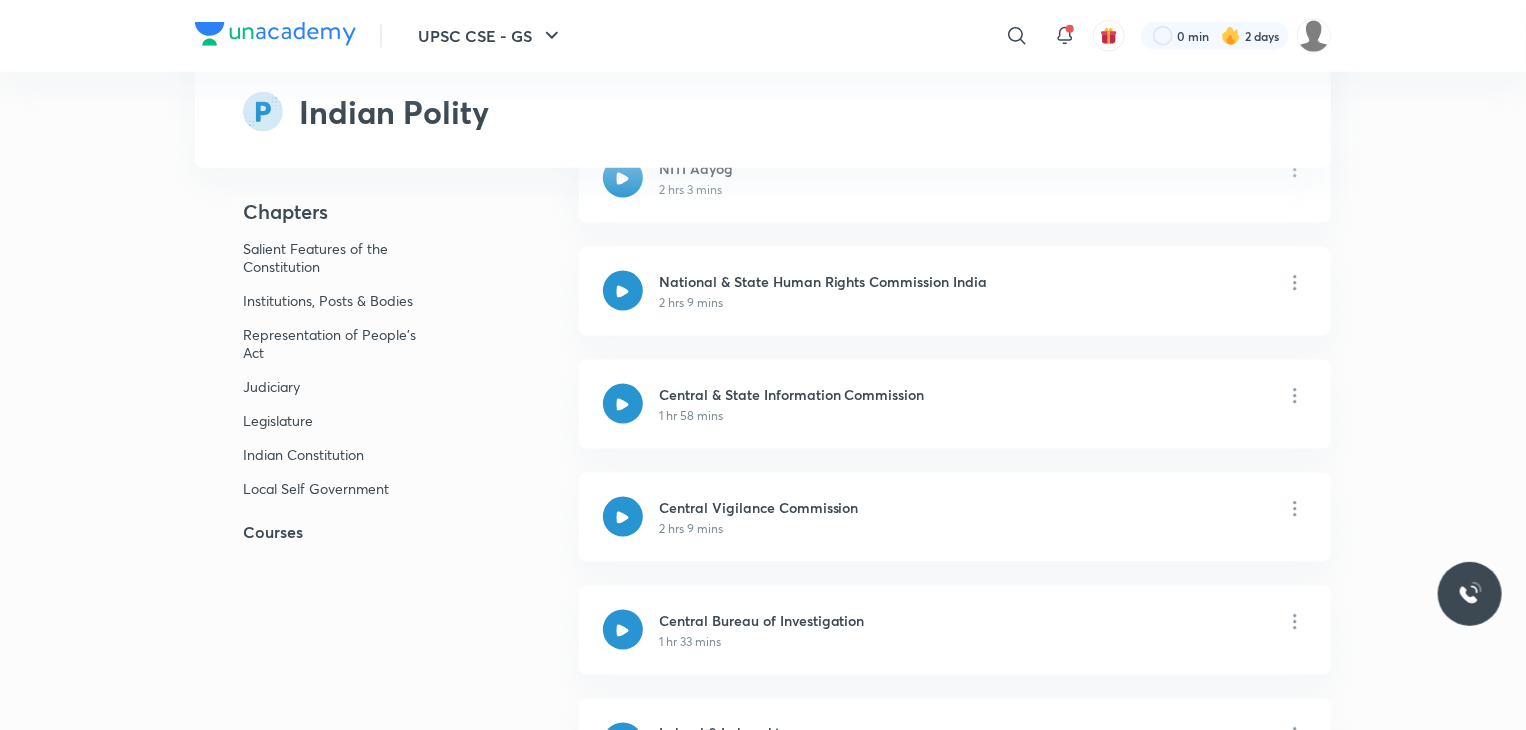 scroll, scrollTop: 0, scrollLeft: 0, axis: both 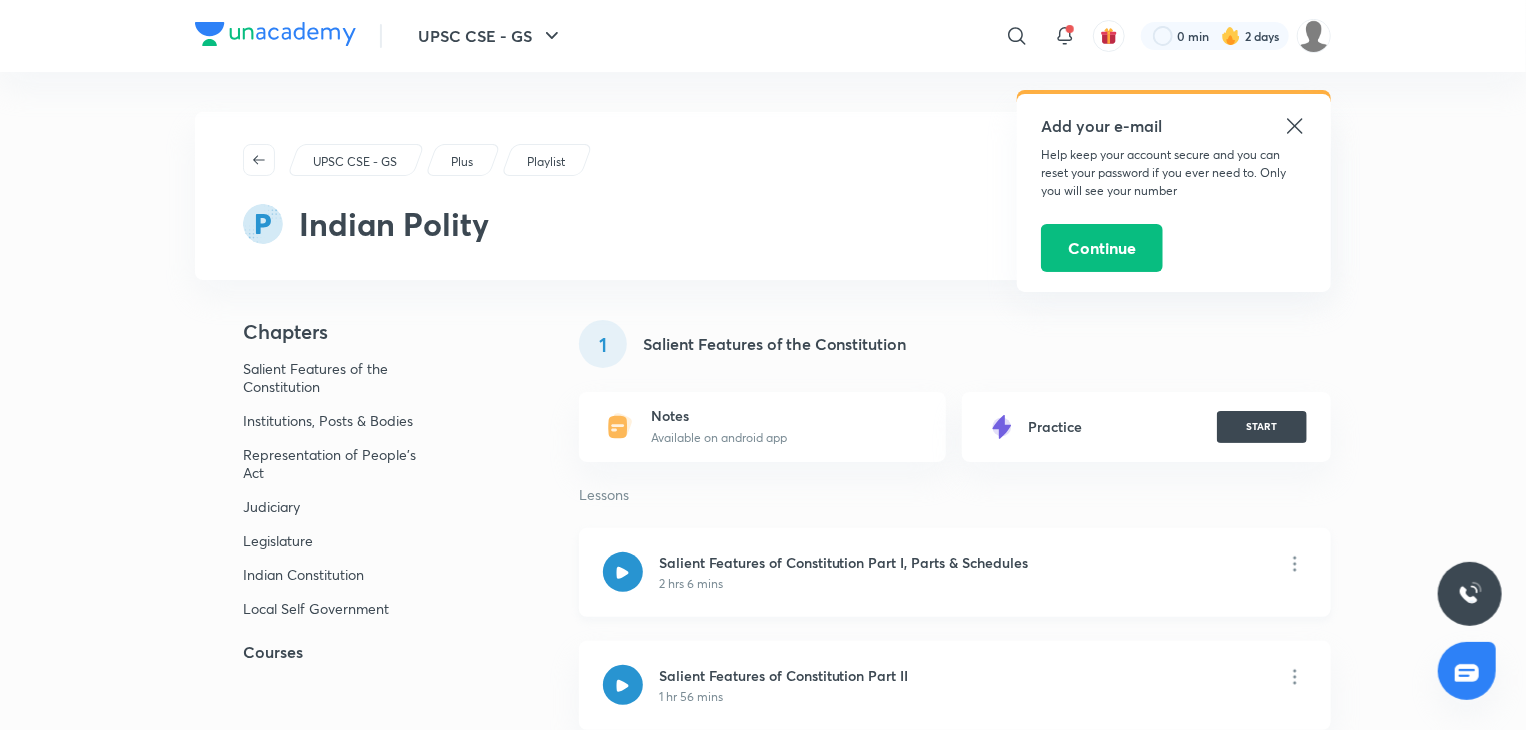 click on "Salient Features of Constitution Part I, Parts & Schedules" at bounding box center [844, 562] 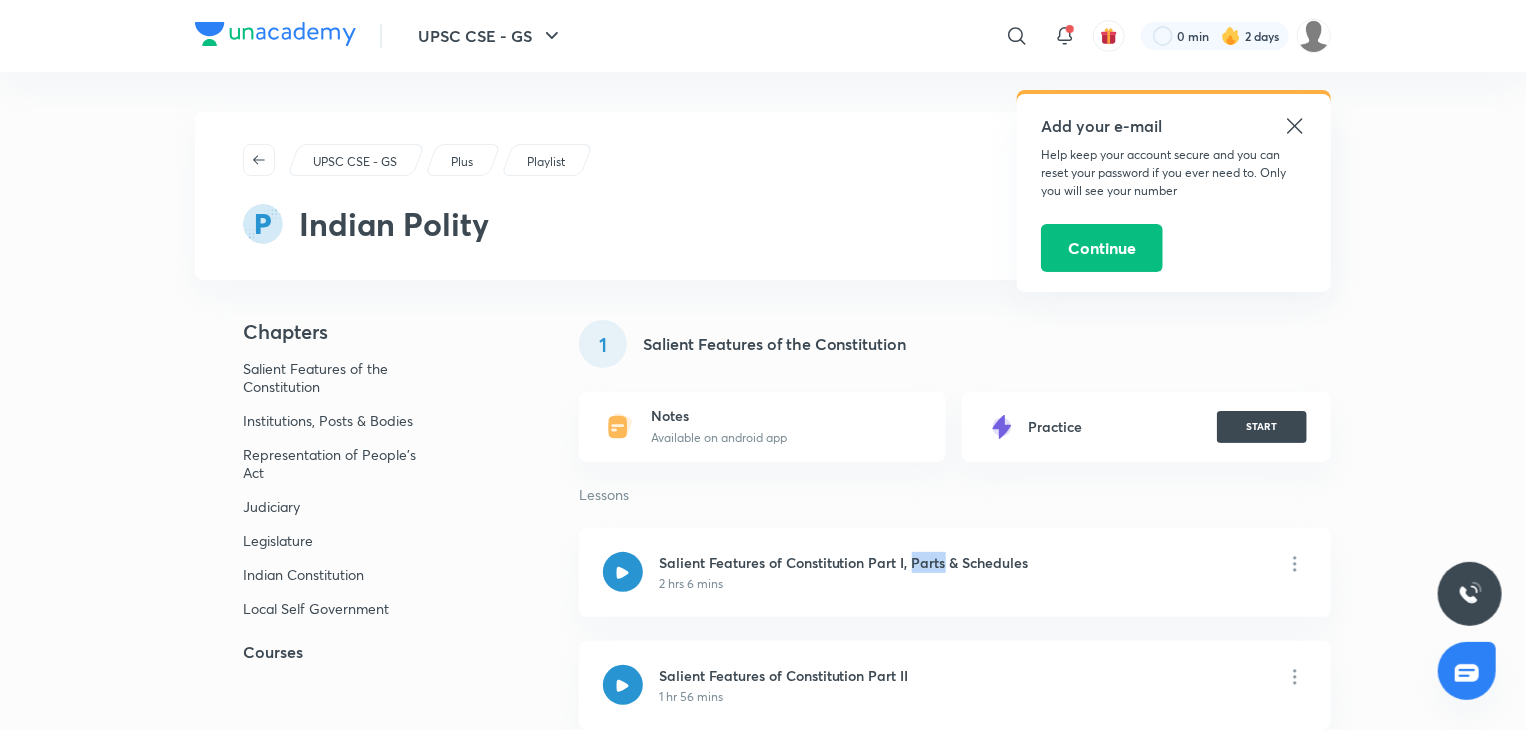 click on "UPSC CSE - GS Plus Playlist Indian Polity  Chapters Salient Features of the Constitution Institutions, Posts & Bodies Representation of People's Act Judiciary Legislature Indian Constitution Local Self Government Executive Courses 1 Salient Features of the Constitution Notes Available on android app Practice START Lessons Salient Features of Constitution Part I, Parts & Schedules 2 hrs 6 mins Salient Features of Constitution Part II 1 hr 56 mins Independent and Integrated Judiciary 2 hrs 6 mins Constitutional Amendments, Factors of Parliamentary form of Govt. and Independent Constitutional Bodies 2 hrs 3 mins 2 Institutions, Posts & Bodies Notes Available on android app Practice START Lessons Constitutional Provisions - Tribunals 2 hrs 1 min NITI Aayog 2 hrs 3 mins National & State Human Rights Commission India 2 hrs 9 mins Central & State Information Commission 1 hr 58 mins Central Vigilance Commission 2 hrs 9 mins Central Bureau of Investigation 1 hr 33 mins Lokpal & Lokayukta 1 hr 43 mins 2 hrs 4 mins 3 4" at bounding box center [763, 5051] 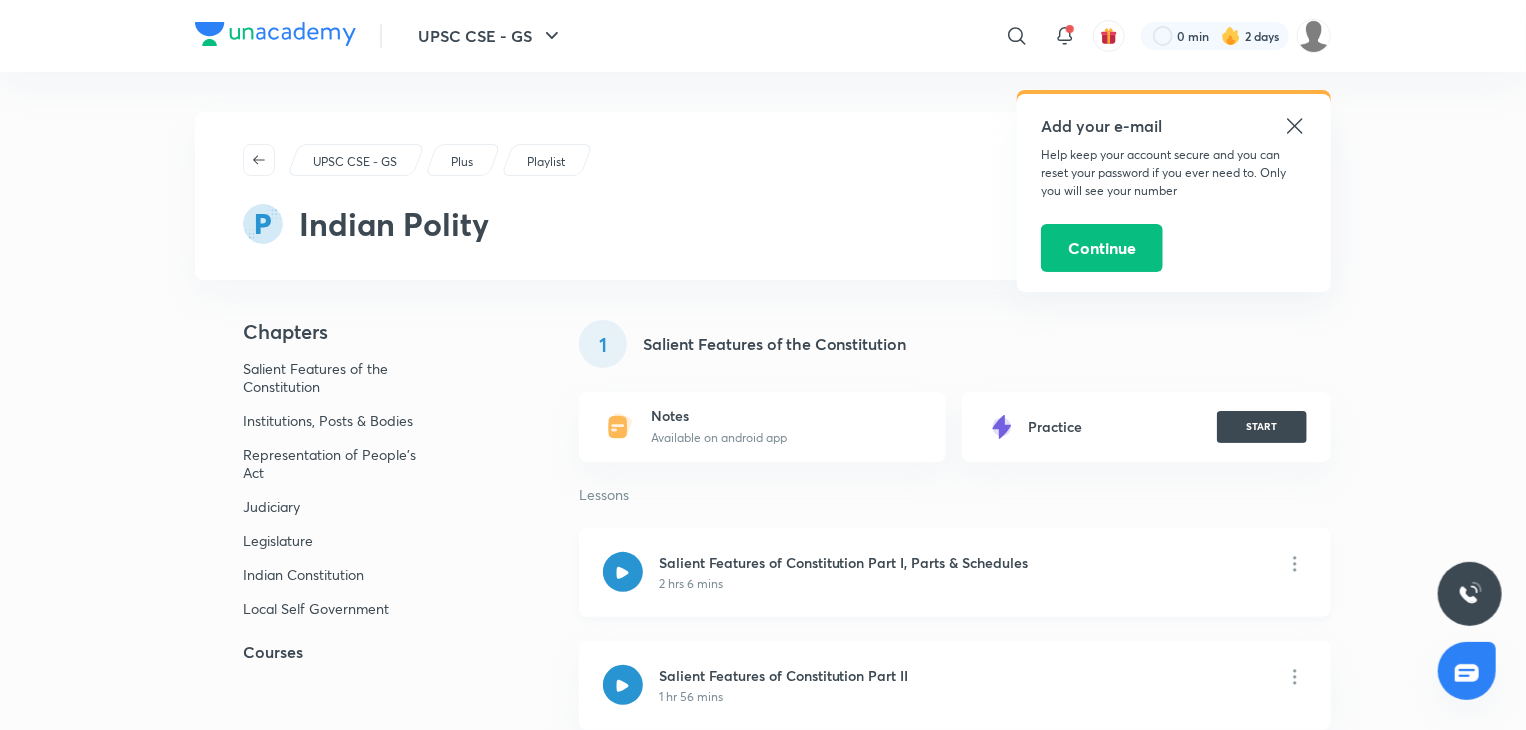 click on "Salient Features of Constitution Part I, Parts & Schedules 2 hrs 6 mins" at bounding box center (955, 572) 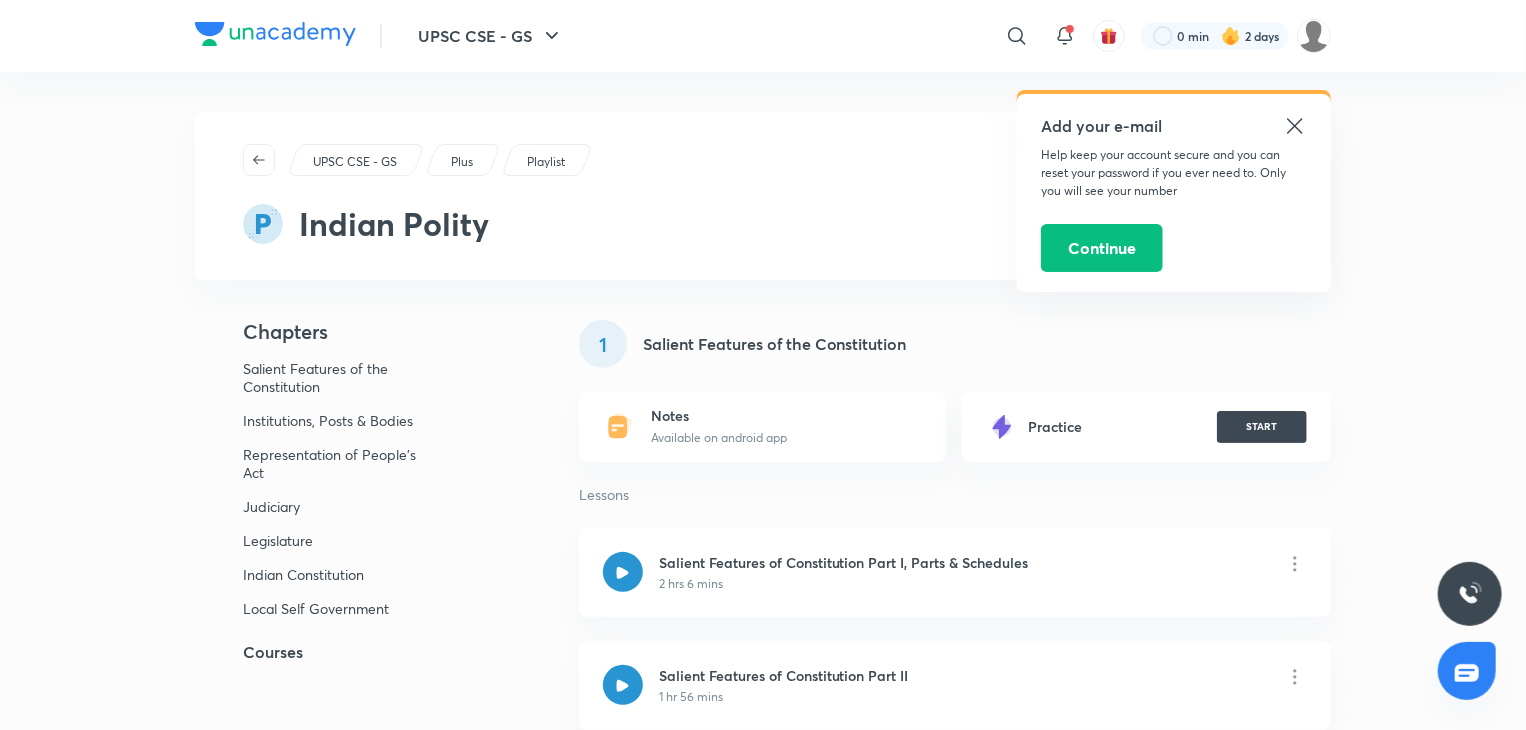 click on "UPSC CSE - GS Plus Playlist Indian Polity  Chapters Salient Features of the Constitution Institutions, Posts & Bodies Representation of People's Act Judiciary Legislature Indian Constitution Local Self Government Executive Courses 1 Salient Features of the Constitution Notes Available on android app Practice START Lessons Salient Features of Constitution Part I, Parts & Schedules 2 hrs 6 mins Salient Features of Constitution Part II 1 hr 56 mins Independent and Integrated Judiciary 2 hrs 6 mins Constitutional Amendments, Factors of Parliamentary form of Govt. and Independent Constitutional Bodies 2 hrs 3 mins 2 Institutions, Posts & Bodies Notes Available on android app Practice START Lessons Constitutional Provisions - Tribunals 2 hrs 1 min NITI Aayog 2 hrs 3 mins National & State Human Rights Commission India 2 hrs 9 mins Central & State Information Commission 1 hr 58 mins Central Vigilance Commission 2 hrs 9 mins Central Bureau of Investigation 1 hr 33 mins Lokpal & Lokayukta 1 hr 43 mins 2 hrs 4 mins 3 4" at bounding box center [763, 5051] 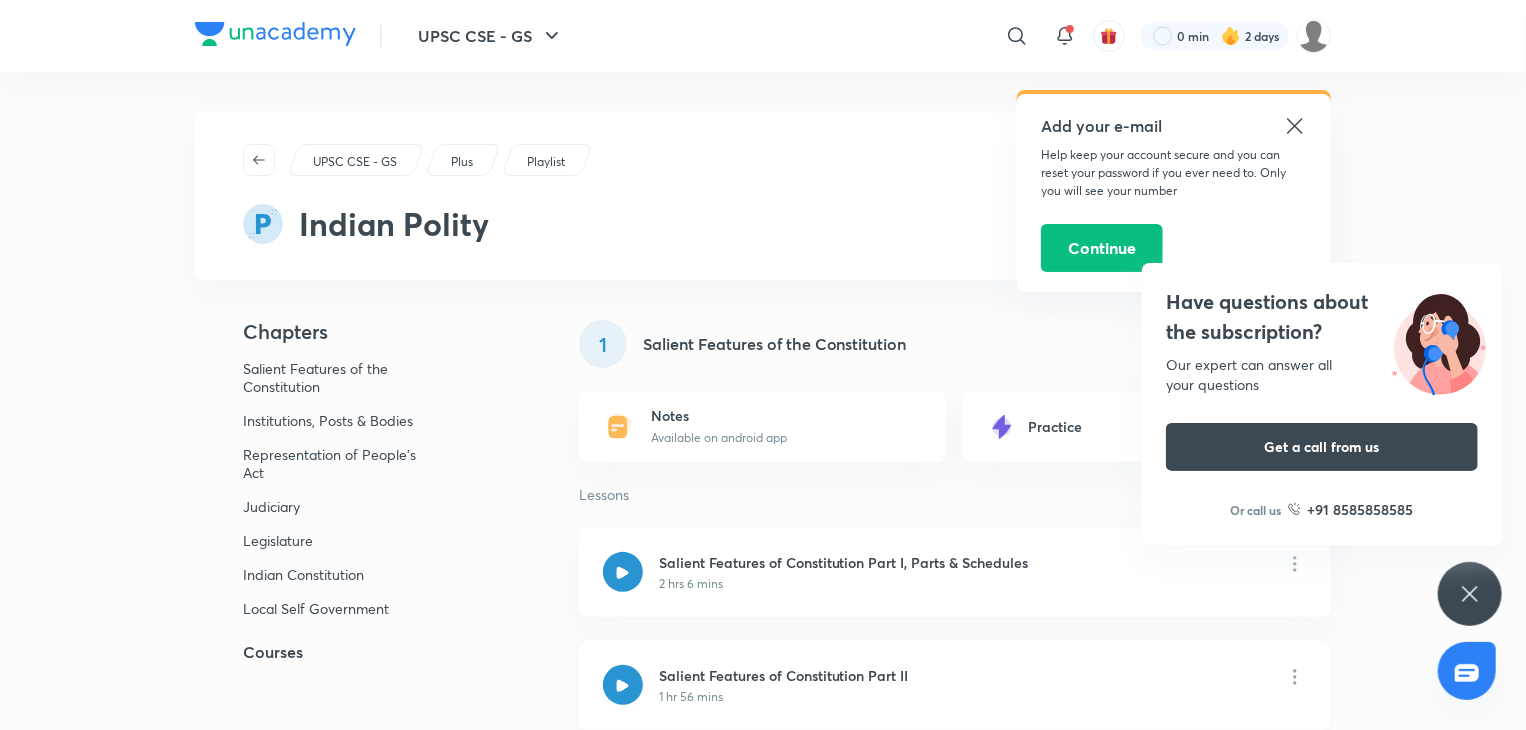 click on "Salient Features of Constitution Part II" at bounding box center (784, 675) 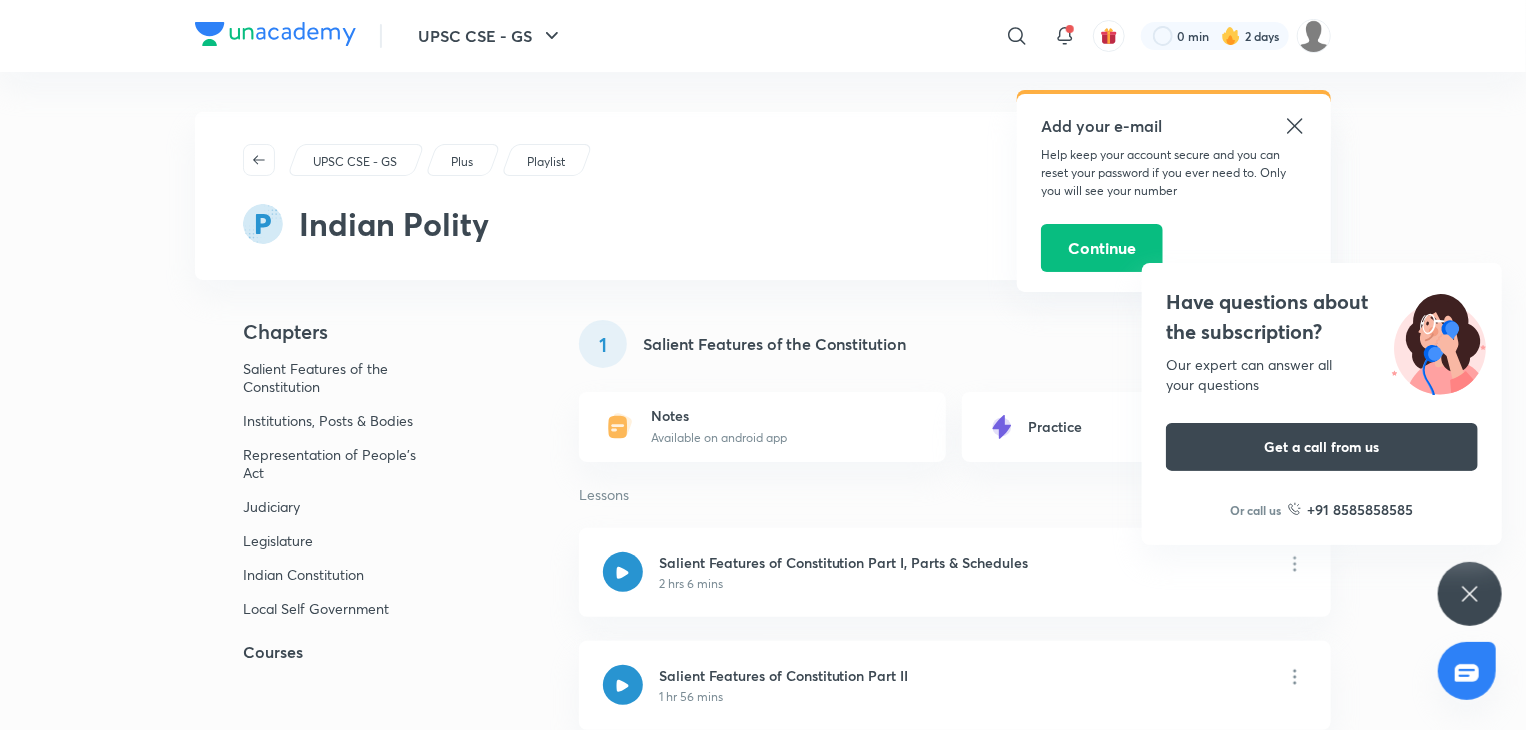 click on "UPSC CSE - GS Plus Playlist Indian Polity  Chapters Salient Features of the Constitution Institutions, Posts & Bodies Representation of People's Act Judiciary Legislature Indian Constitution Local Self Government Executive Courses 1 Salient Features of the Constitution Notes Available on android app Practice START Lessons Salient Features of Constitution Part I, Parts & Schedules 2 hrs 6 mins Salient Features of Constitution Part II 1 hr 56 mins Independent and Integrated Judiciary 2 hrs 6 mins Constitutional Amendments, Factors of Parliamentary form of Govt. and Independent Constitutional Bodies 2 hrs 3 mins 2 Institutions, Posts & Bodies Notes Available on android app Practice START Lessons Constitutional Provisions - Tribunals 2 hrs 1 min NITI Aayog 2 hrs 3 mins National & State Human Rights Commission India 2 hrs 9 mins Central & State Information Commission 1 hr 58 mins Central Vigilance Commission 2 hrs 9 mins Central Bureau of Investigation 1 hr 33 mins Lokpal & Lokayukta 1 hr 43 mins 2 hrs 4 mins 3 4" at bounding box center [763, 5051] 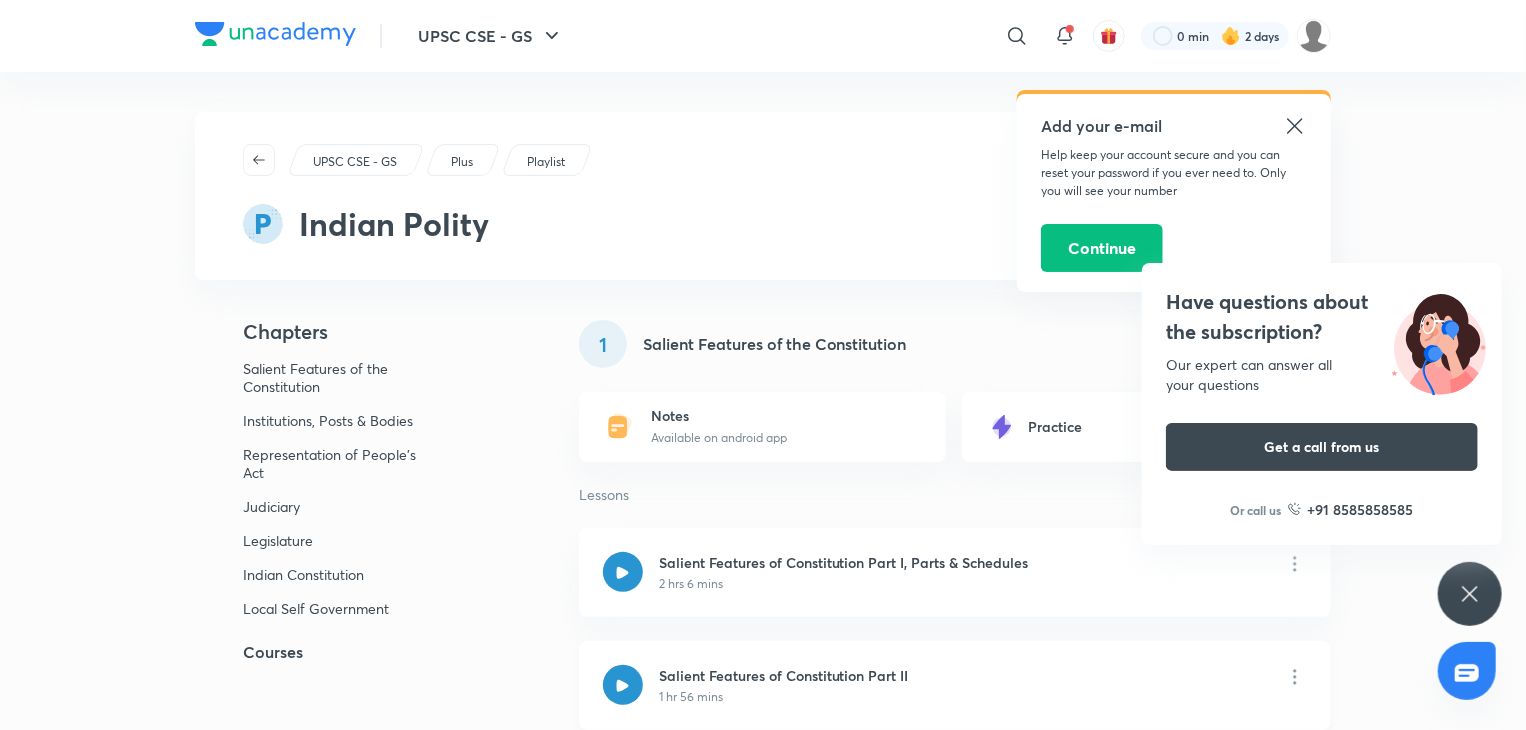 click on "1 hr 56 mins" at bounding box center [784, 697] 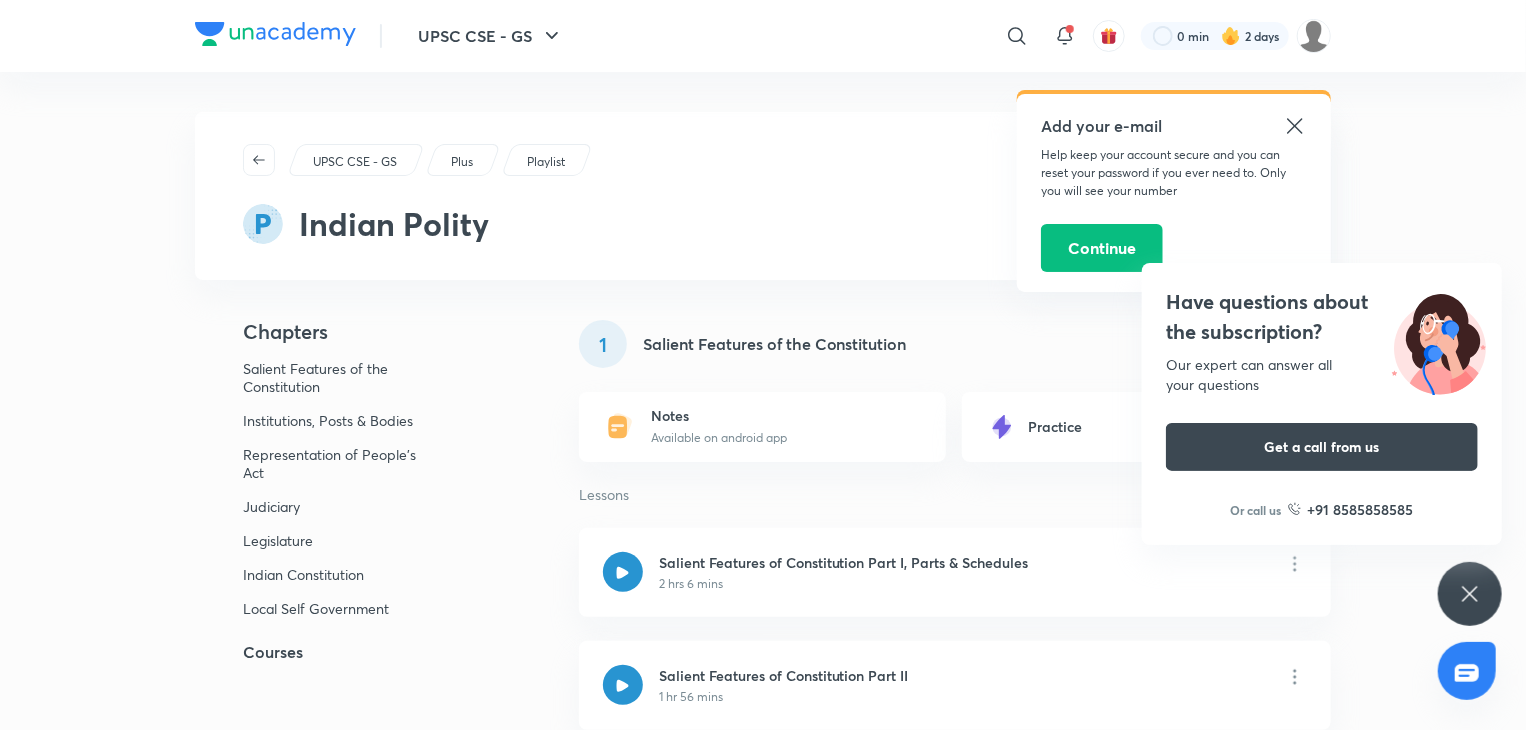 click on "UPSC CSE - GS Plus Playlist Indian Polity  Chapters Salient Features of the Constitution Institutions, Posts & Bodies Representation of People's Act Judiciary Legislature Indian Constitution Local Self Government Executive Courses 1 Salient Features of the Constitution Notes Available on android app Practice START Lessons Salient Features of Constitution Part I, Parts & Schedules 2 hrs 6 mins Salient Features of Constitution Part II 1 hr 56 mins Independent and Integrated Judiciary 2 hrs 6 mins Constitutional Amendments, Factors of Parliamentary form of Govt. and Independent Constitutional Bodies 2 hrs 3 mins 2 Institutions, Posts & Bodies Notes Available on android app Practice START Lessons Constitutional Provisions - Tribunals 2 hrs 1 min NITI Aayog 2 hrs 3 mins National & State Human Rights Commission India 2 hrs 9 mins Central & State Information Commission 1 hr 58 mins Central Vigilance Commission 2 hrs 9 mins Central Bureau of Investigation 1 hr 33 mins Lokpal & Lokayukta 1 hr 43 mins 2 hrs 4 mins 3 4" at bounding box center [763, 5051] 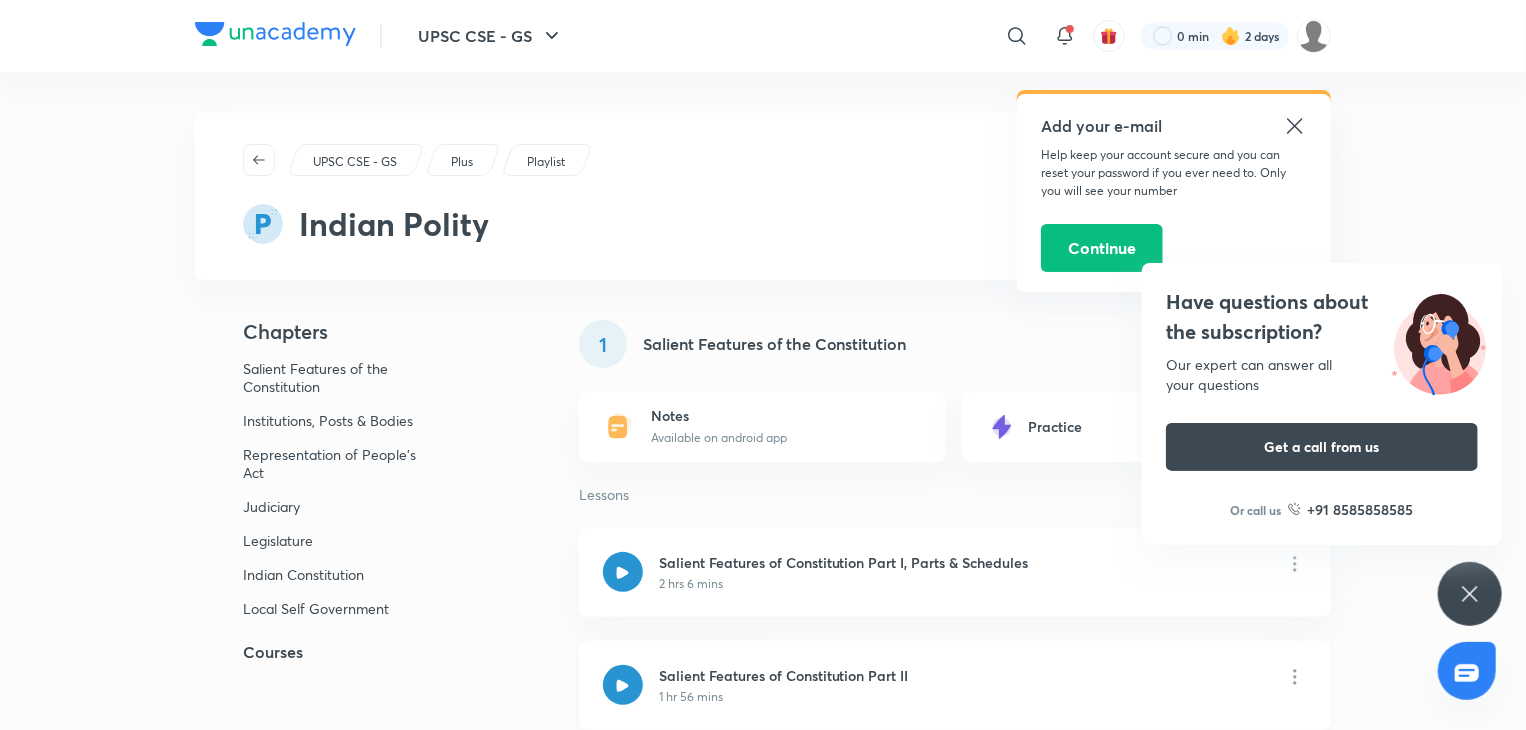 click on "Salient Features of Constitution Part II 1 hr 56 mins" at bounding box center (955, 685) 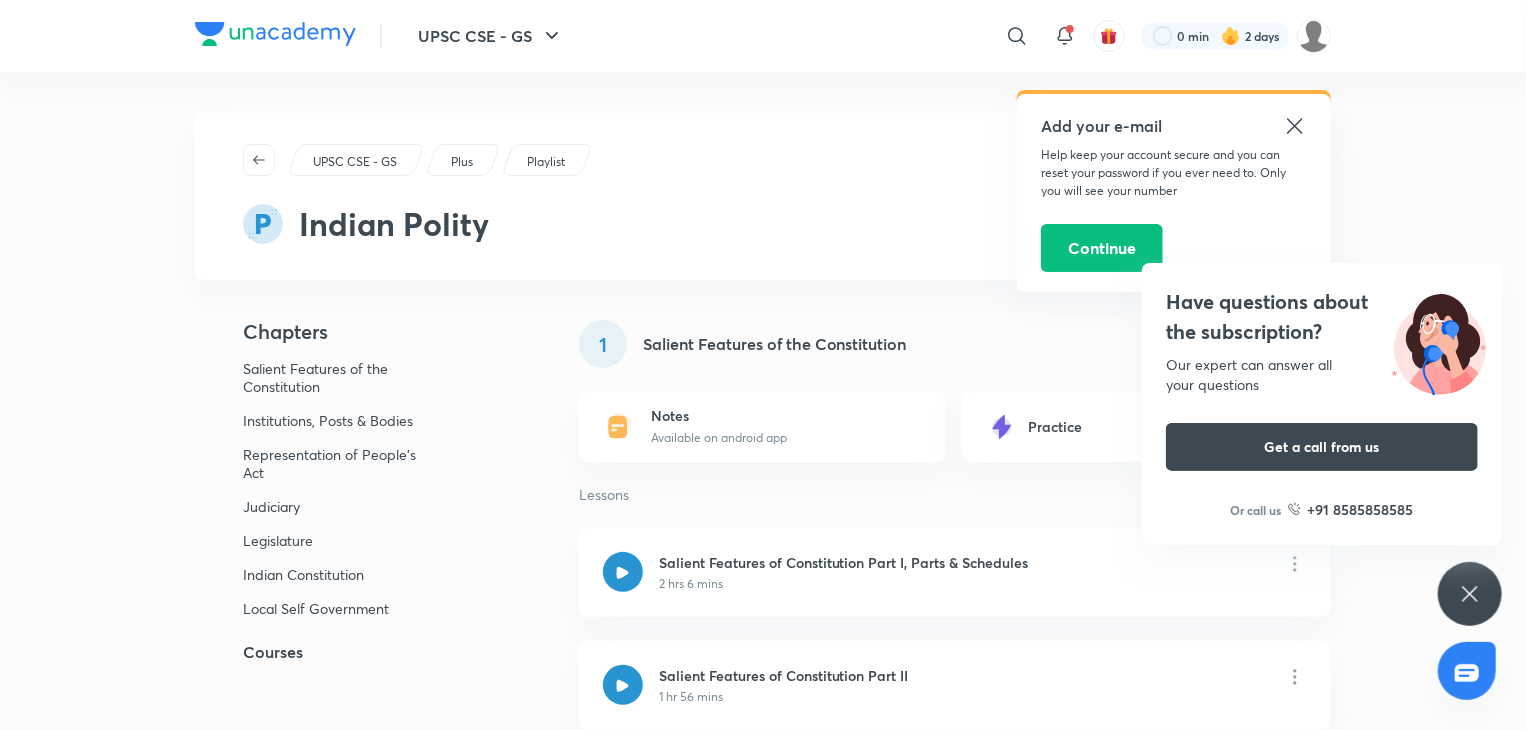 click on "UPSC CSE - GS Plus Playlist Indian Polity  Chapters Salient Features of the Constitution Institutions, Posts & Bodies Representation of People's Act Judiciary Legislature Indian Constitution Local Self Government Executive Courses 1 Salient Features of the Constitution Notes Available on android app Practice START Lessons Salient Features of Constitution Part I, Parts & Schedules 2 hrs 6 mins Salient Features of Constitution Part II 1 hr 56 mins Independent and Integrated Judiciary 2 hrs 6 mins Constitutional Amendments, Factors of Parliamentary form of Govt. and Independent Constitutional Bodies 2 hrs 3 mins 2 Institutions, Posts & Bodies Notes Available on android app Practice START Lessons Constitutional Provisions - Tribunals 2 hrs 1 min NITI Aayog 2 hrs 3 mins National & State Human Rights Commission India 2 hrs 9 mins Central & State Information Commission 1 hr 58 mins Central Vigilance Commission 2 hrs 9 mins Central Bureau of Investigation 1 hr 33 mins Lokpal & Lokayukta 1 hr 43 mins 2 hrs 4 mins 3 4" at bounding box center (763, 5051) 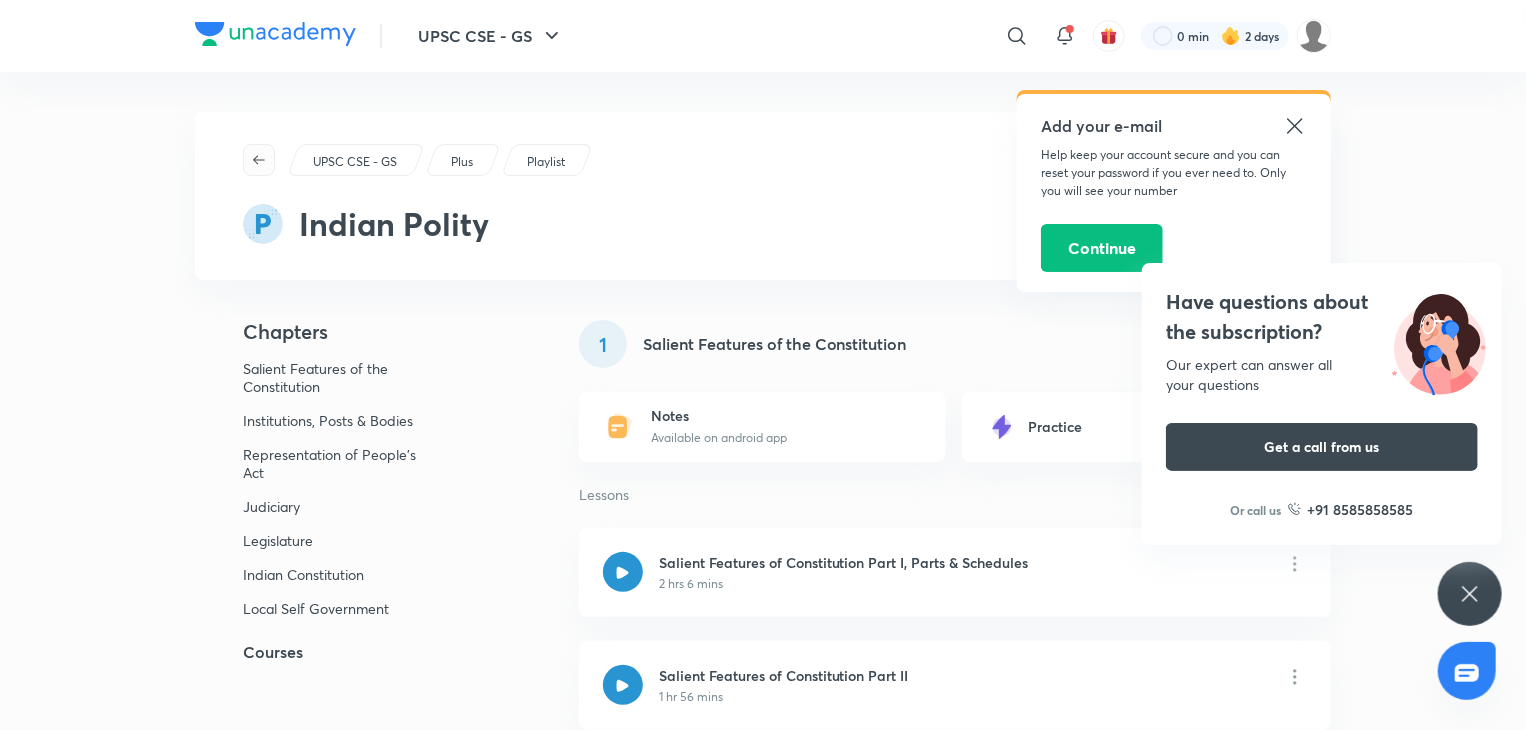 click 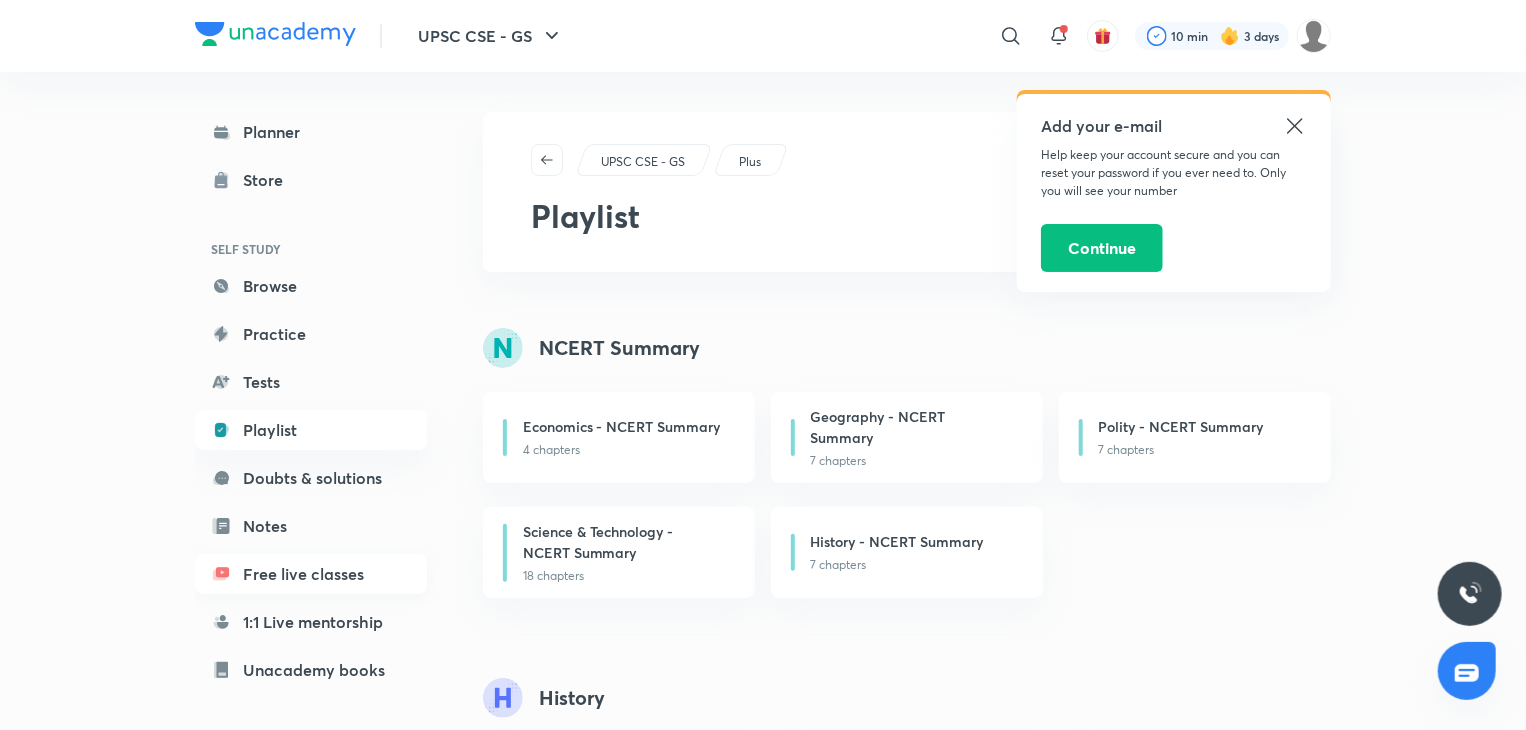 click on "Free live classes" at bounding box center [311, 574] 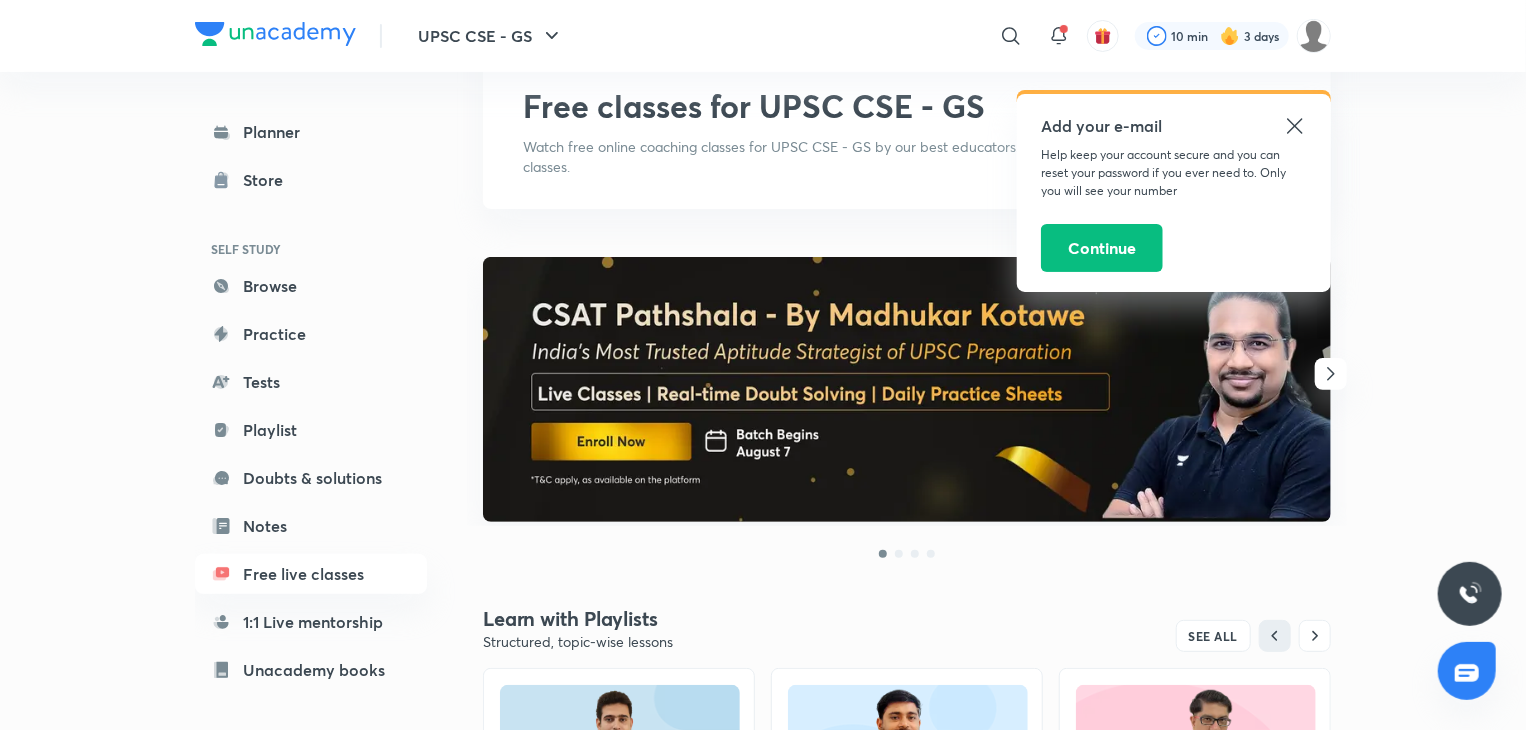scroll, scrollTop: 0, scrollLeft: 0, axis: both 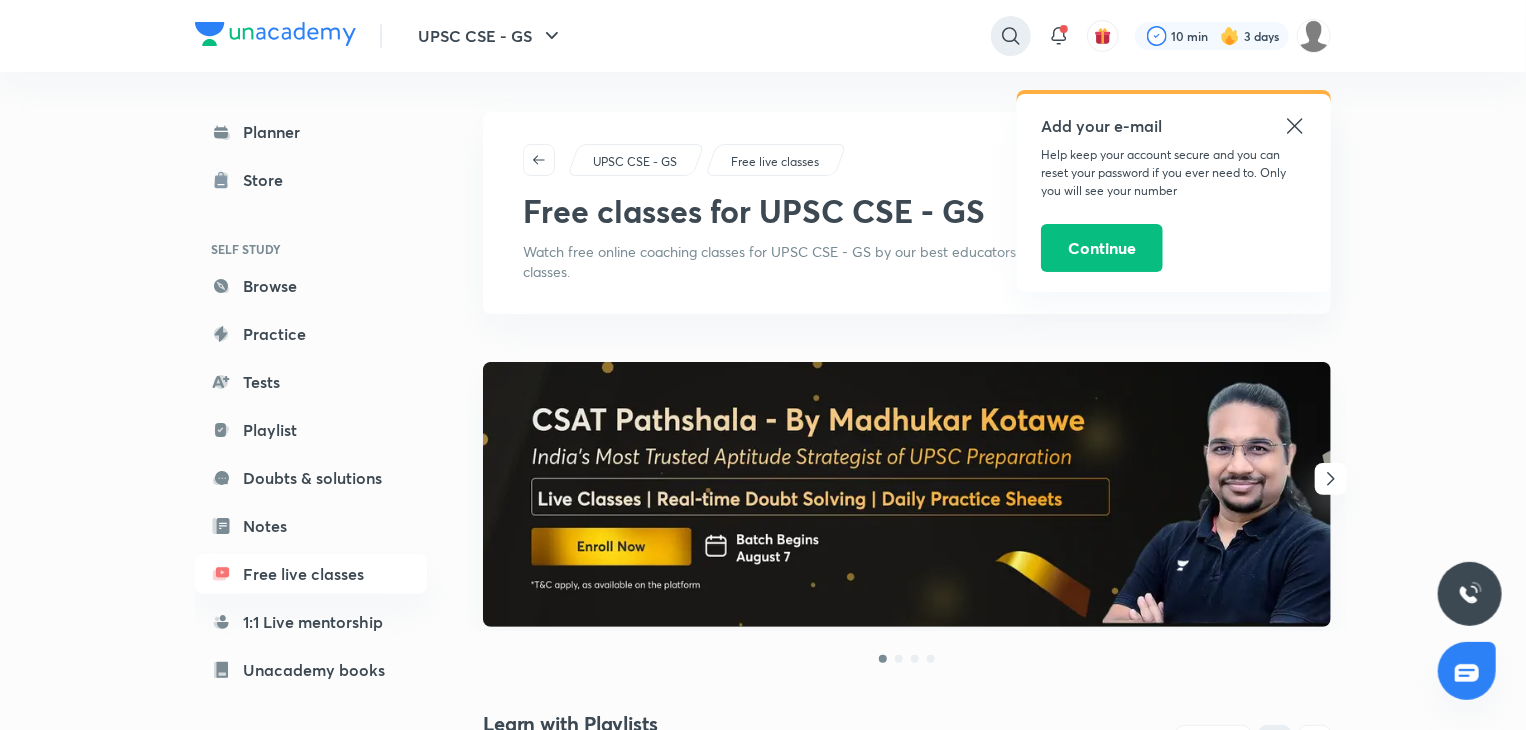 click 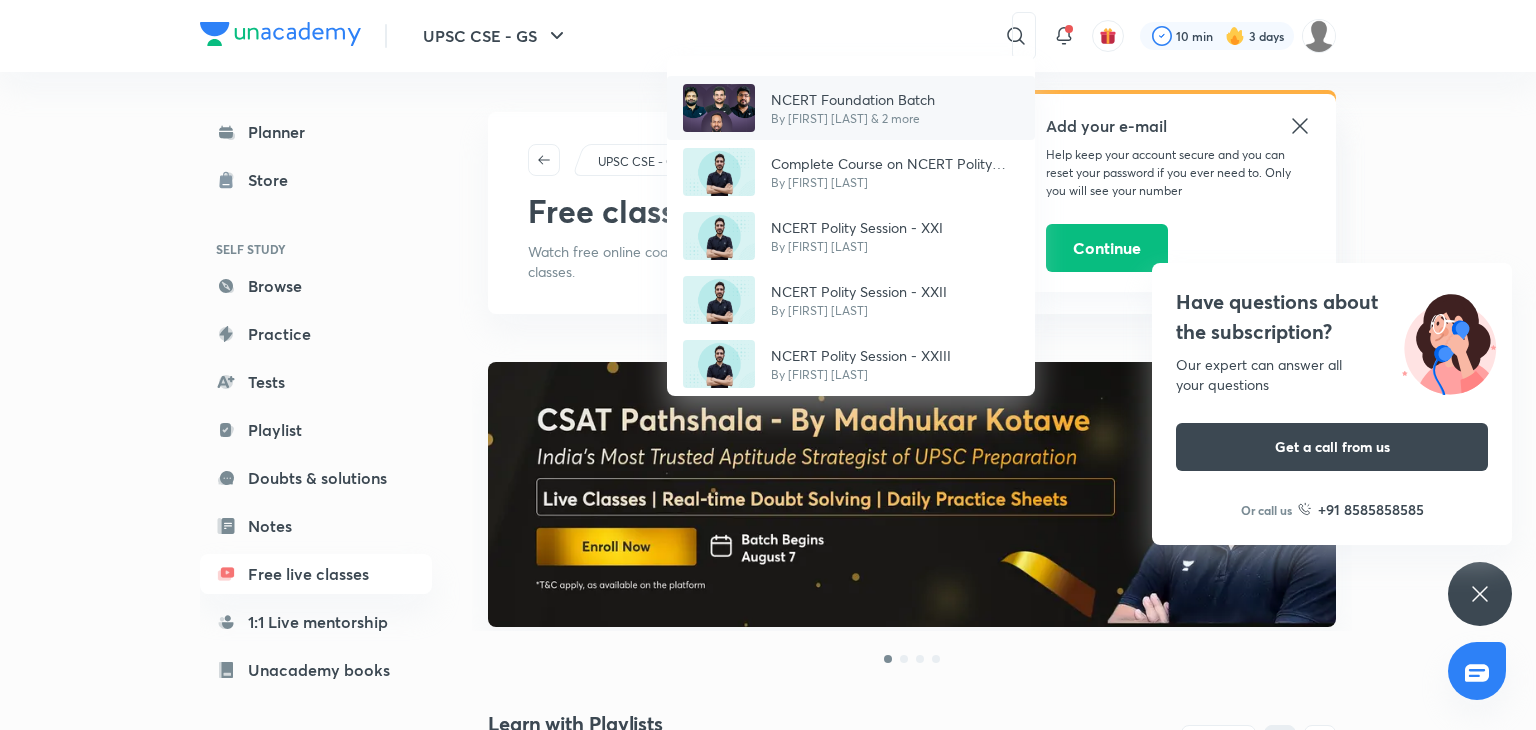 click on "NCERT Foundation Batch" at bounding box center [853, 99] 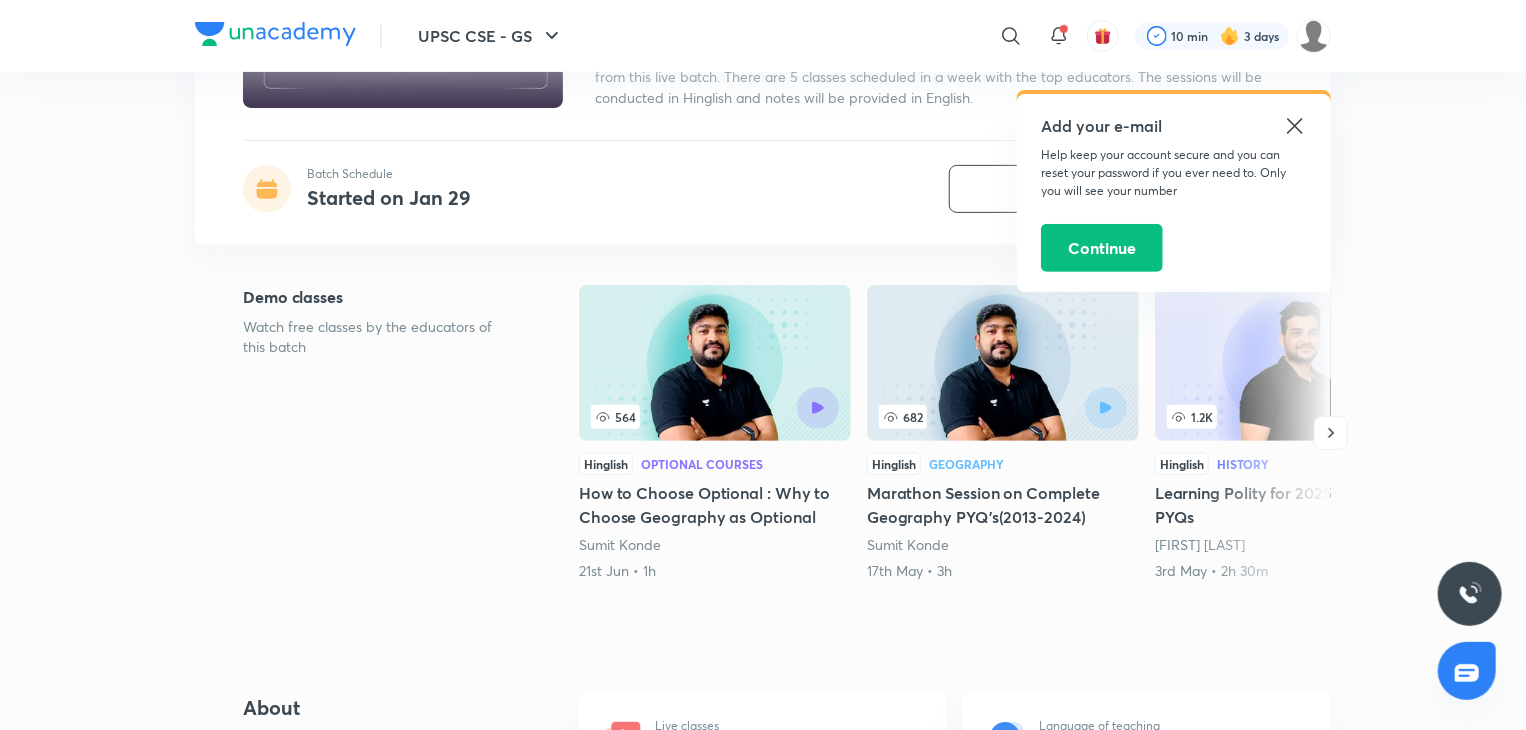 scroll, scrollTop: 240, scrollLeft: 0, axis: vertical 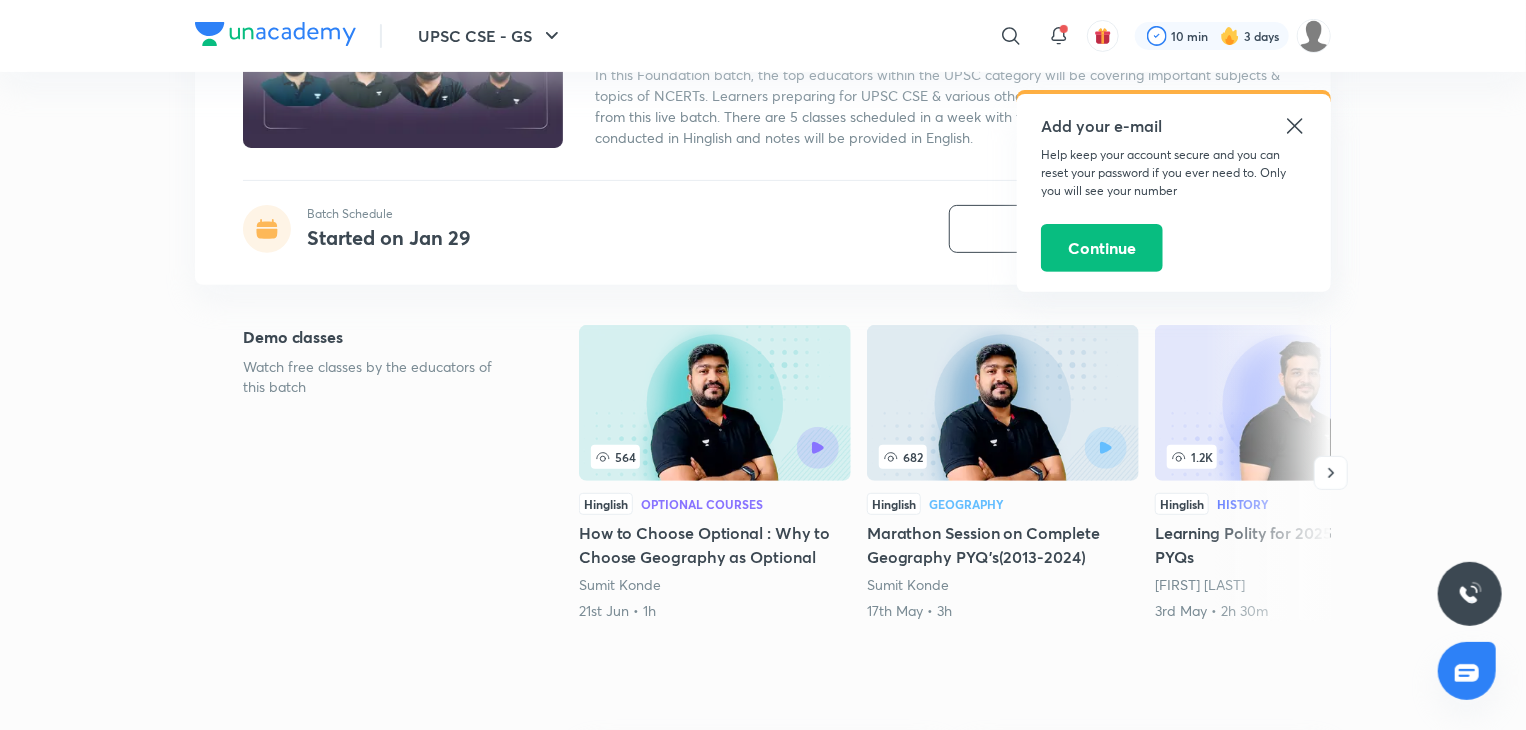 click 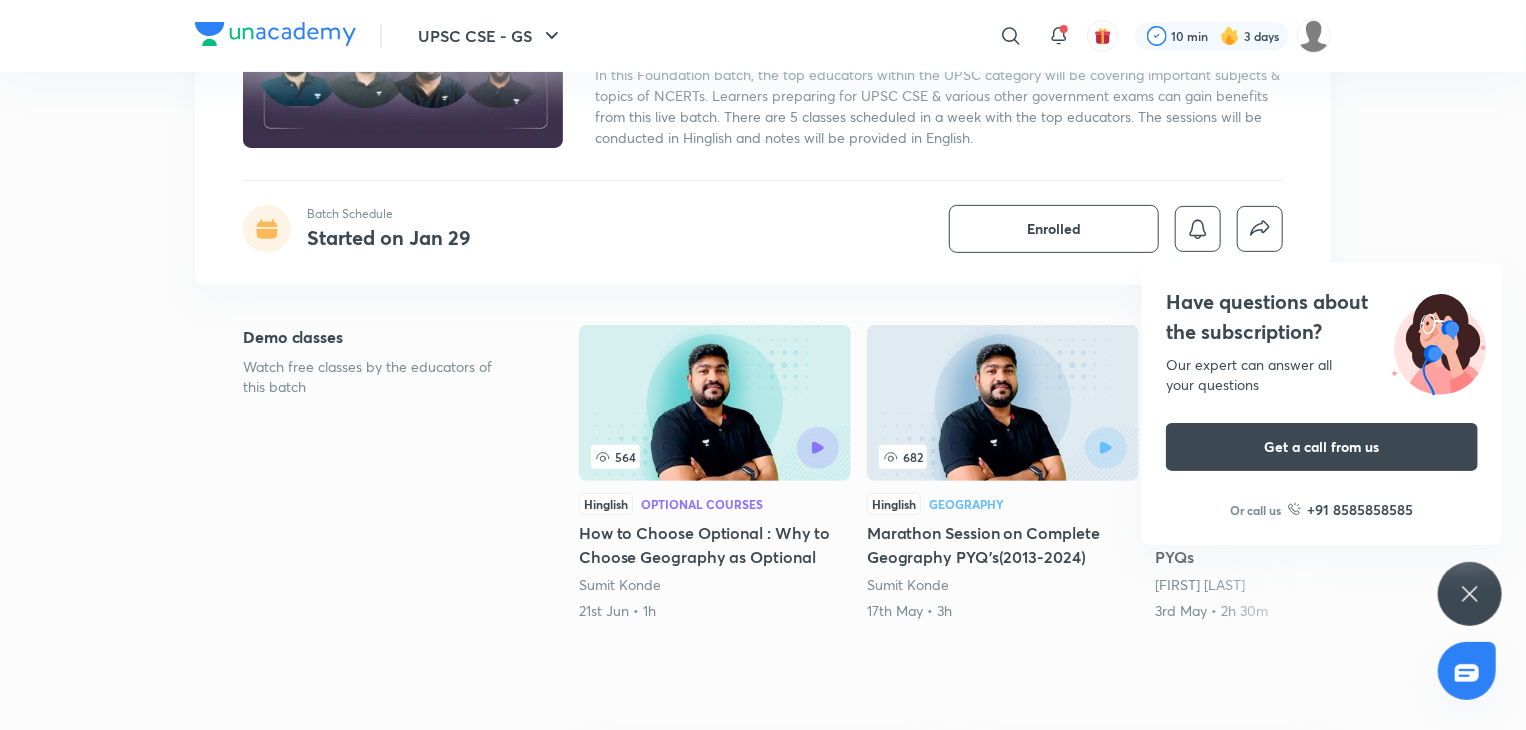 click on "Have questions about the subscription? Our expert can answer all your questions Get a call from us Or call us +91 8585858585" at bounding box center [1470, 594] 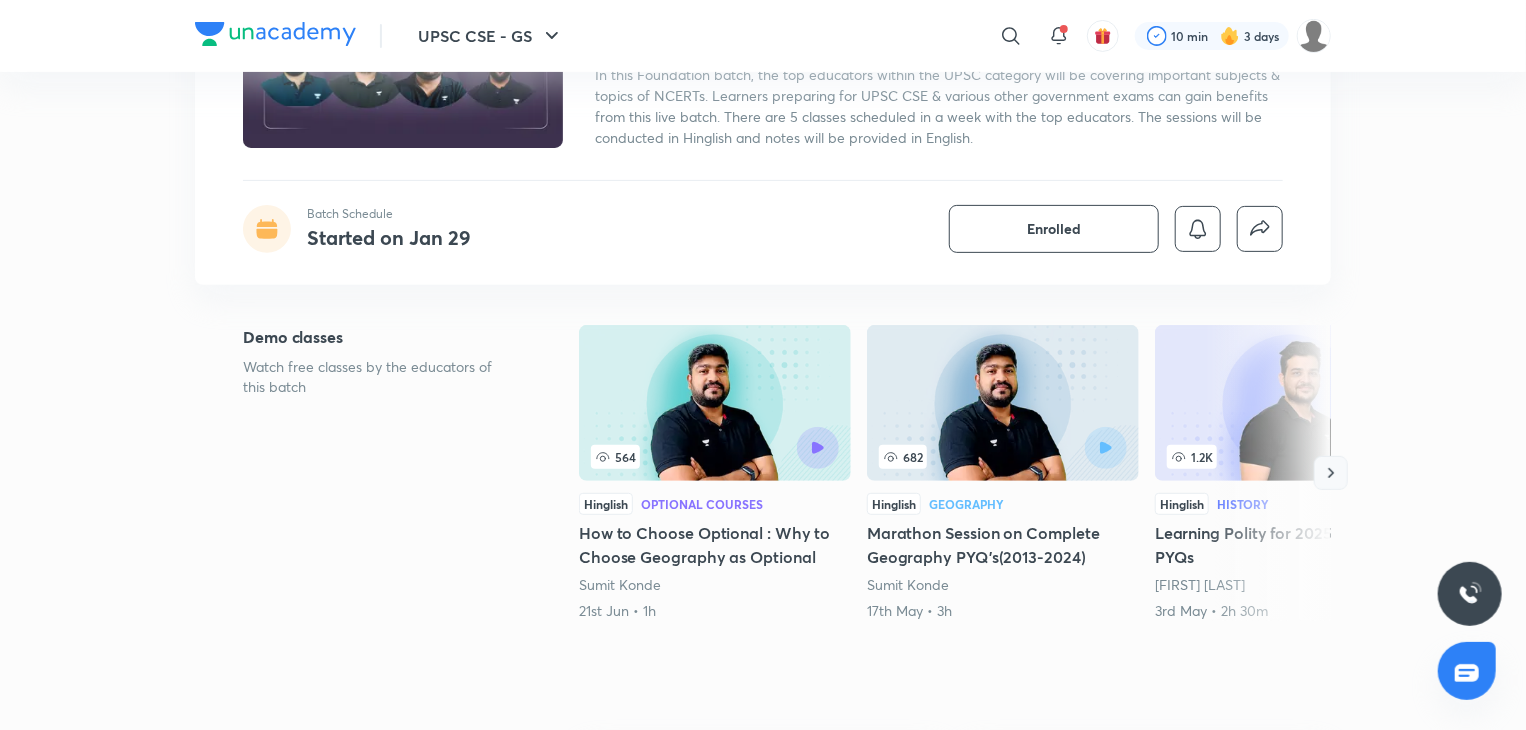 click 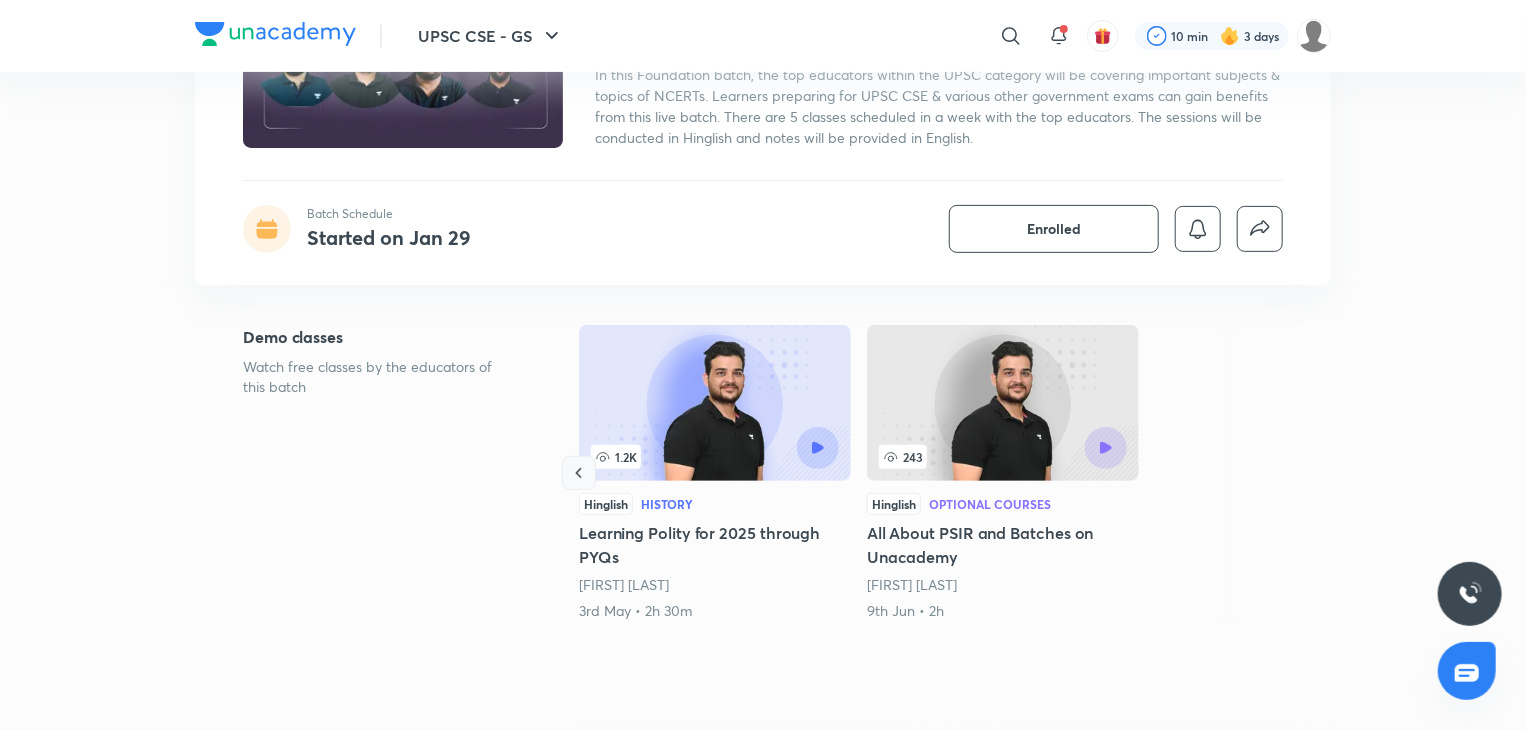 click 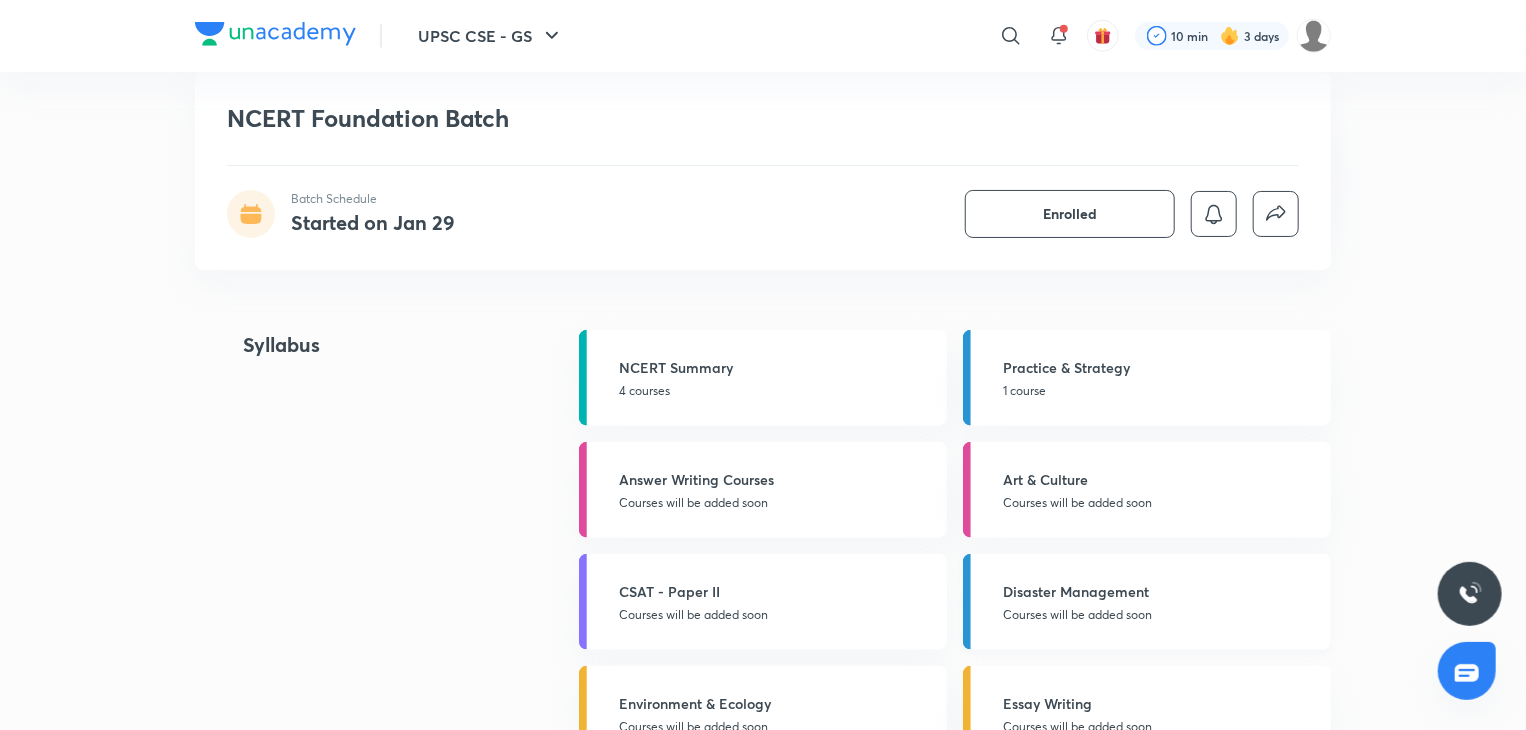 scroll, scrollTop: 840, scrollLeft: 0, axis: vertical 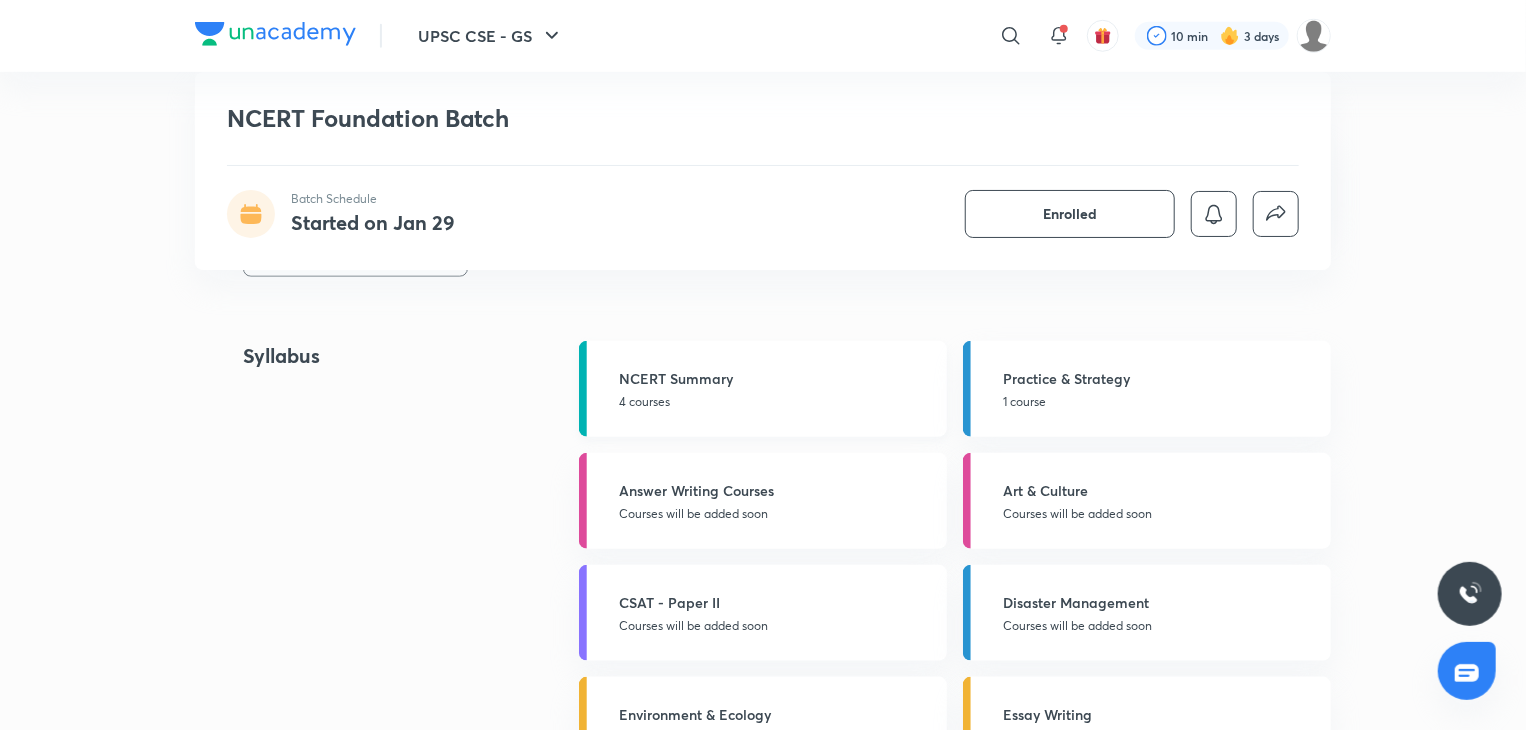 click on "4 courses" at bounding box center [777, 402] 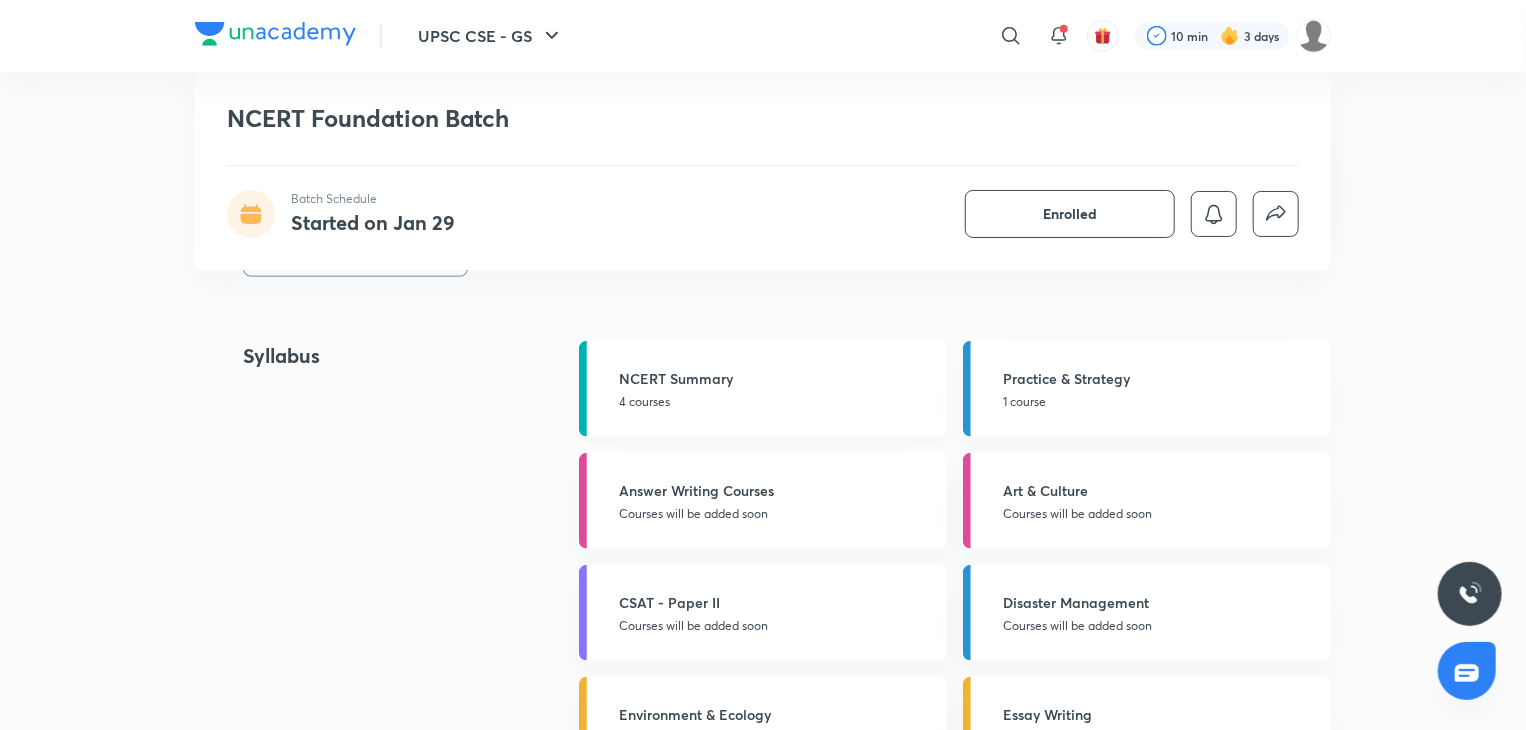 click on "4 courses" at bounding box center [777, 402] 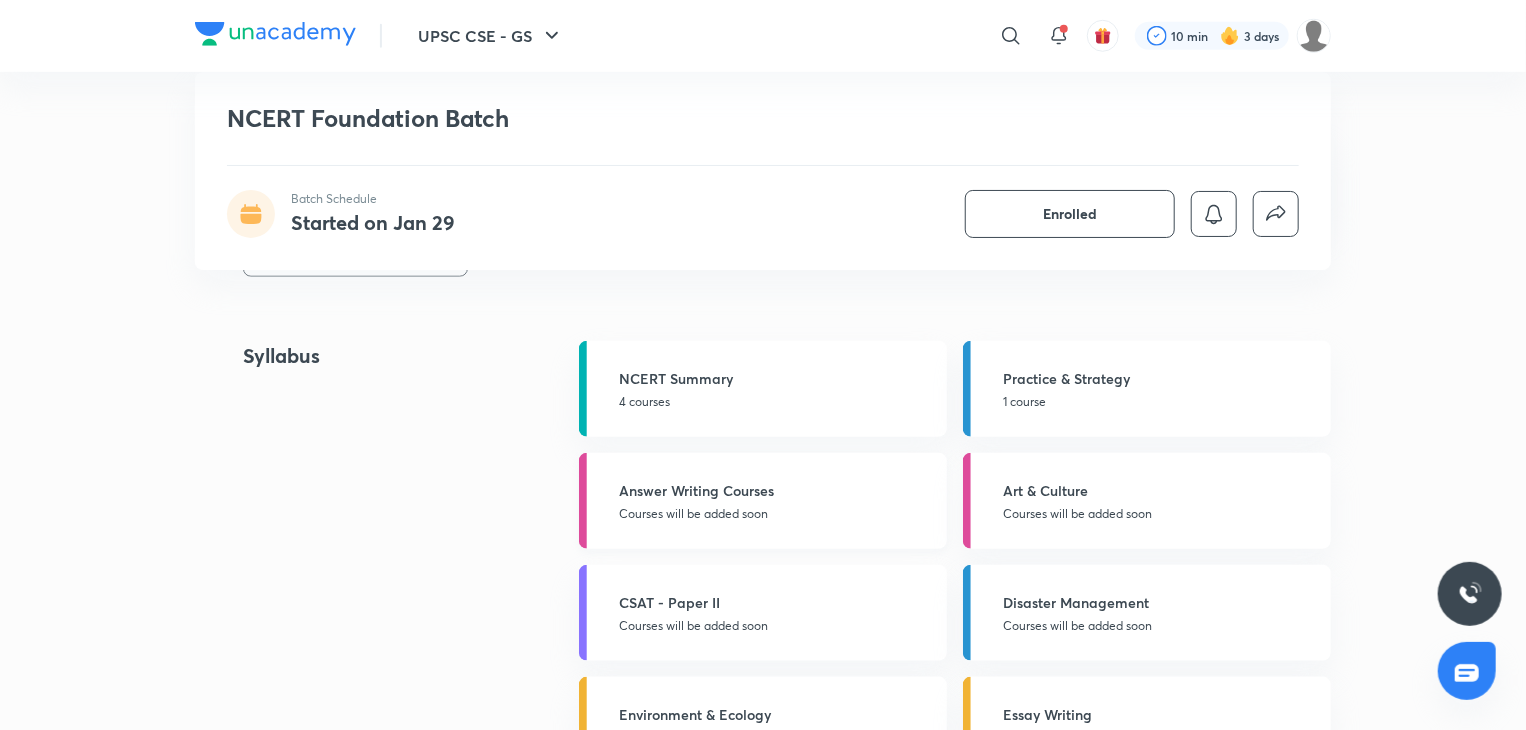 click on "Courses will be added soon" at bounding box center (777, 514) 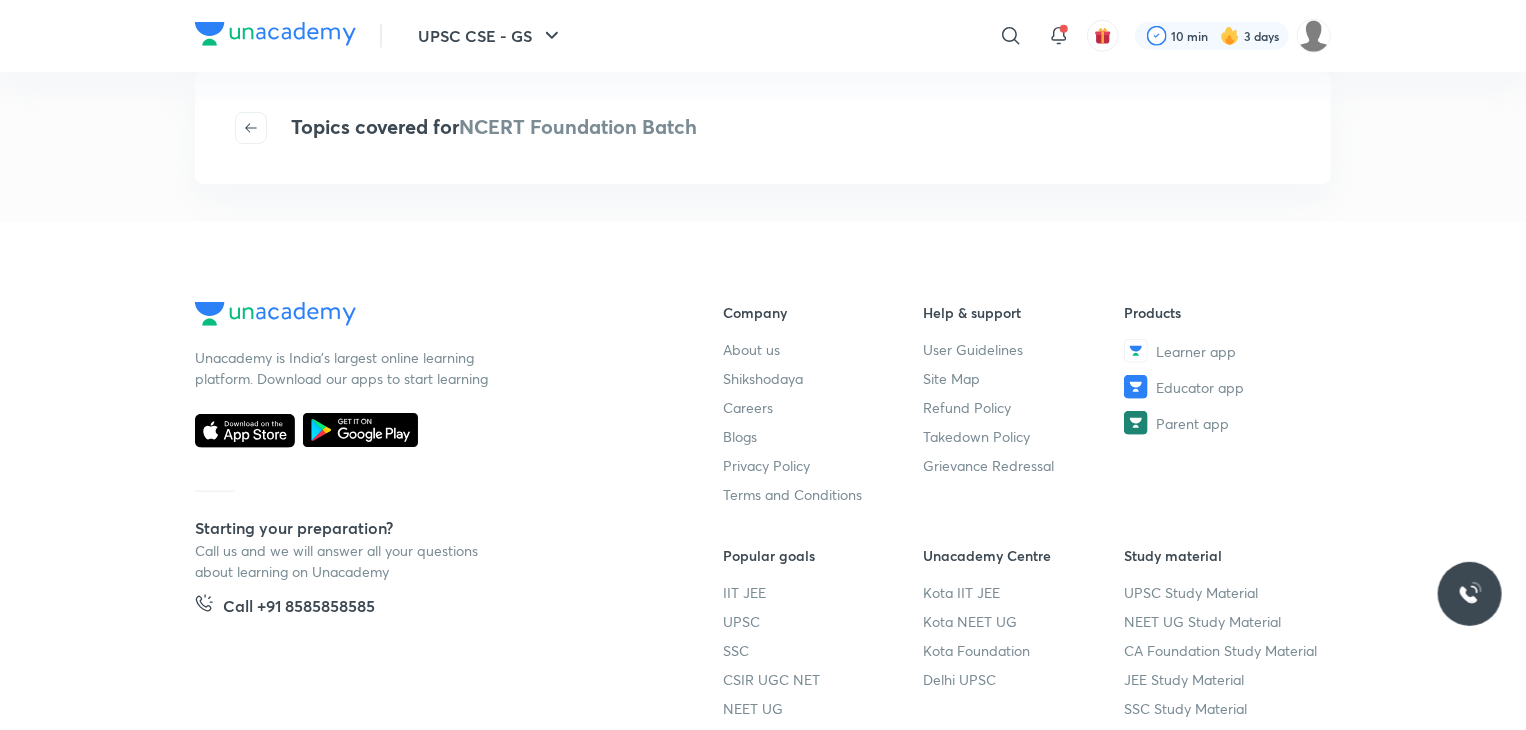 click on "Answer Writing Courses General Studies Optional" at bounding box center (903, -218) 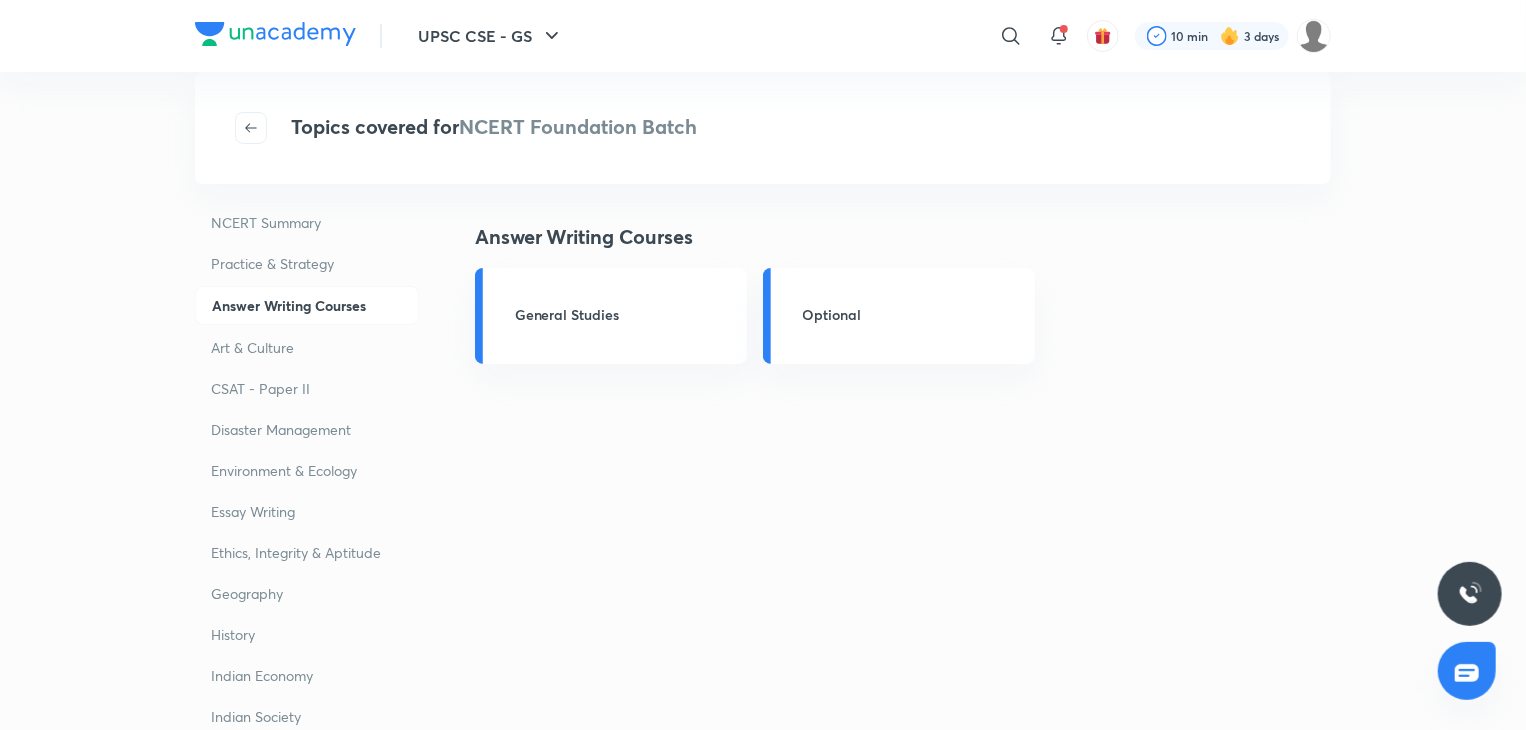 click on "Answer Writing Courses General Studies Optional" at bounding box center [903, 622] 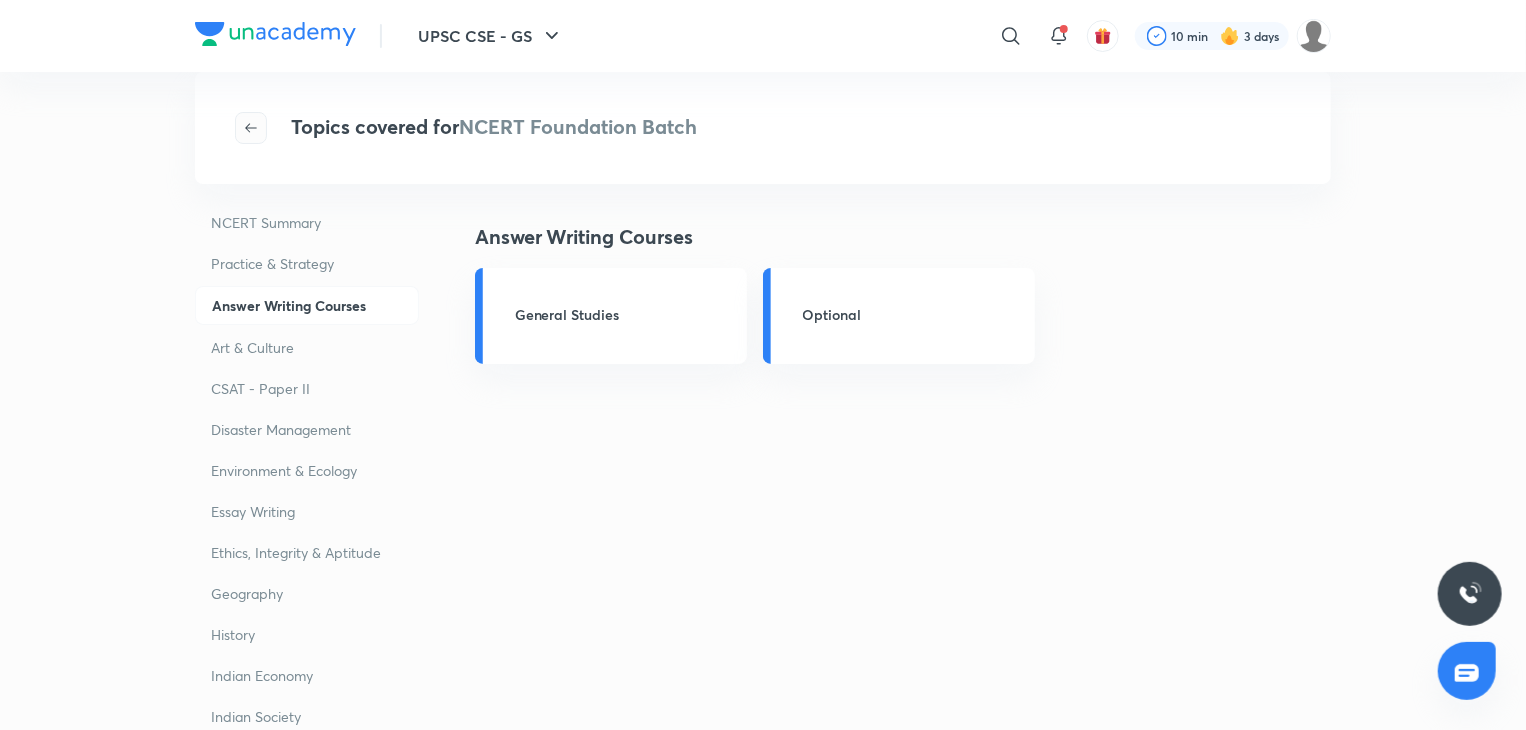 click 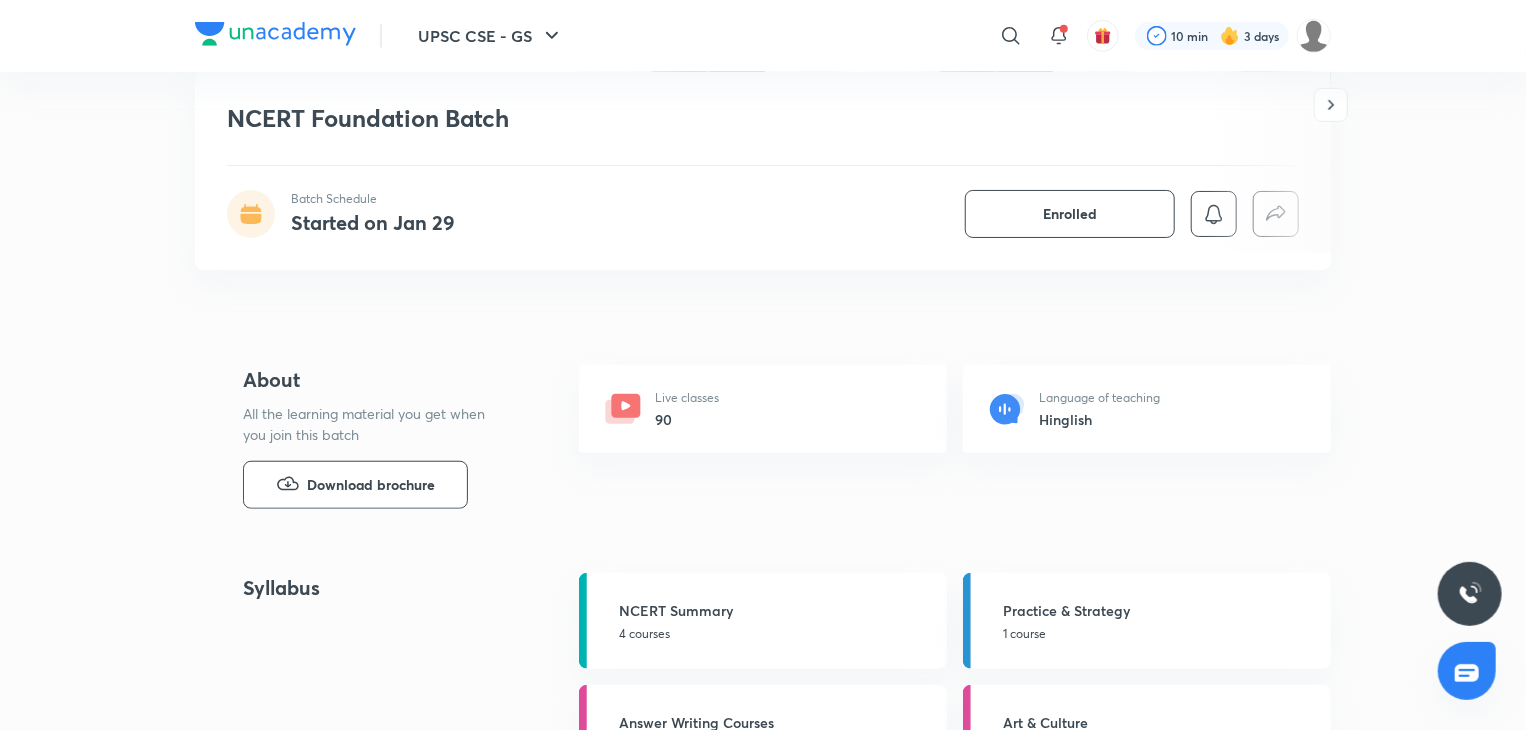 scroll, scrollTop: 640, scrollLeft: 0, axis: vertical 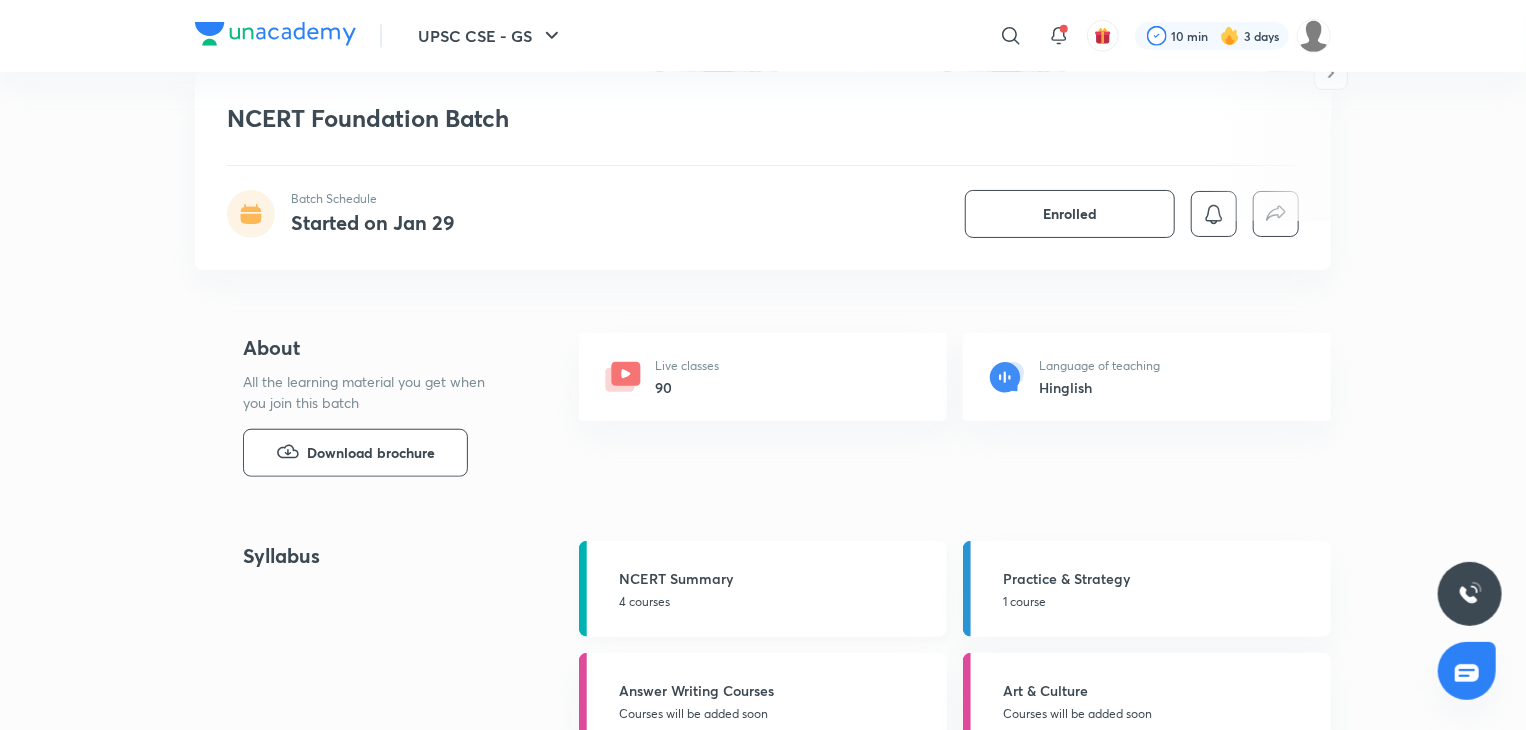click on "NCERT Summary" at bounding box center [777, 578] 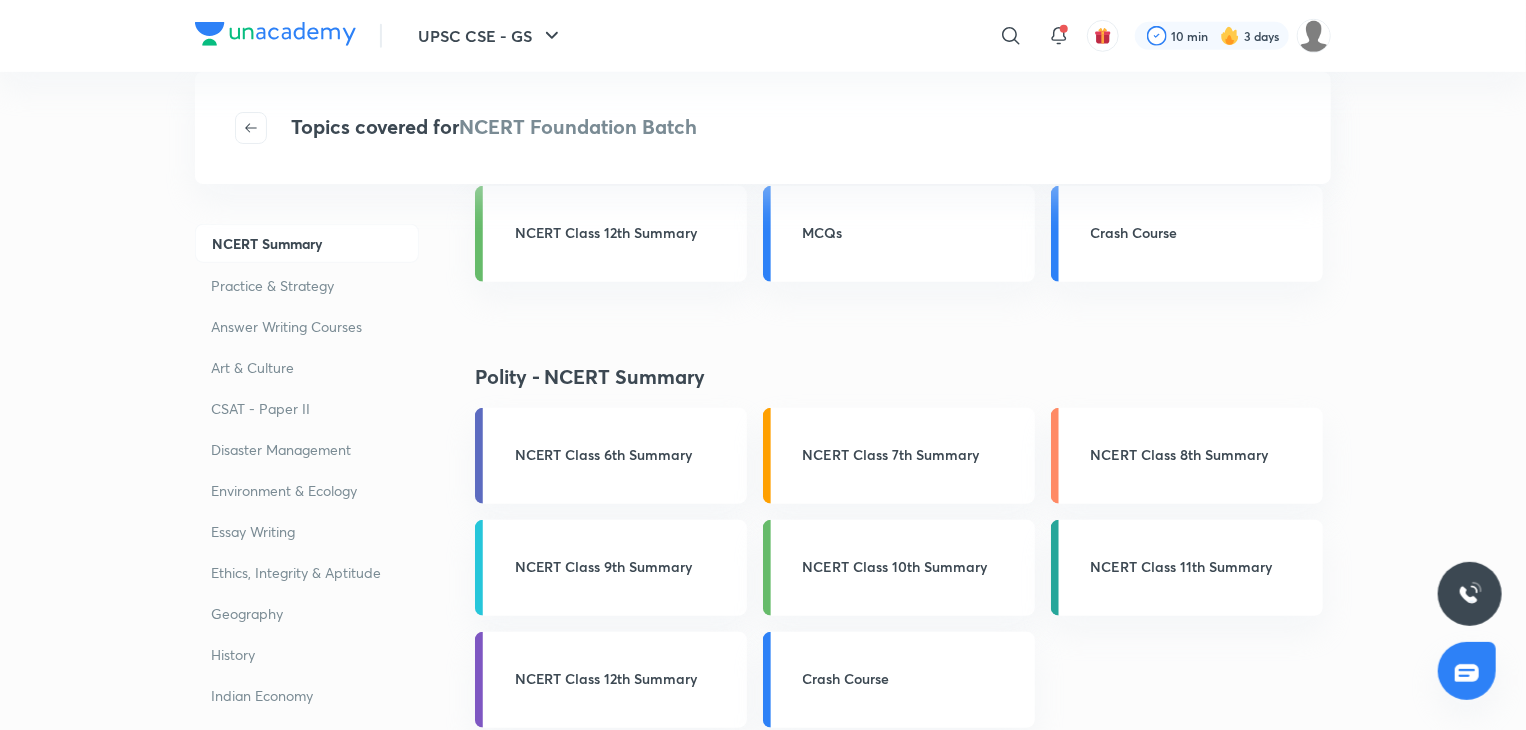 scroll, scrollTop: 0, scrollLeft: 0, axis: both 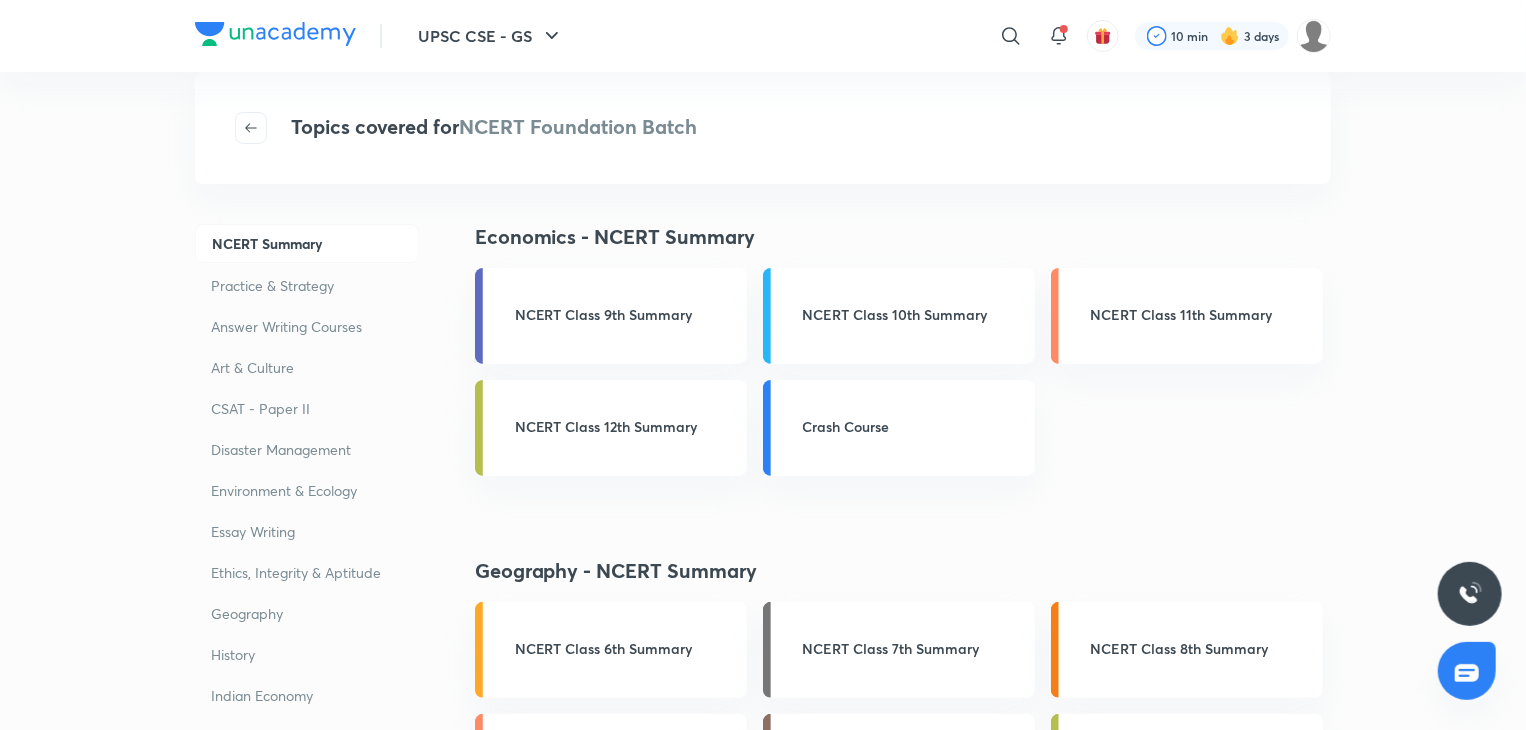 click on "UPSC CSE - GS ​ 10 min 3 days Topics covered for  NCERT Foundation Batch NCERT Summary Practice & Strategy Answer Writing Courses Art & Culture CSAT - Paper II Disaster Management Environment & Ecology Essay Writing Ethics, Integrity & Aptitude Geography History Indian Economy Indian Society Interview Preparation Newspapers Polity, Governance & IR Science & Technology Security Issues UPSC CSE Batches Current Affairs Economics - NCERT Summary NCERT Class 9th Summary NCERT Class 10th Summary NCERT Class 11th Summary NCERT Class 12th Summary Crash Course Geography - NCERT Summary NCERT Class 6th Summary NCERT Class 7th Summary NCERT Class 8th Summary NCERT Class 9th Summary NCERT Class 10th Summary NCERT Class 11th Summary NCERT Class 12th Summary MCQs Crash Course Polity - NCERT Summary NCERT Class 6th Summary NCERT Class 7th Summary NCERT Class 8th Summary  NCERT Class 9th Summary NCERT Class 10th Summary NCERT Class 11th Summary NCERT Class 12th Summary Crash Course Sci & Tech - NCERT Summary MCQs Company" at bounding box center (763, 1827) 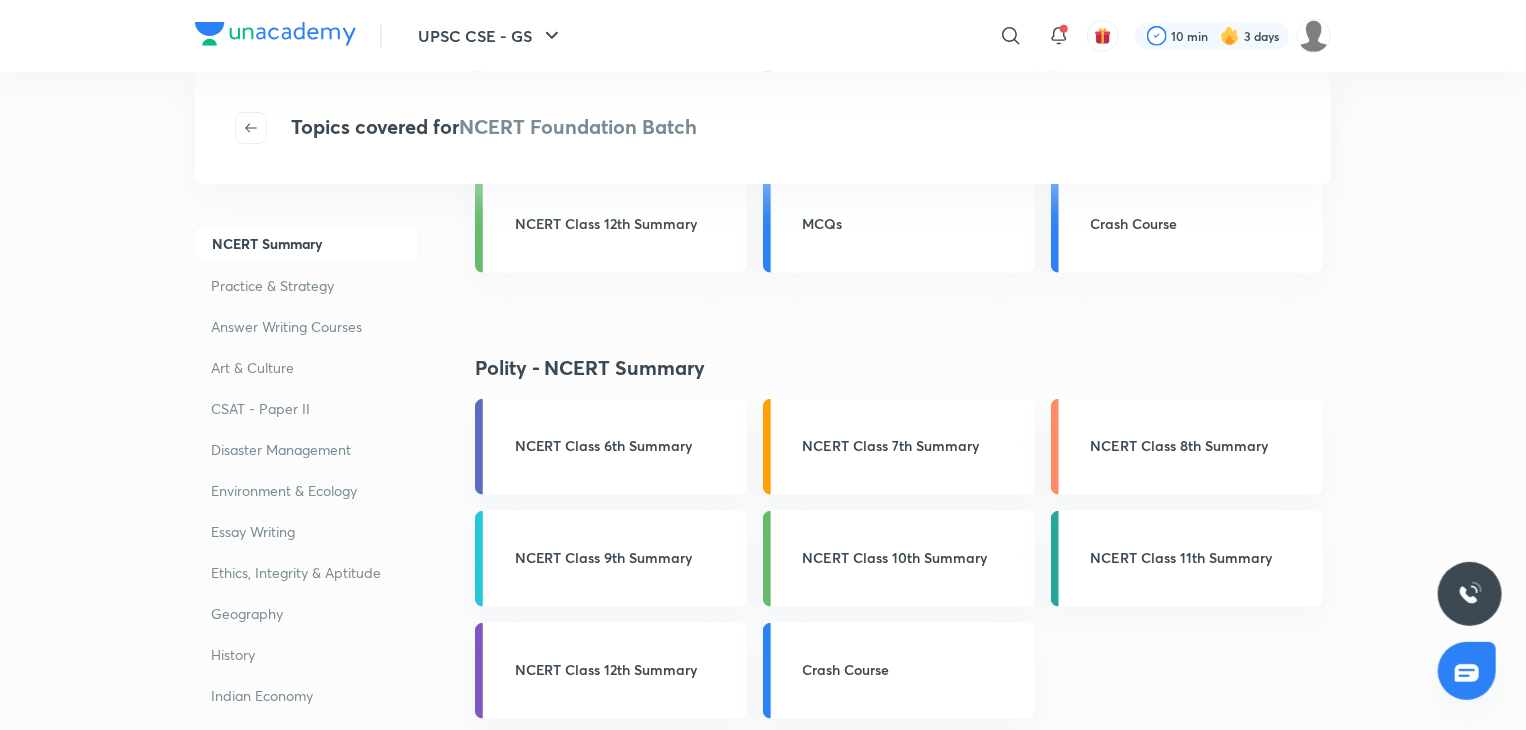 scroll, scrollTop: 656, scrollLeft: 0, axis: vertical 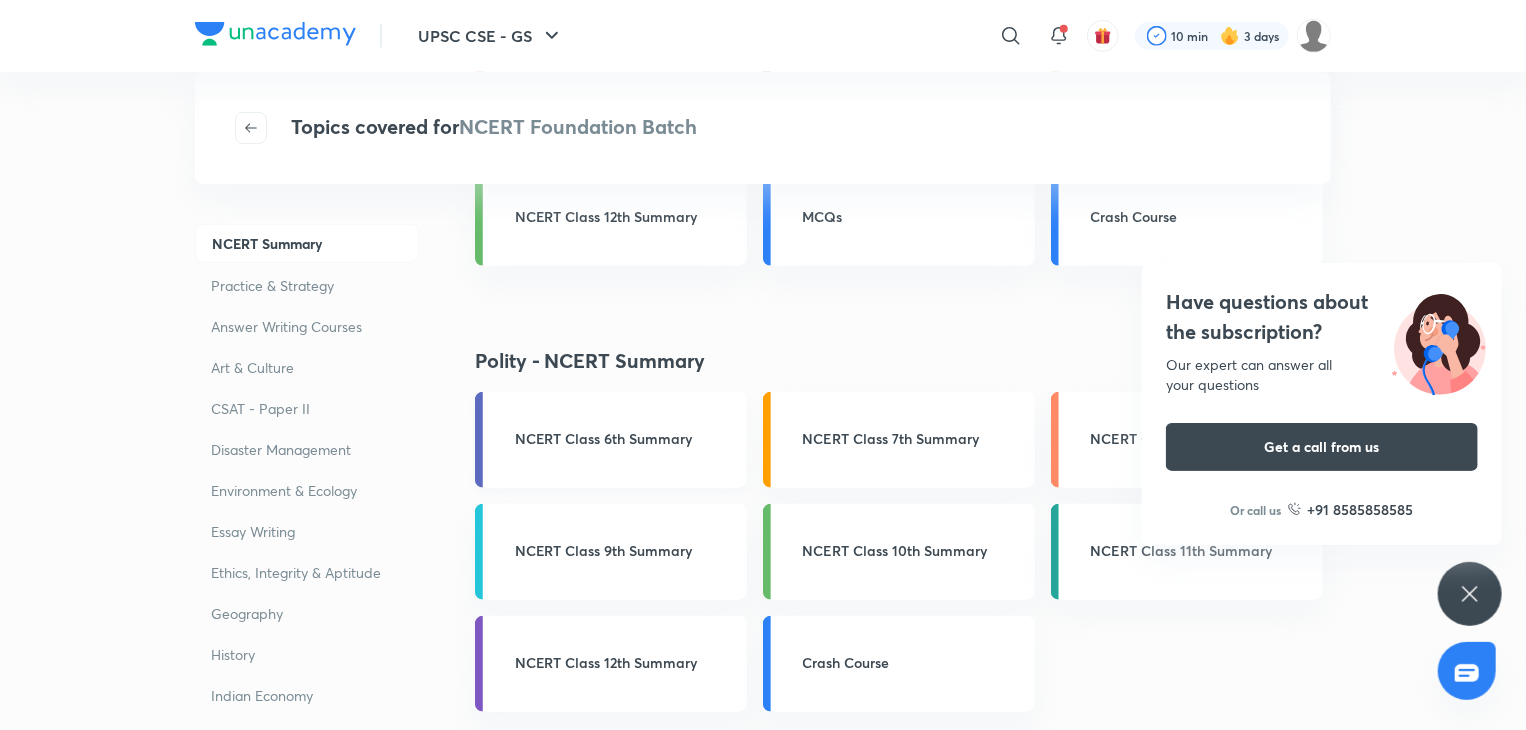 click on "NCERT Class 6th Summary" at bounding box center (611, 440) 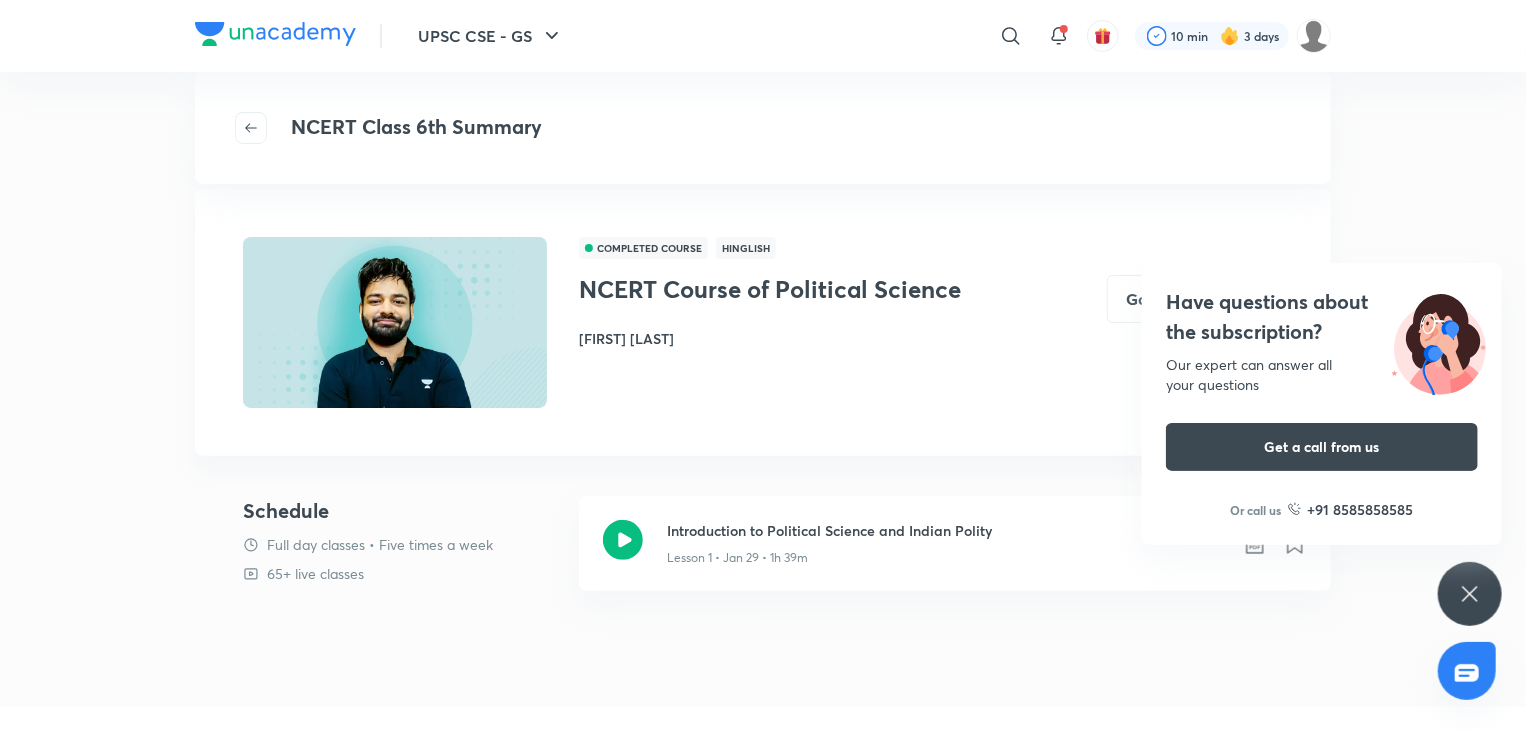 scroll, scrollTop: 0, scrollLeft: 0, axis: both 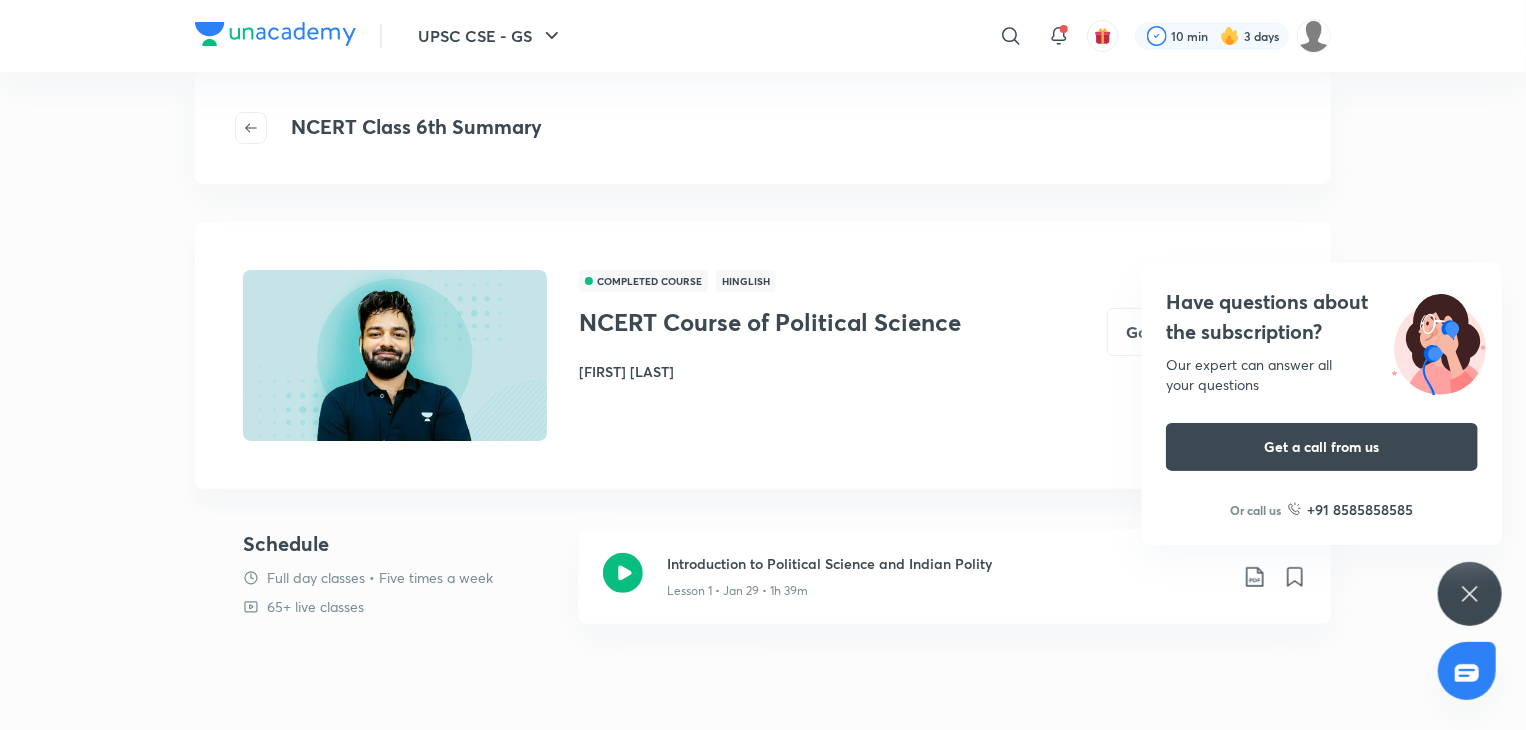 click on "Have questions about the subscription? Our expert can answer all your questions Get a call from us Or call us +91 8585858585" at bounding box center (1470, 594) 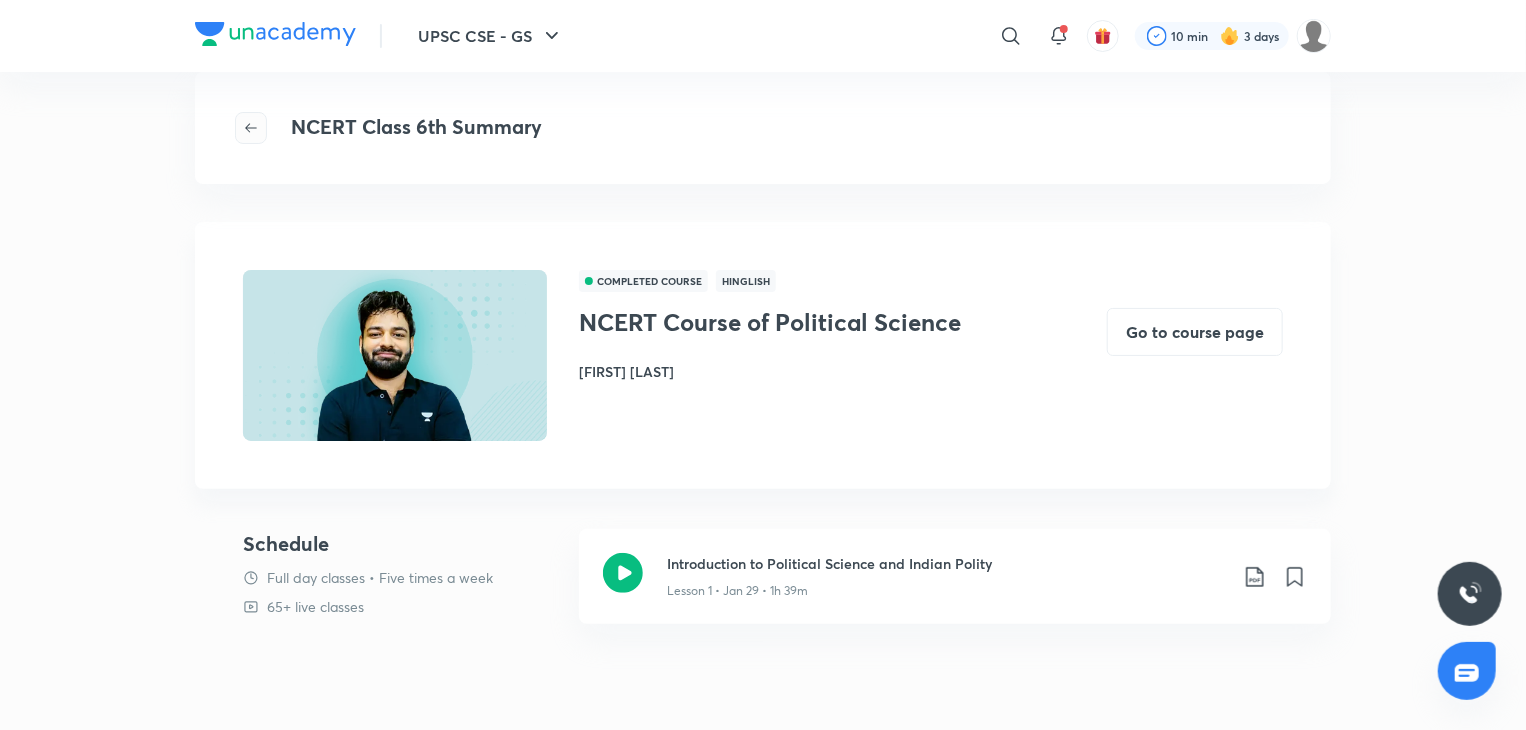 click 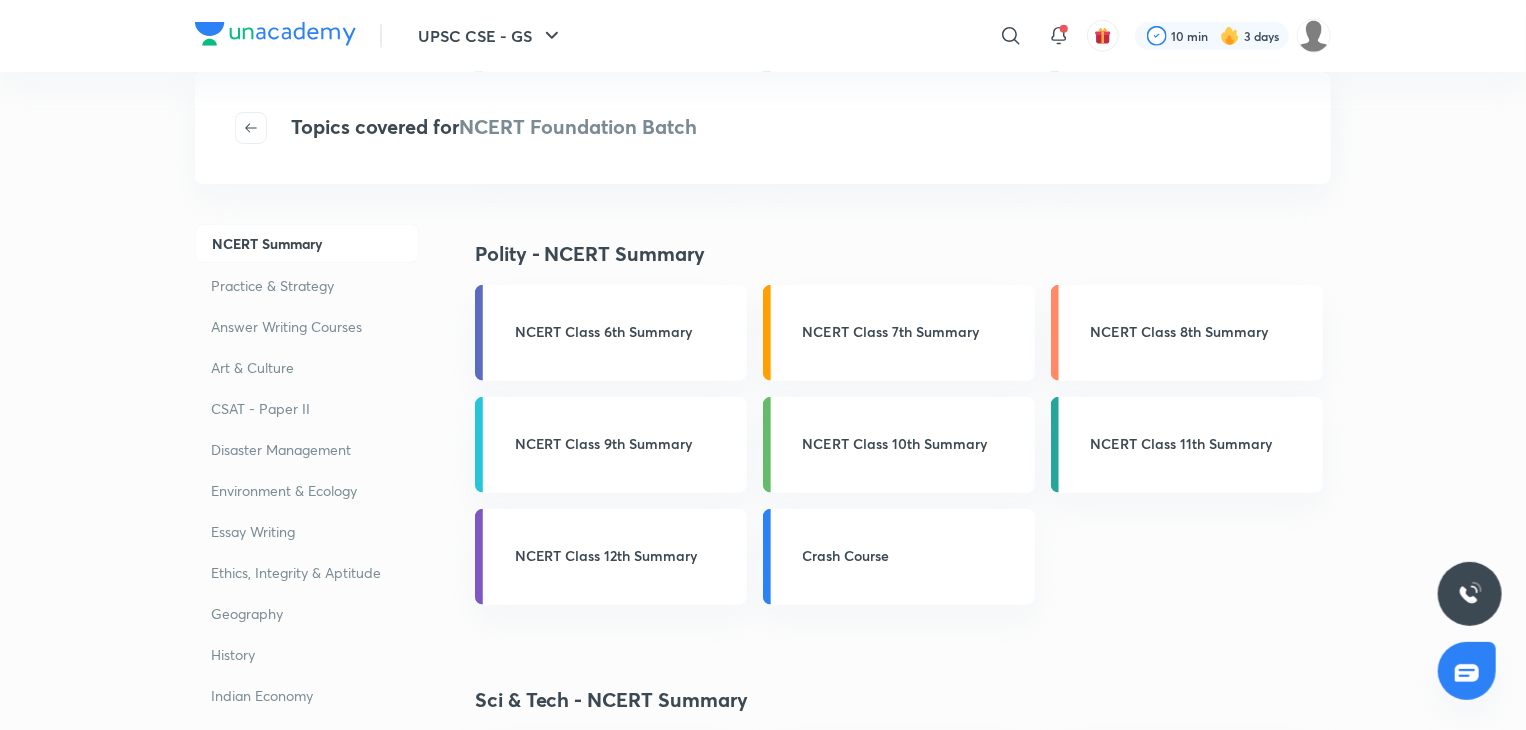scroll, scrollTop: 760, scrollLeft: 0, axis: vertical 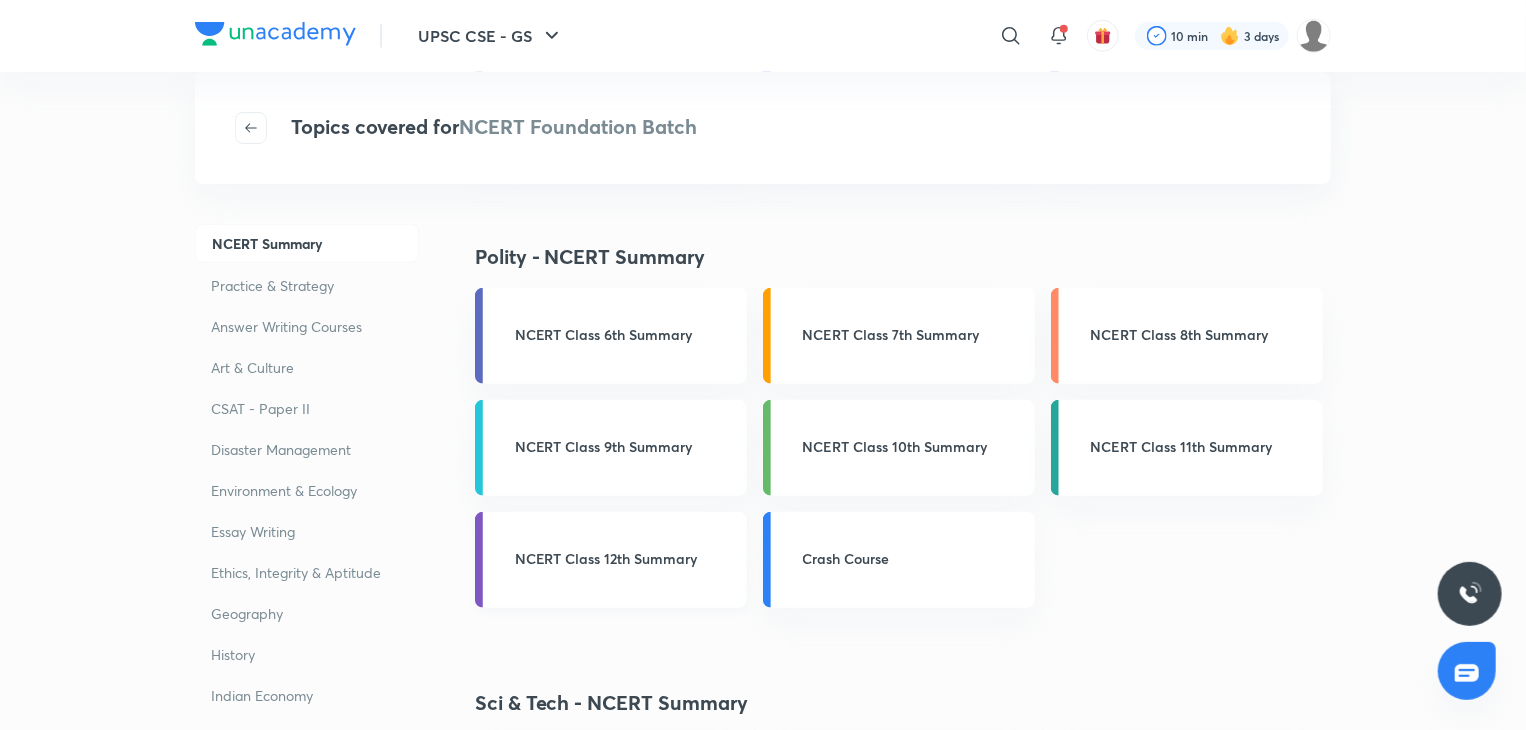 click on "NCERT Class 12th Summary" at bounding box center (625, 558) 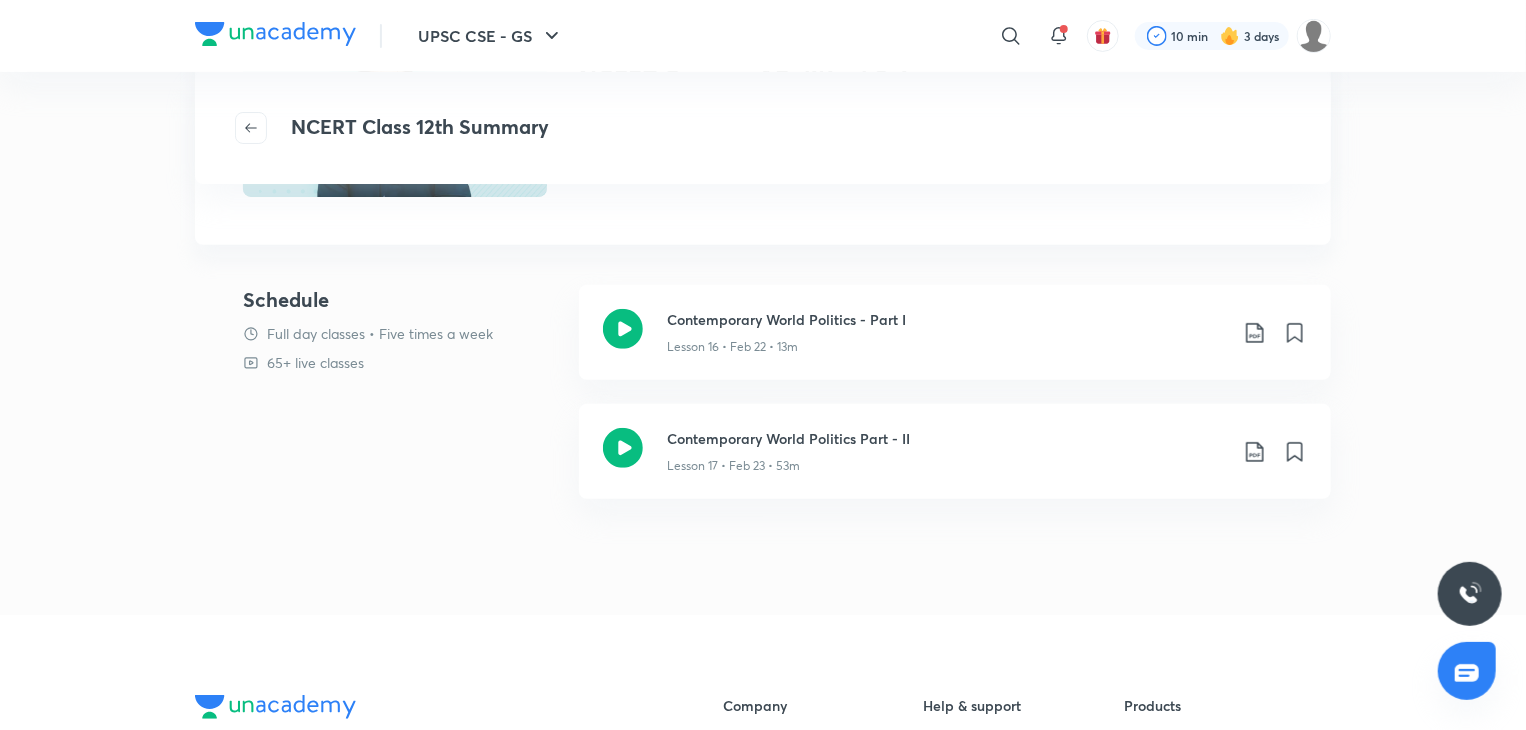 scroll, scrollTop: 240, scrollLeft: 0, axis: vertical 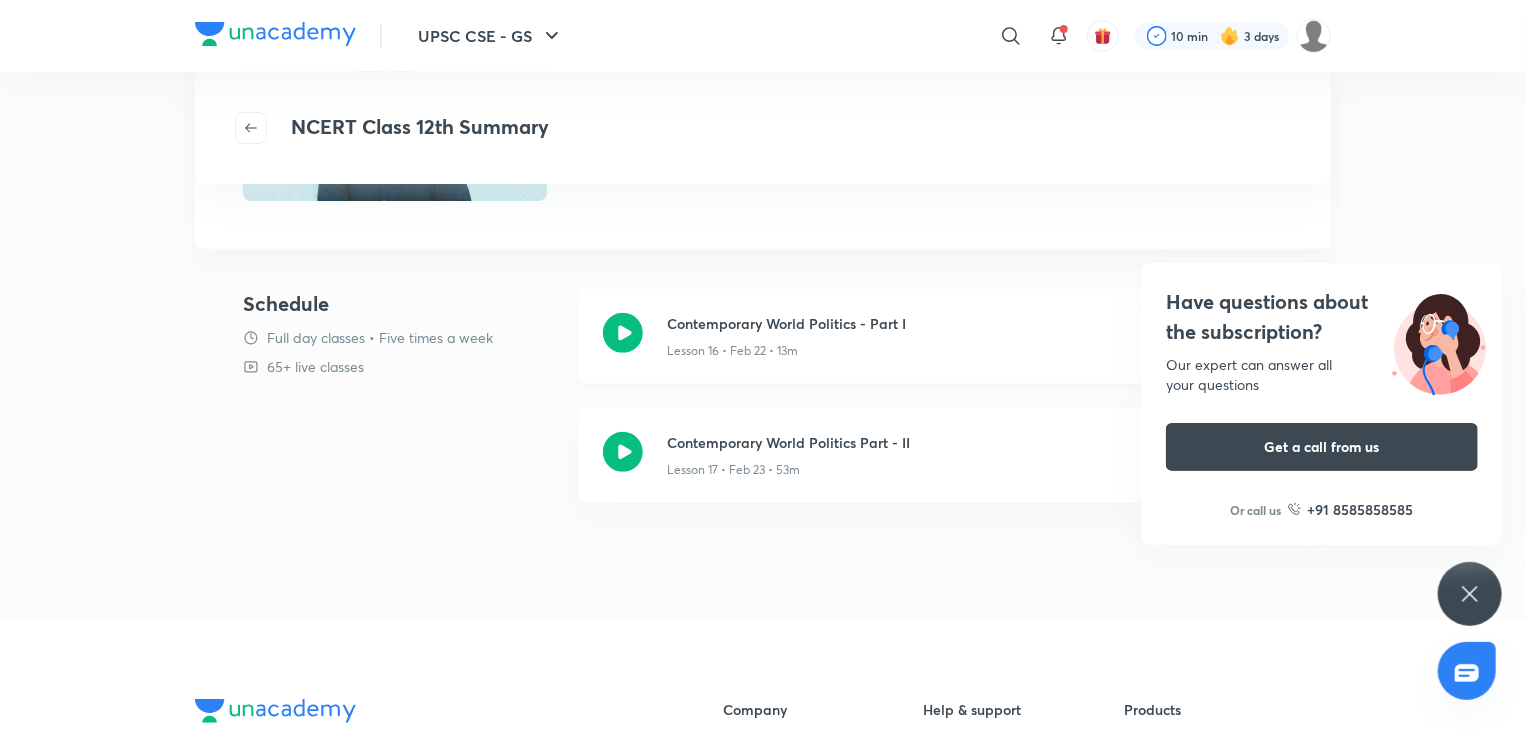 click on "Lesson 16  •  Feb 22  •  13m" at bounding box center (947, 347) 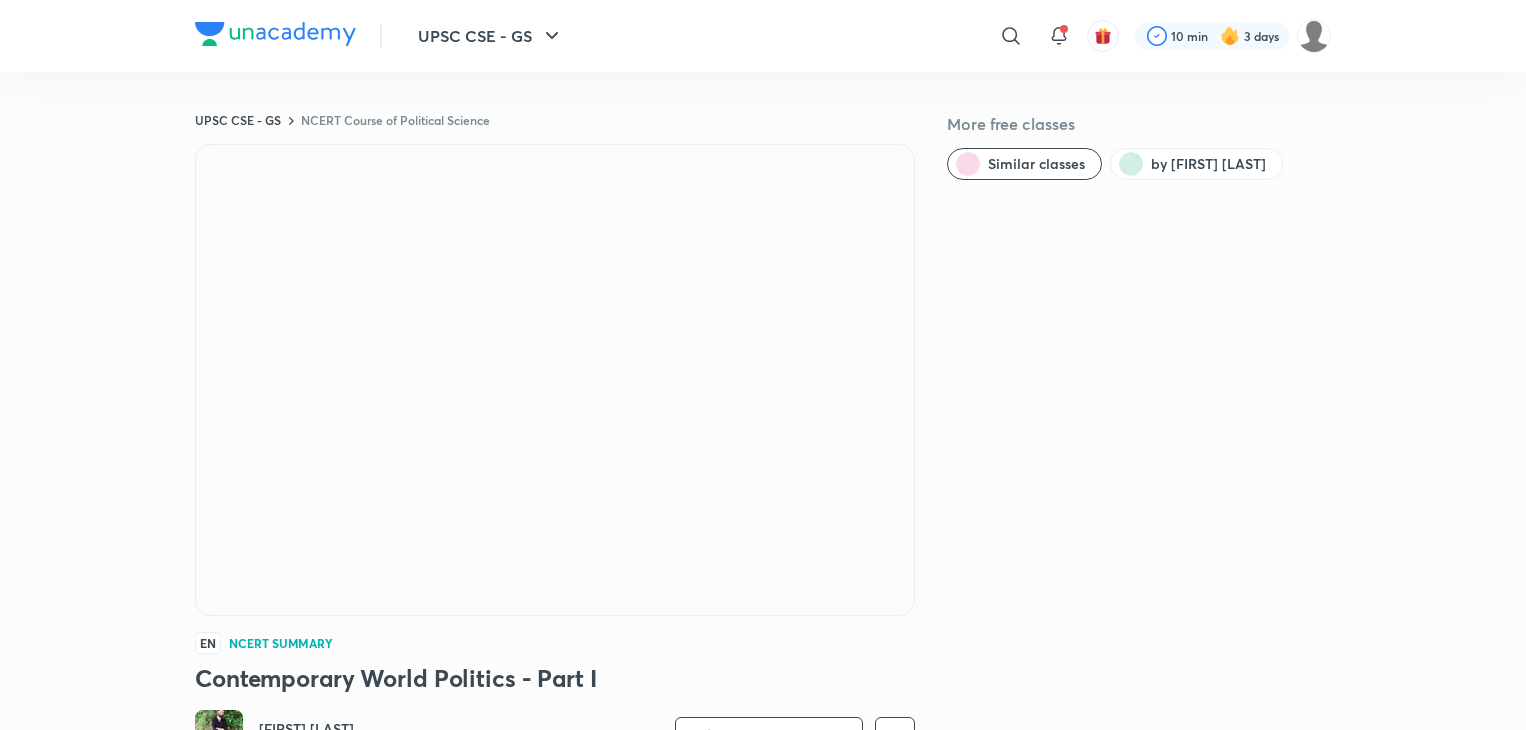scroll, scrollTop: 0, scrollLeft: 0, axis: both 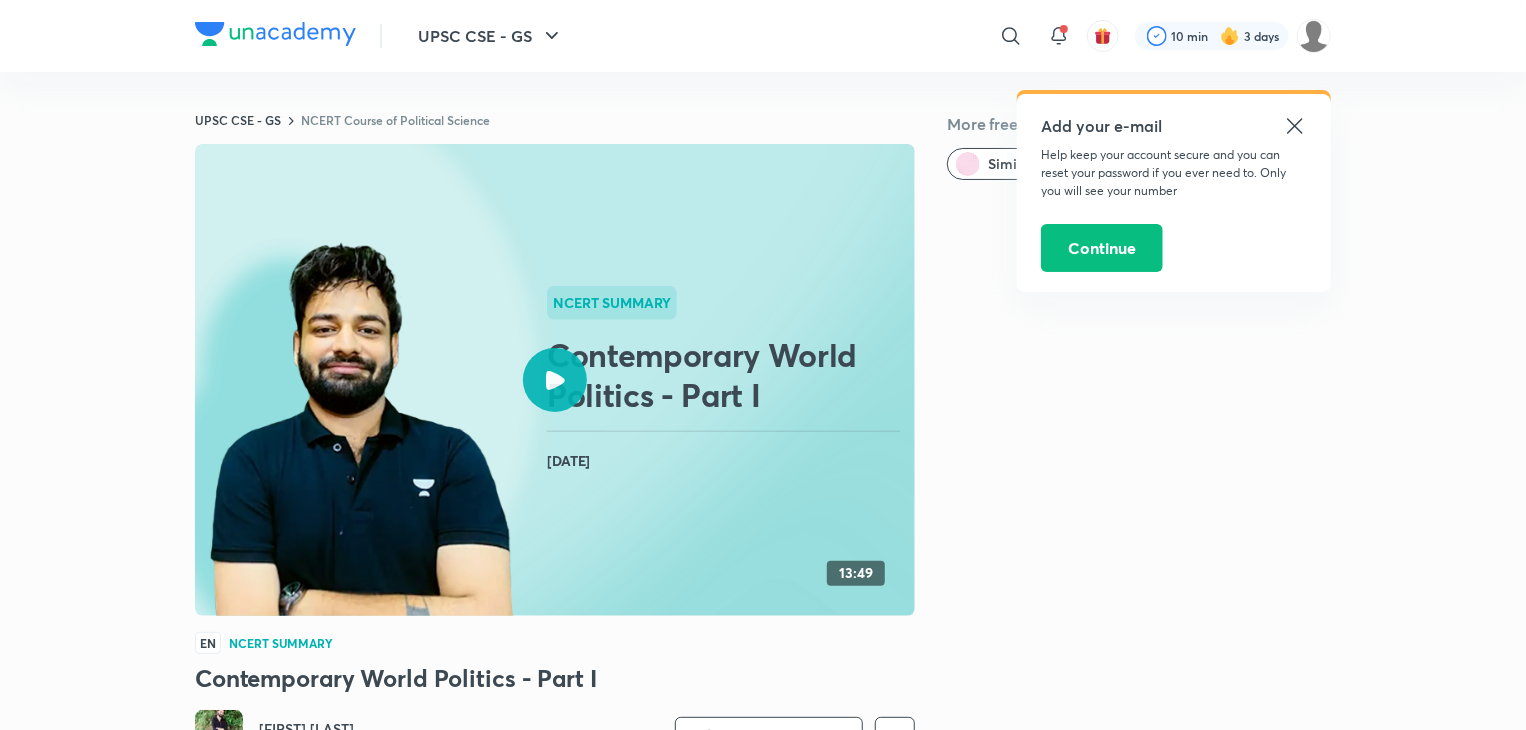 click at bounding box center (555, 380) 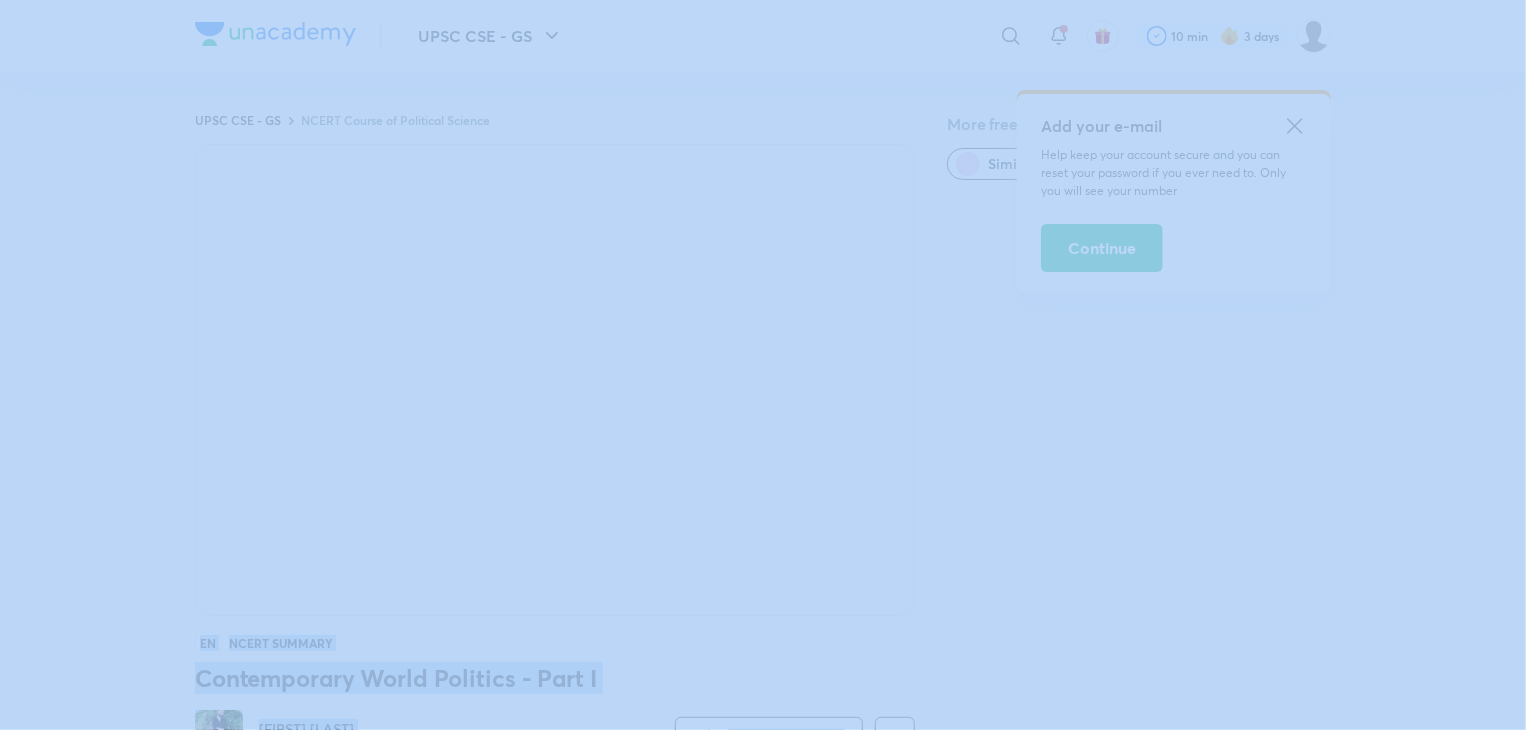 click on "UPSC CSE - GS ​ Add your e-mail Help keep your account secure and you can reset your password if you ever need to. Only you will see your number Continue 10 min 3 days UPSC CSE - GS NCERT Course of Political Science More free classes Similar classes by [FIRST] [LAST] EN NCERT Summary Contemporary World Politics - Part I [FIRST] [LAST] 2K followers •  NCERT Summary Watch on app Download Class PDF [DATE] • 13m  • 73 views In this course from 6th to 12th class NCERT books of Political Science will be covered in most comprehensive way which shall include the answer writing approach along with doubt solving sessions as well for all the chapters individually Read more Get subscription to start your preparation View subscription plans Similar subject-wise courses Best for deep diving in a subject   Learn a subject from your favourite educator Unacademy is India’s largest online learning platform. Download our apps to start learning Starting your preparation? Call +91 [PHONE] Company About us UPSC" at bounding box center [763, 952] 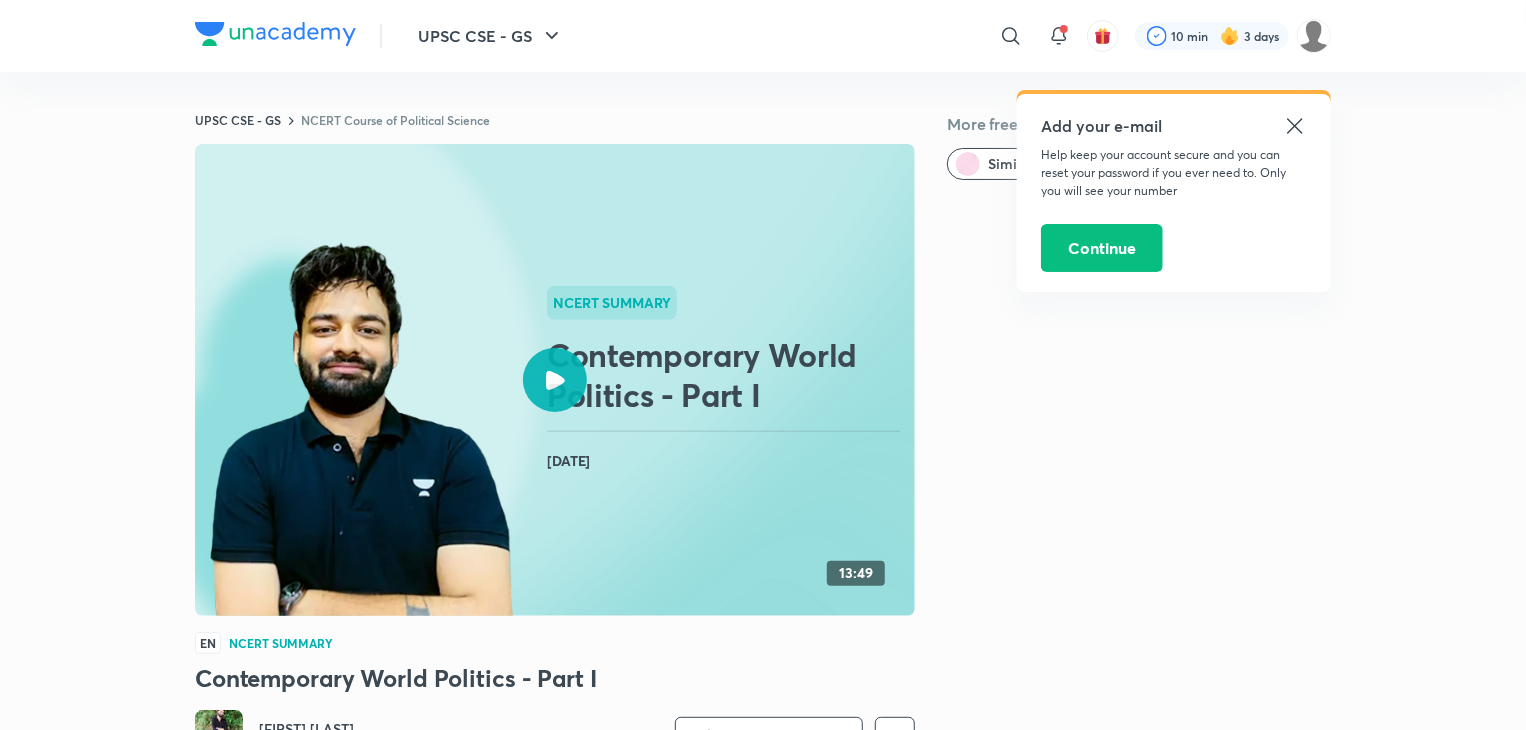 click 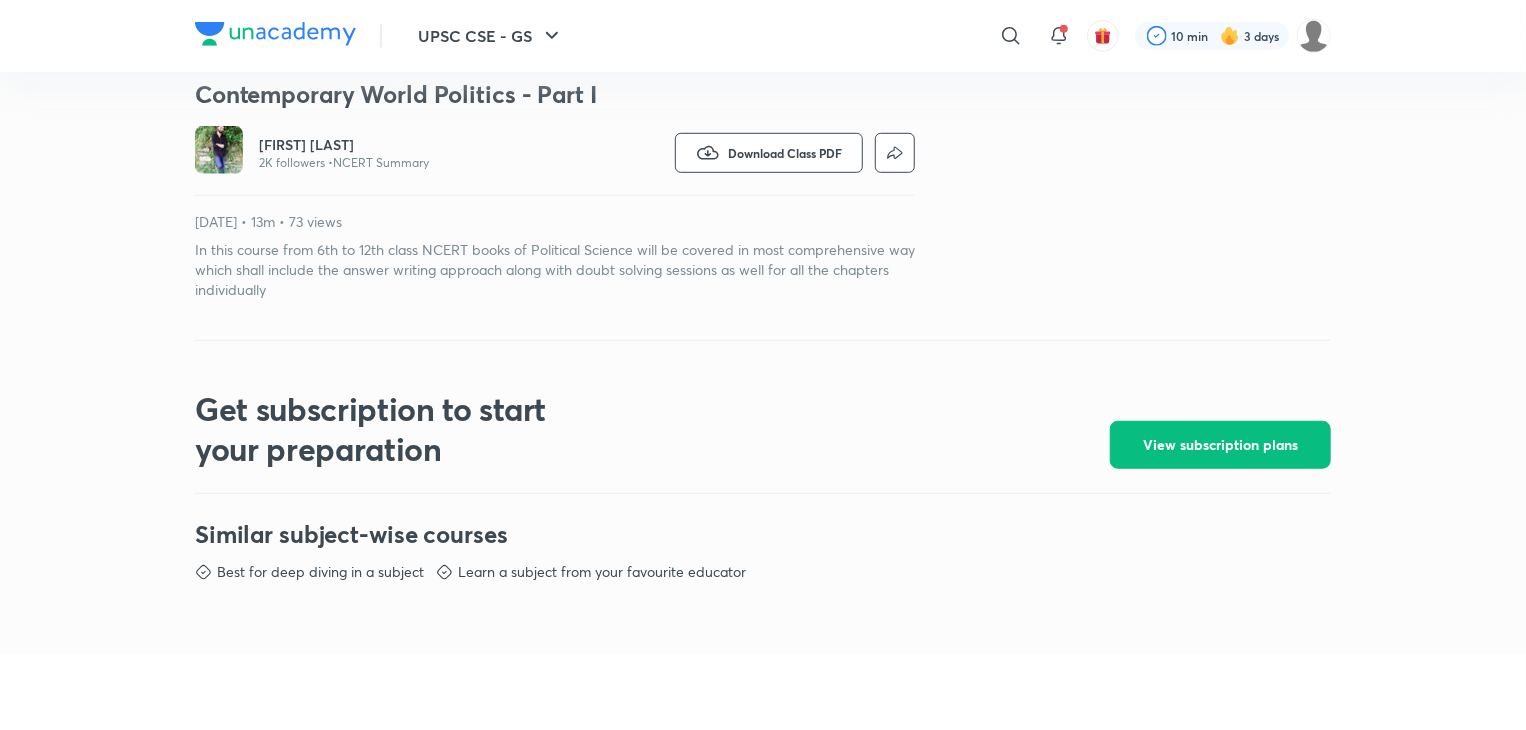 scroll, scrollTop: 600, scrollLeft: 0, axis: vertical 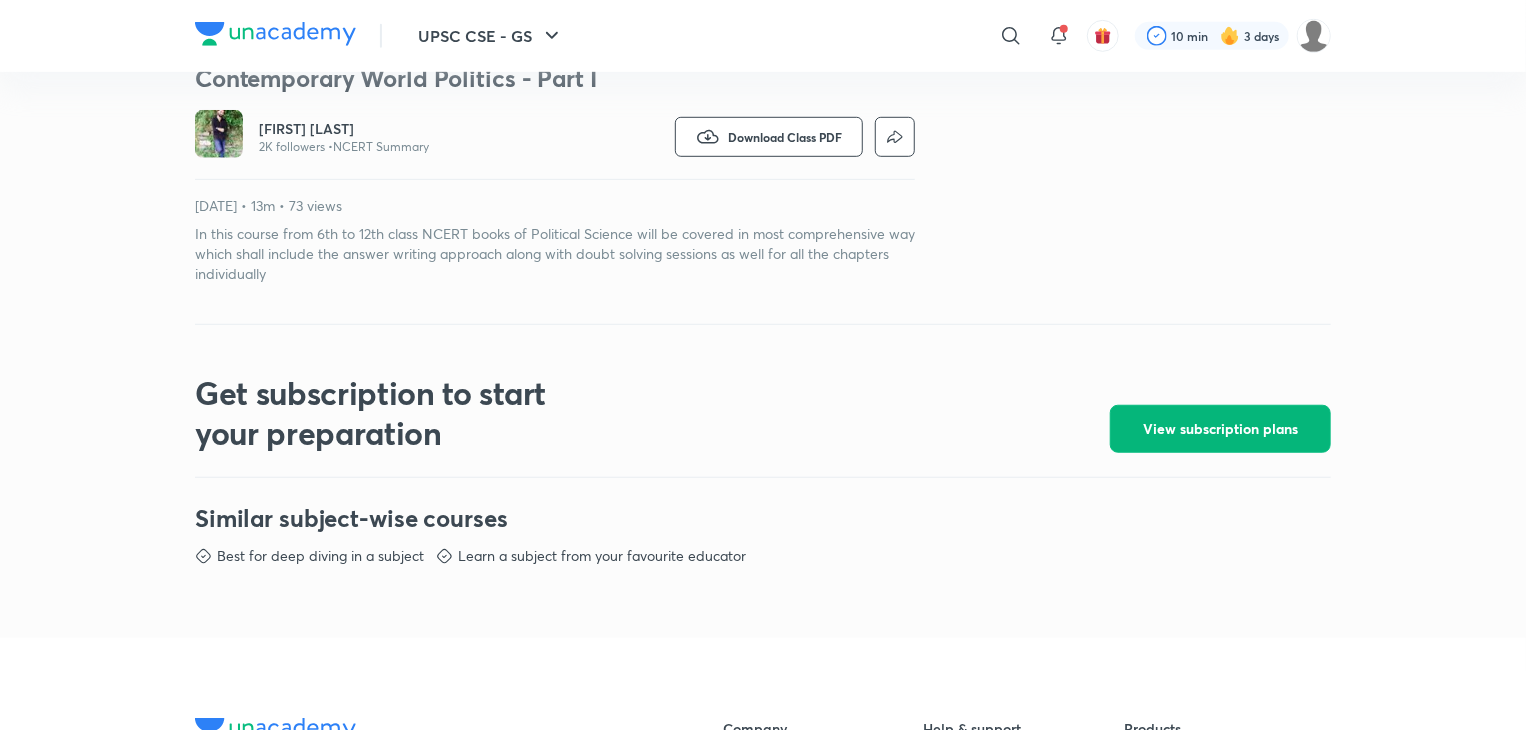 click on "View subscription plans" at bounding box center [1220, 429] 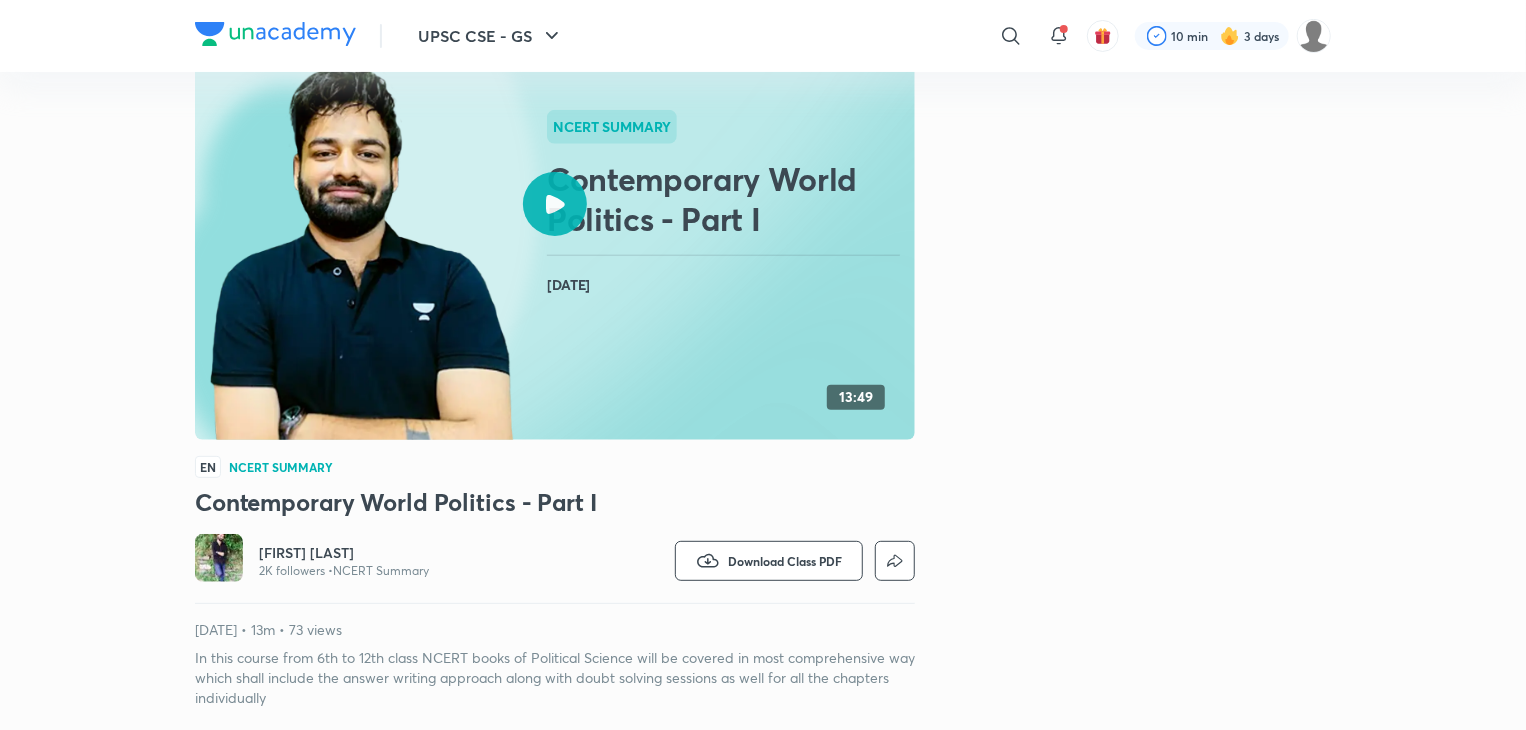 scroll, scrollTop: 0, scrollLeft: 0, axis: both 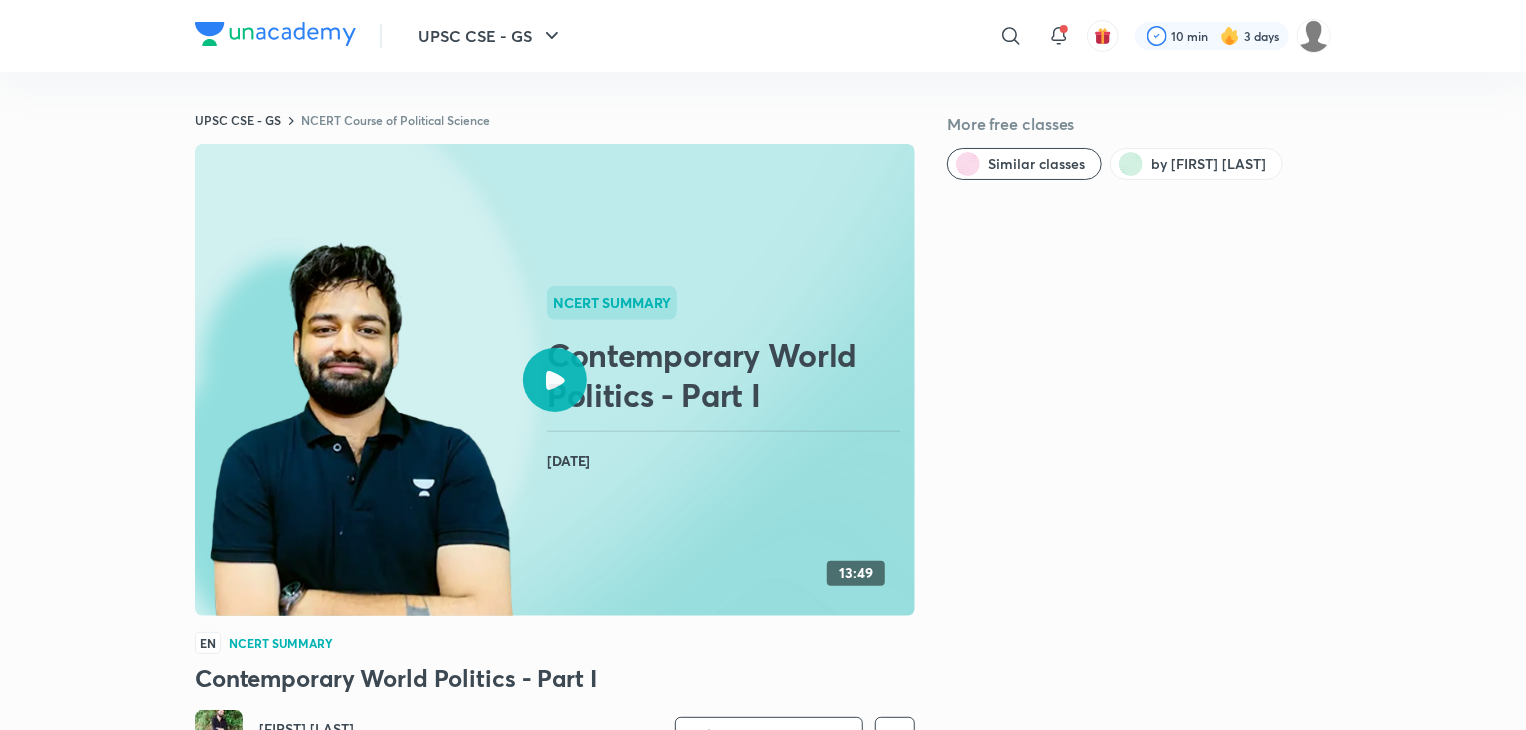 click 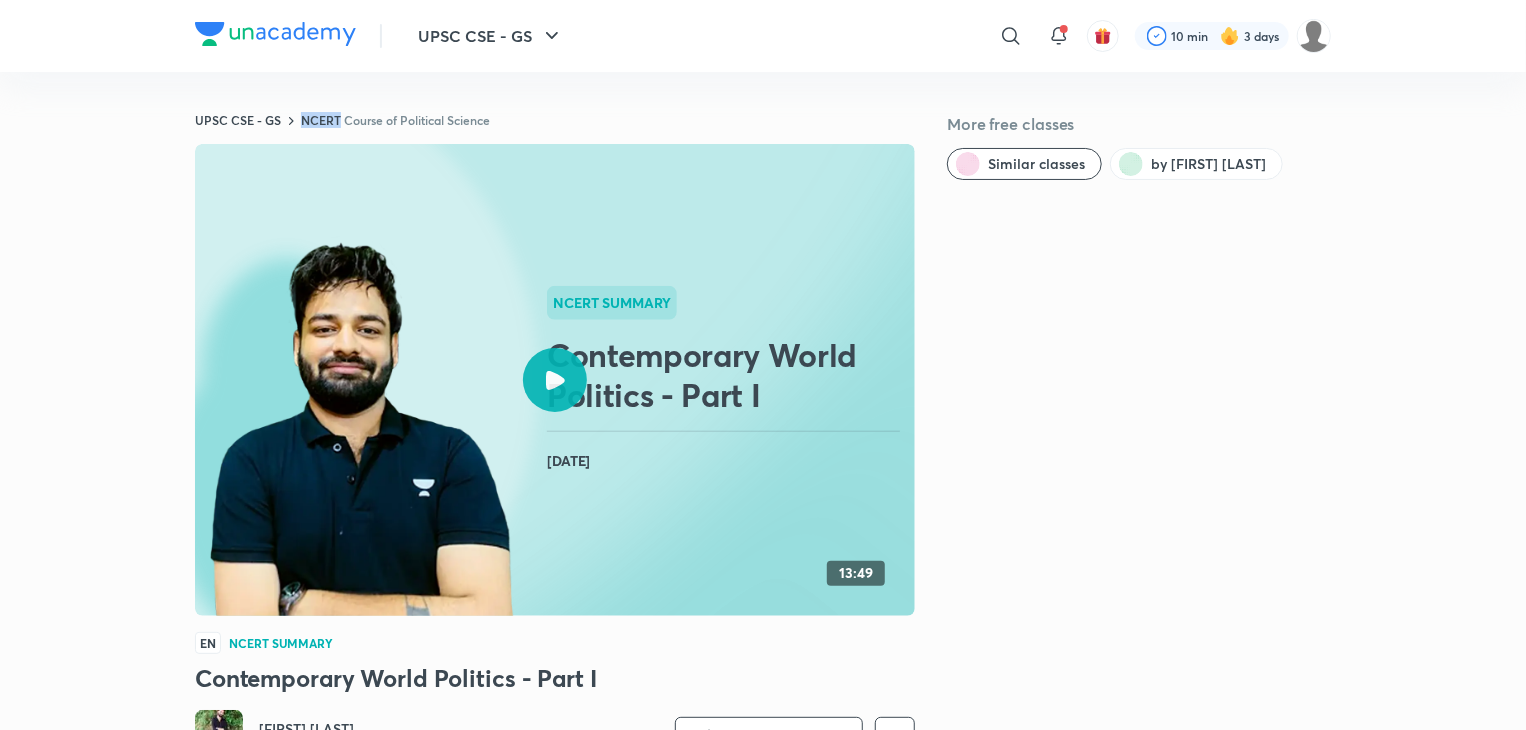 click 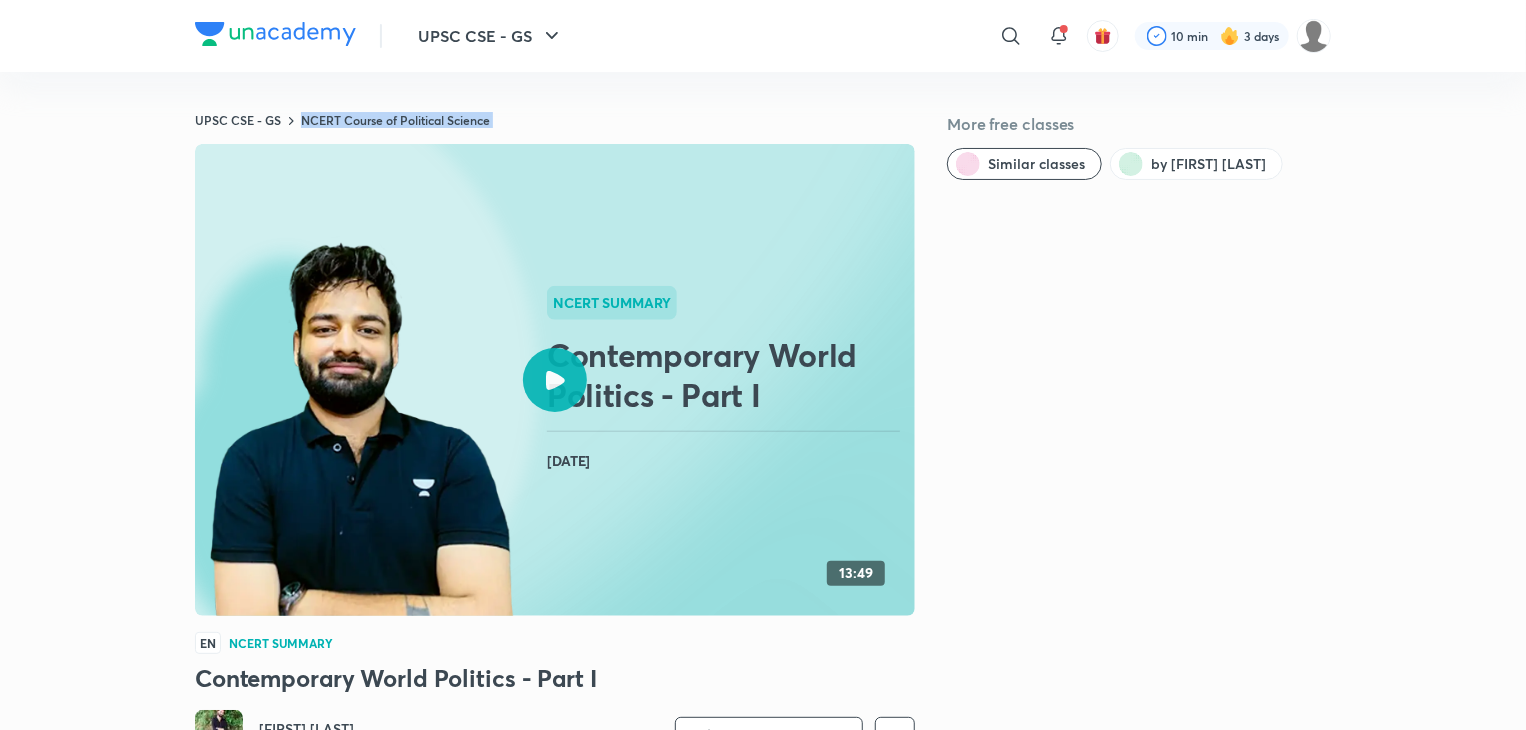 click 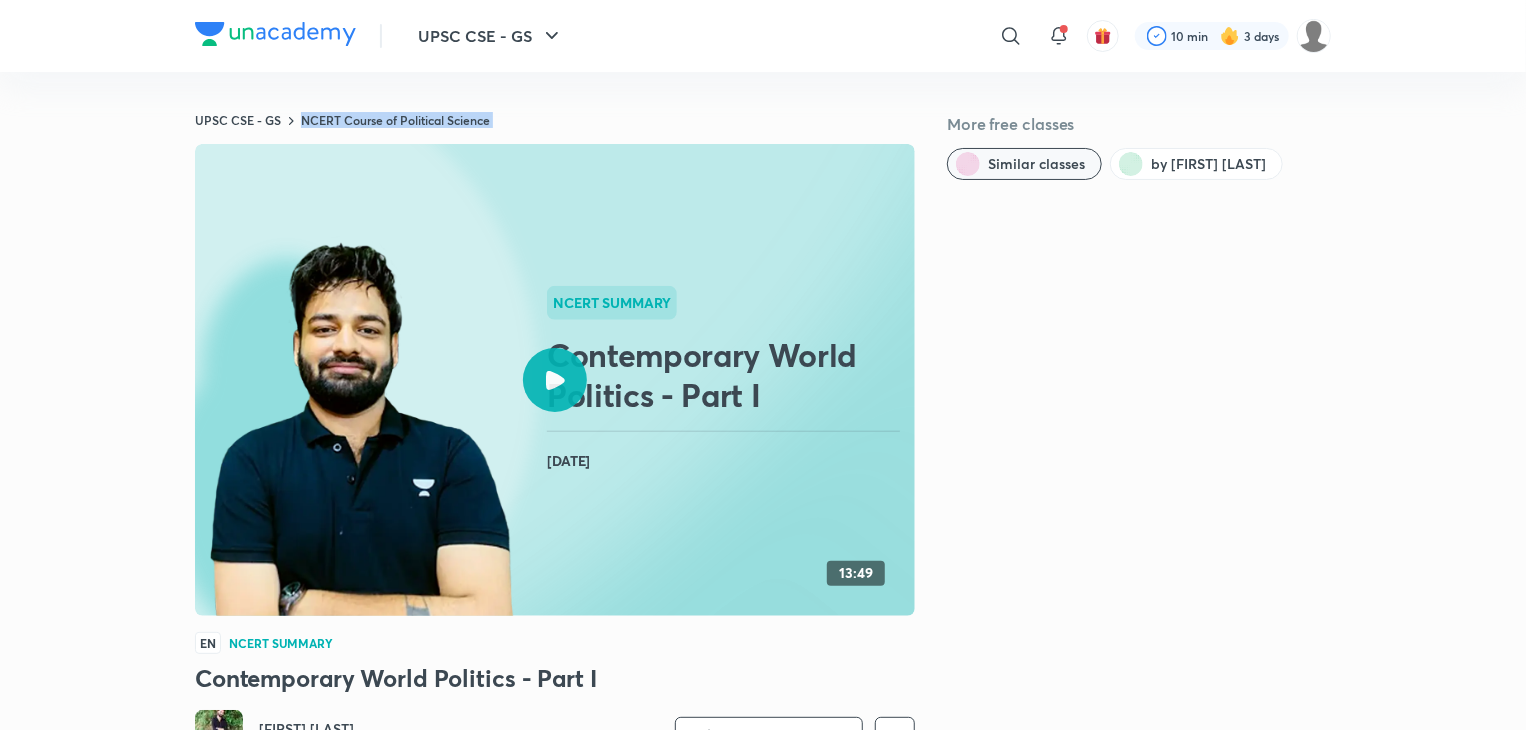 click on "Similar classes" at bounding box center (1024, 164) 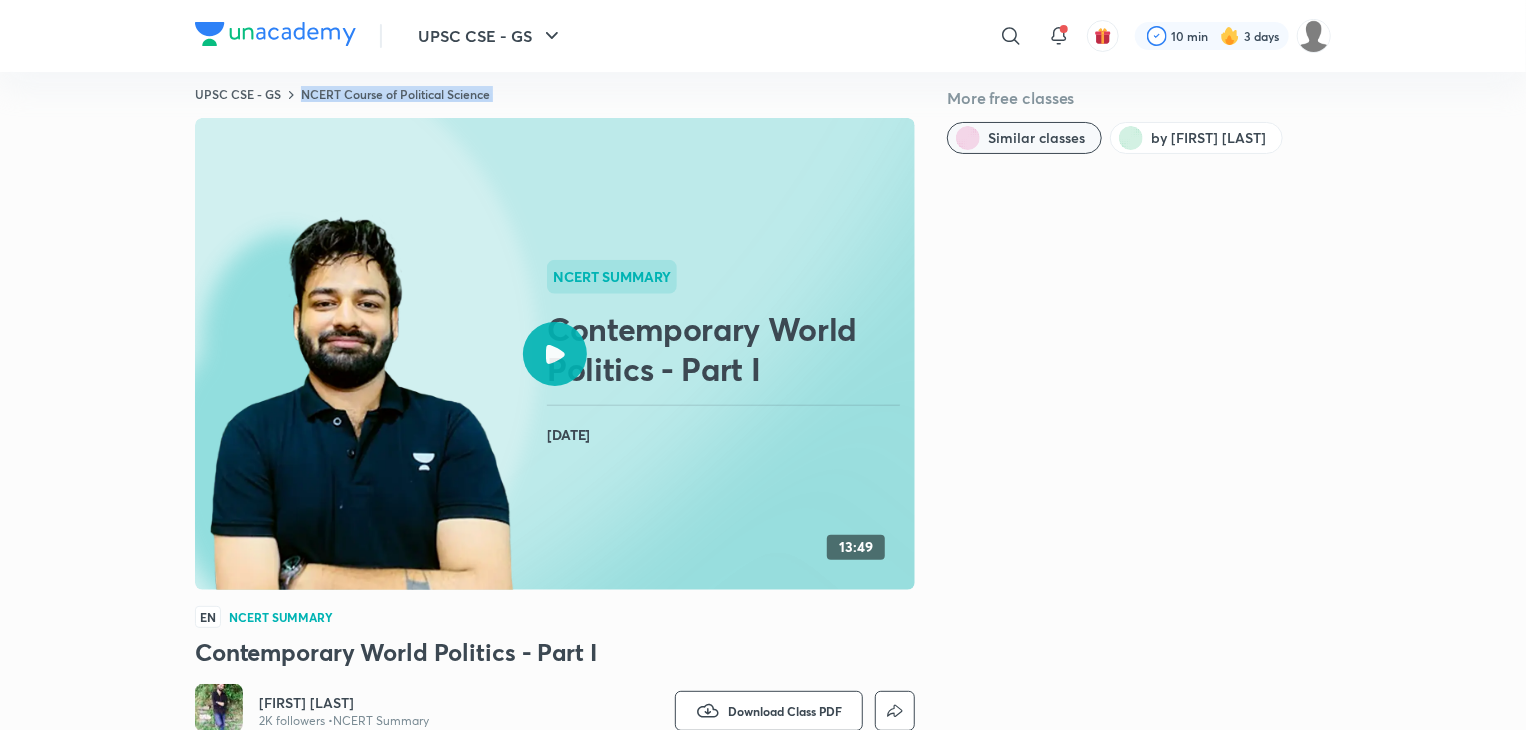 scroll, scrollTop: 0, scrollLeft: 0, axis: both 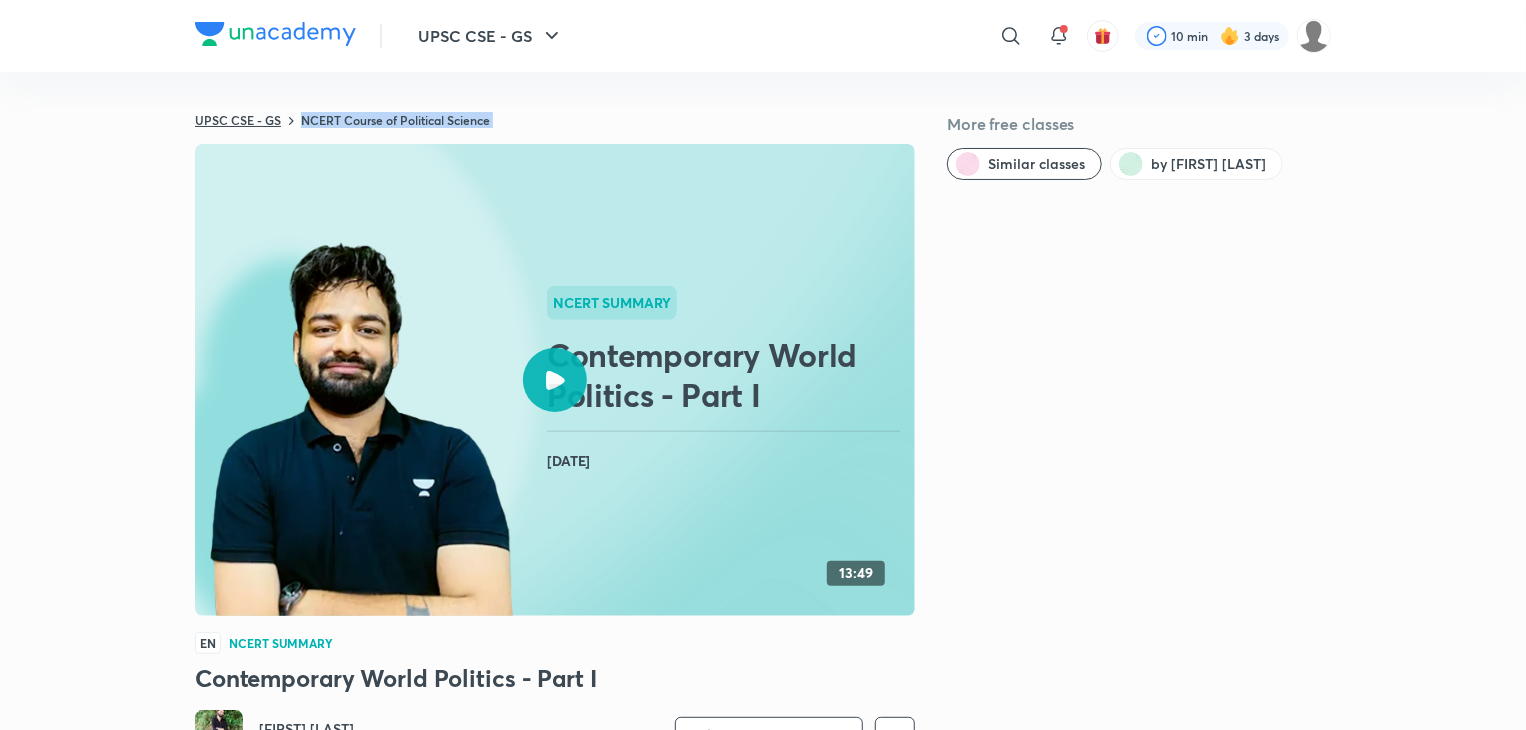 click on "UPSC CSE - GS" at bounding box center [238, 120] 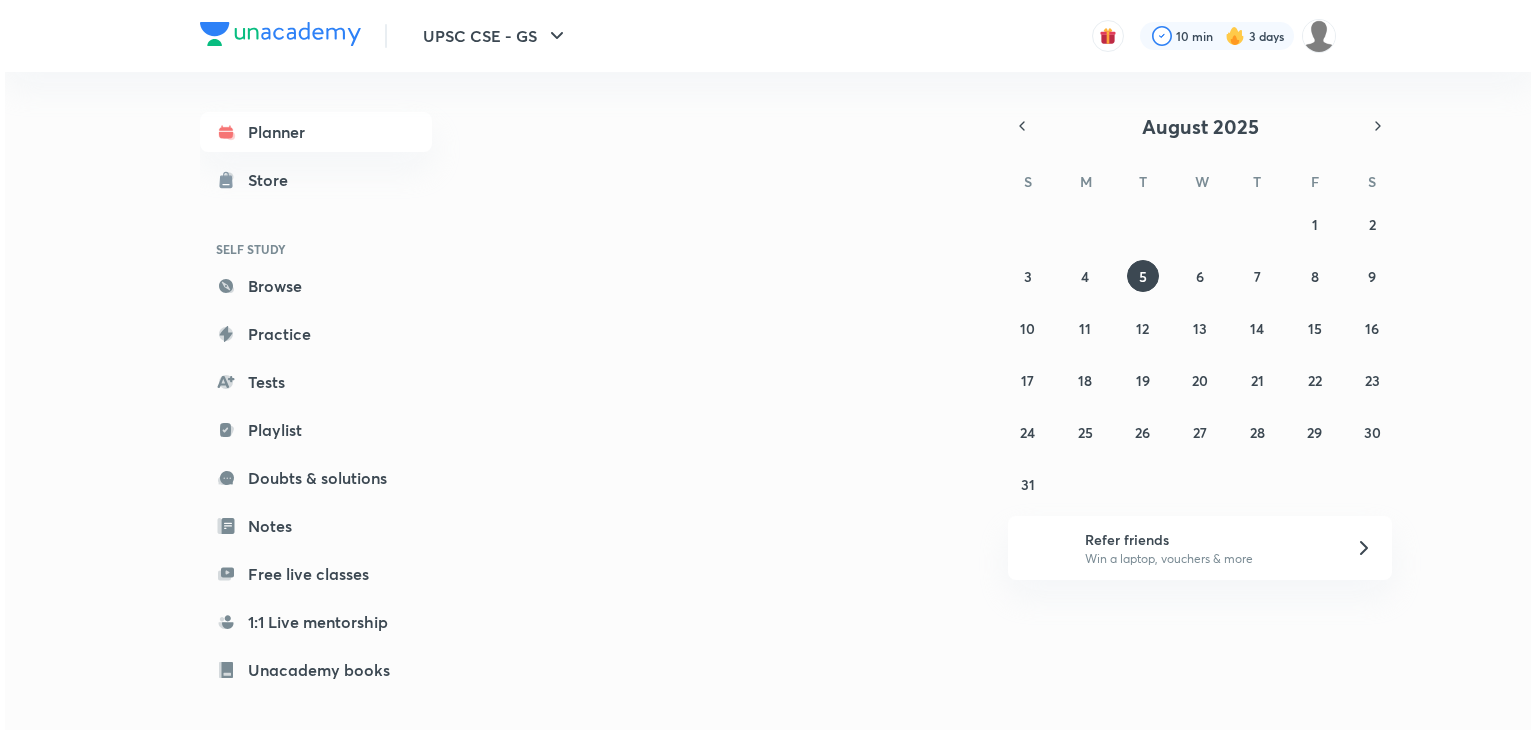 scroll, scrollTop: 0, scrollLeft: 0, axis: both 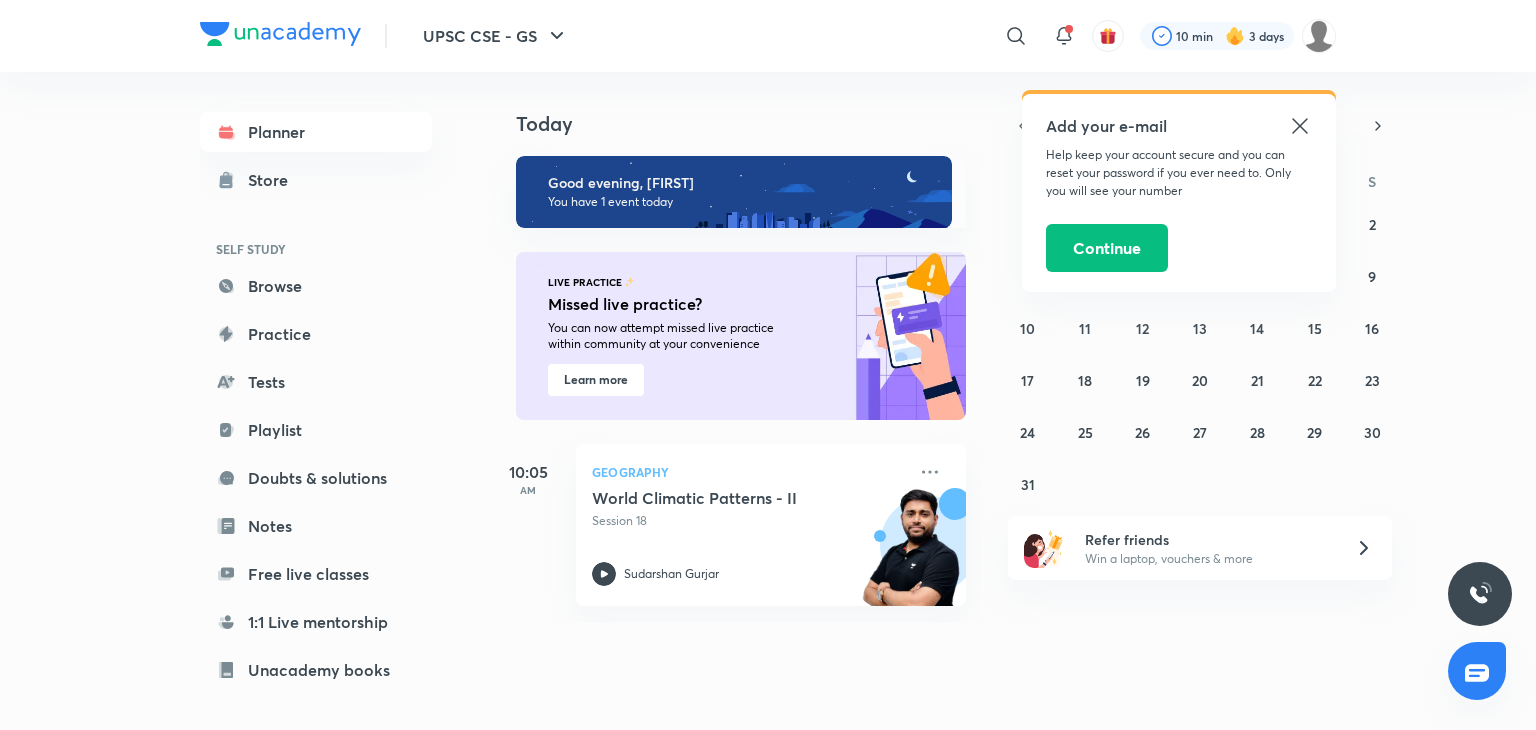 click 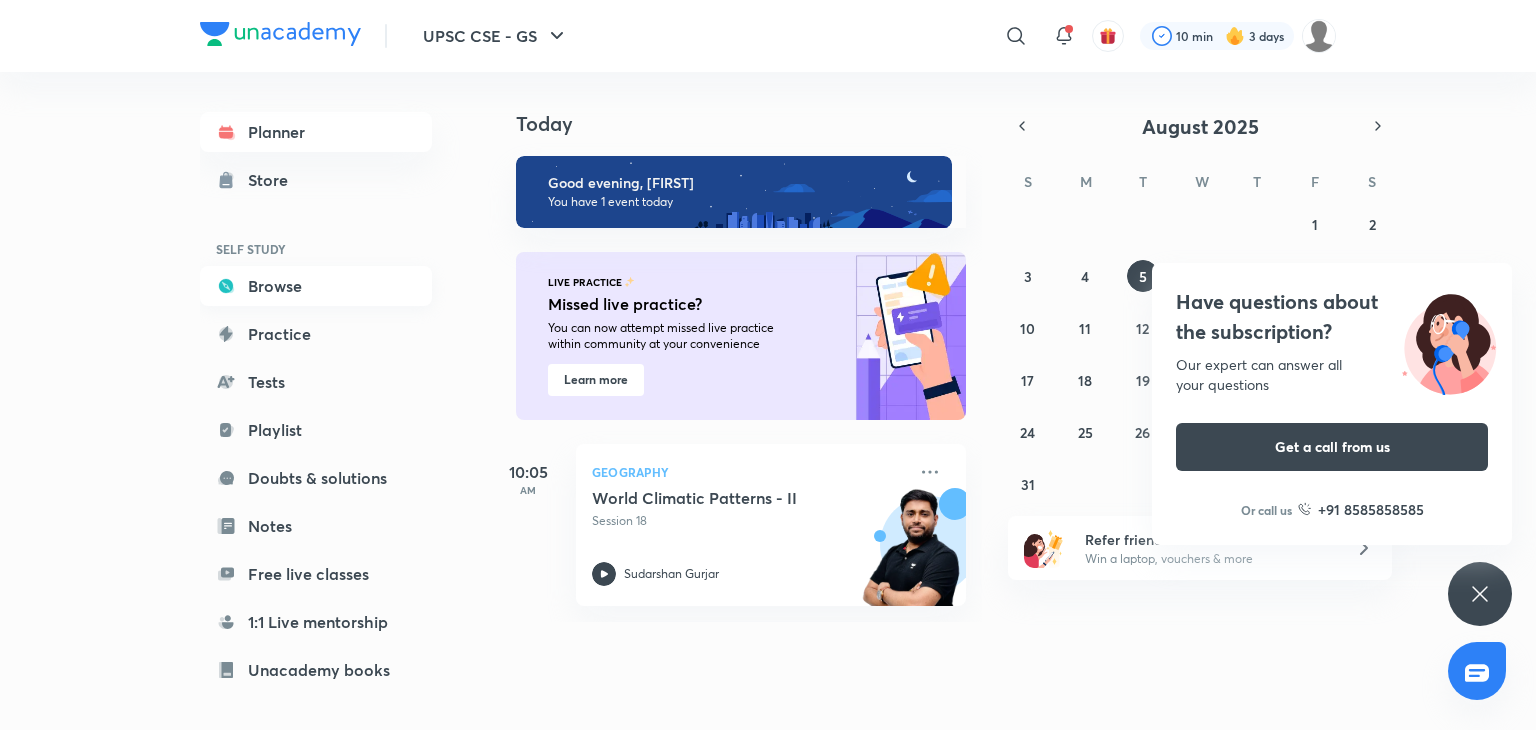 click on "Browse" at bounding box center [316, 286] 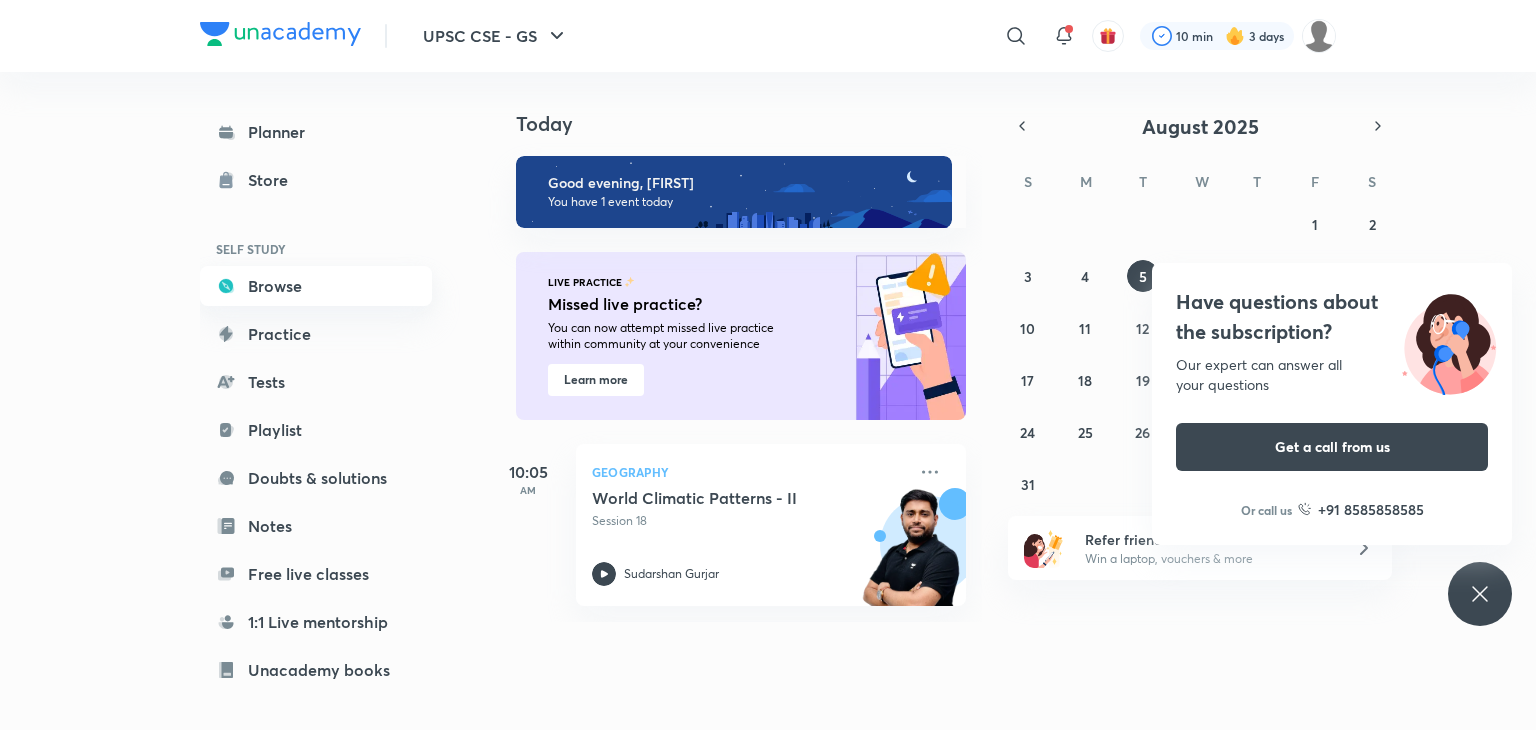click on "Browse" at bounding box center [316, 286] 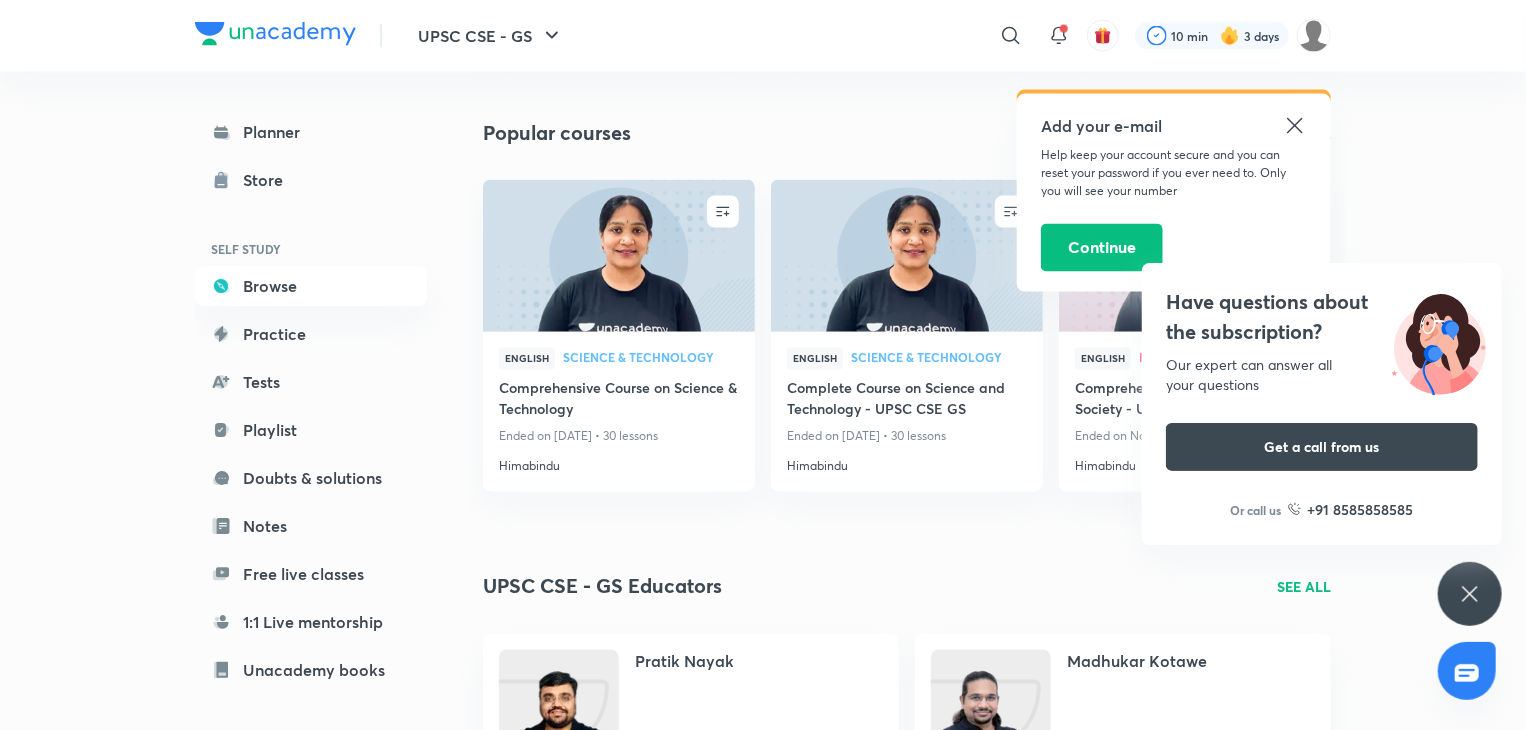 scroll, scrollTop: 1672, scrollLeft: 0, axis: vertical 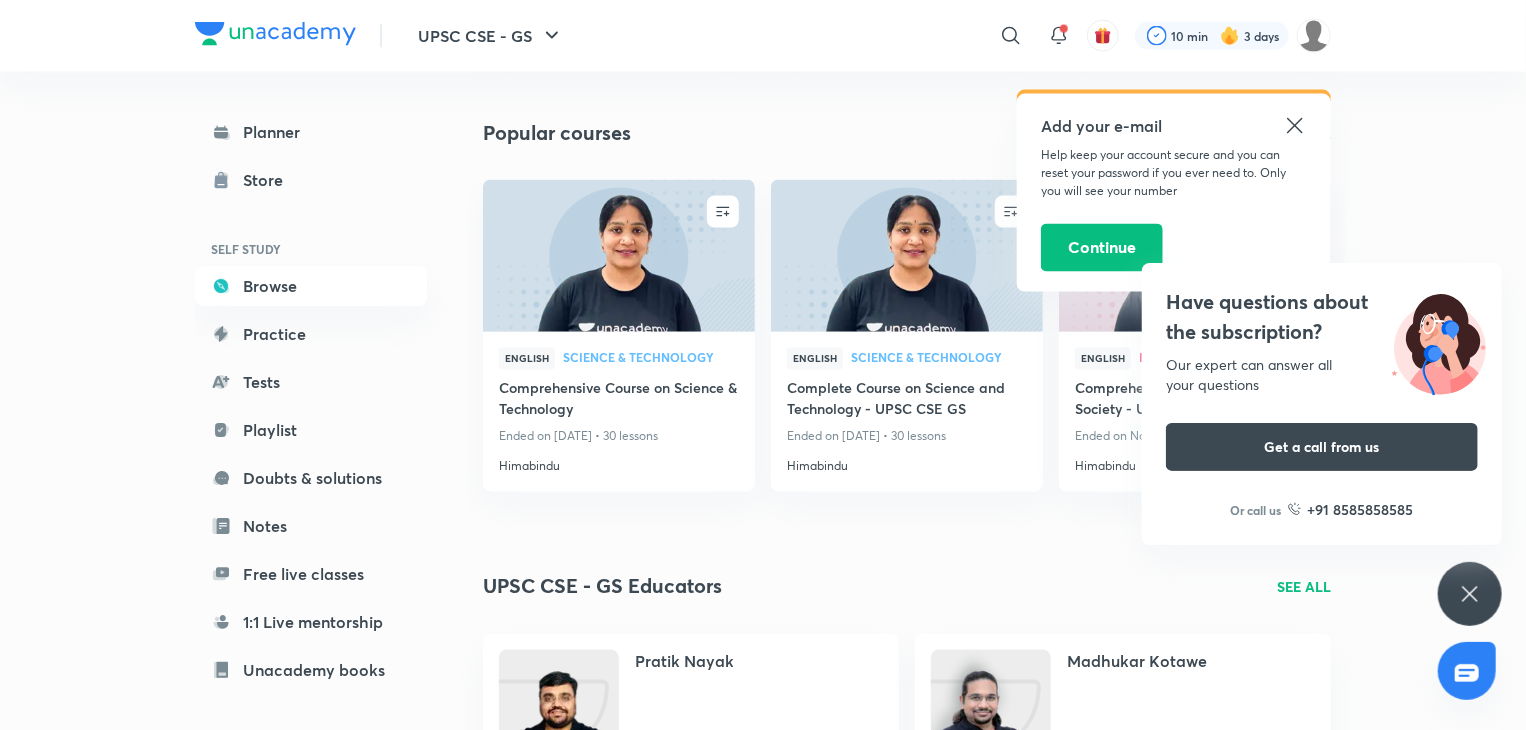 click 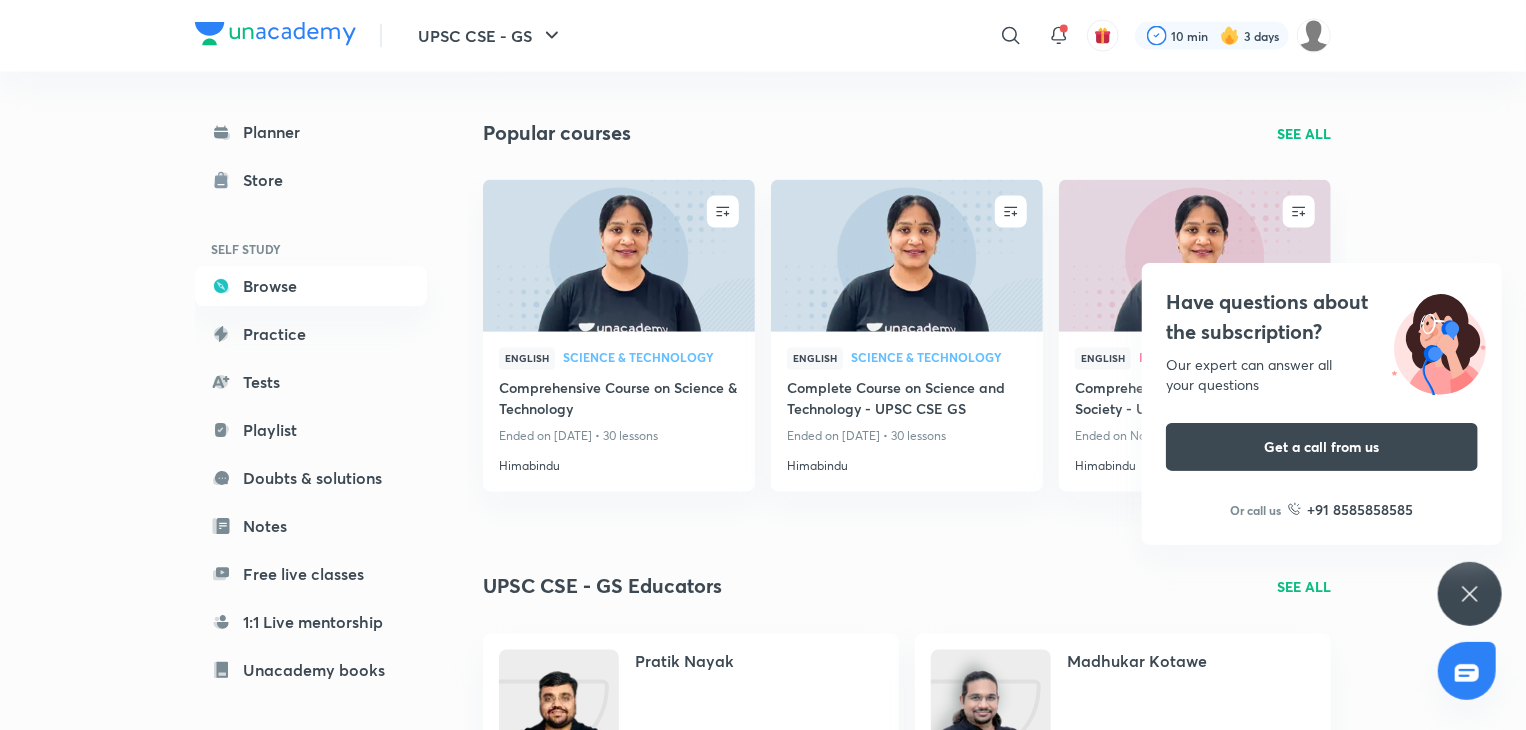 click 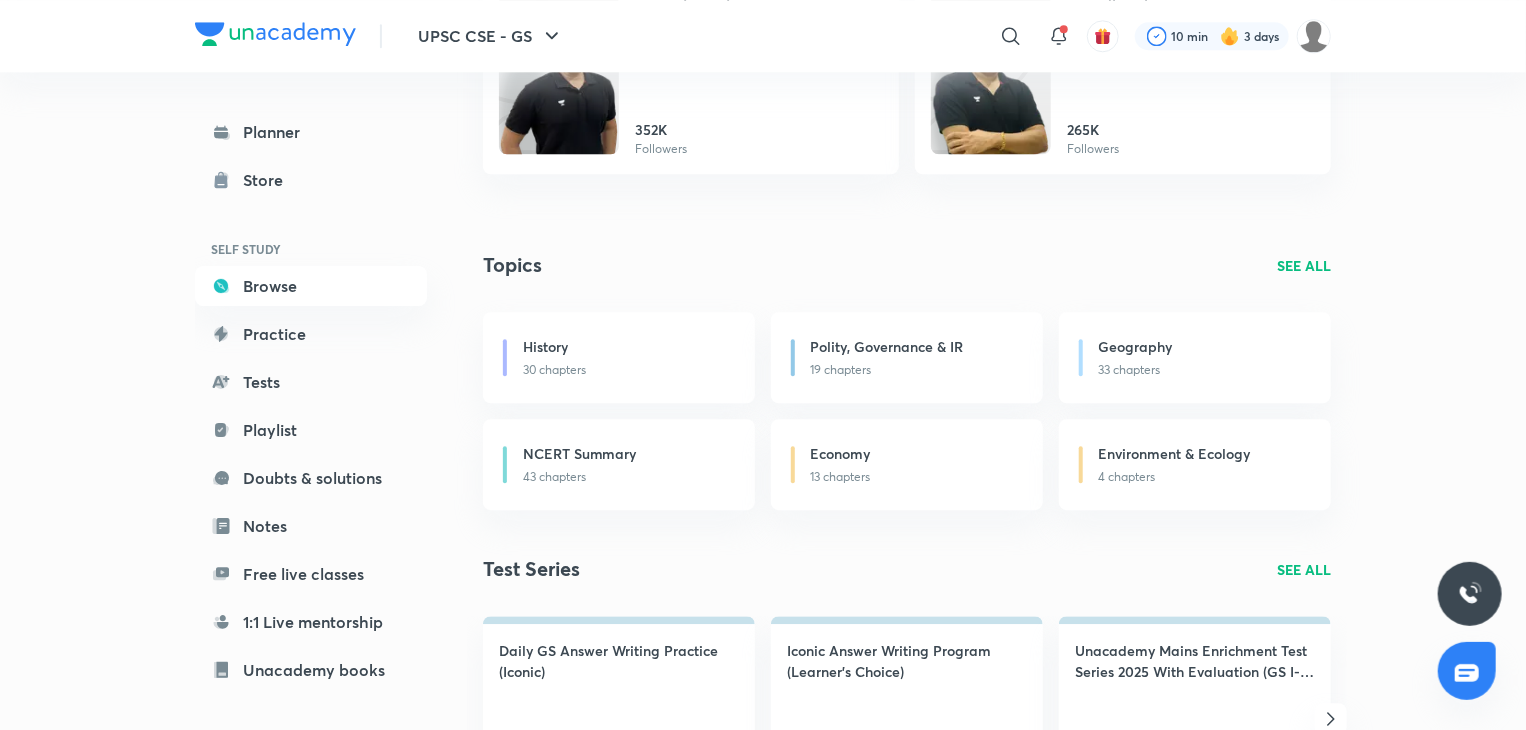 scroll, scrollTop: 2534, scrollLeft: 0, axis: vertical 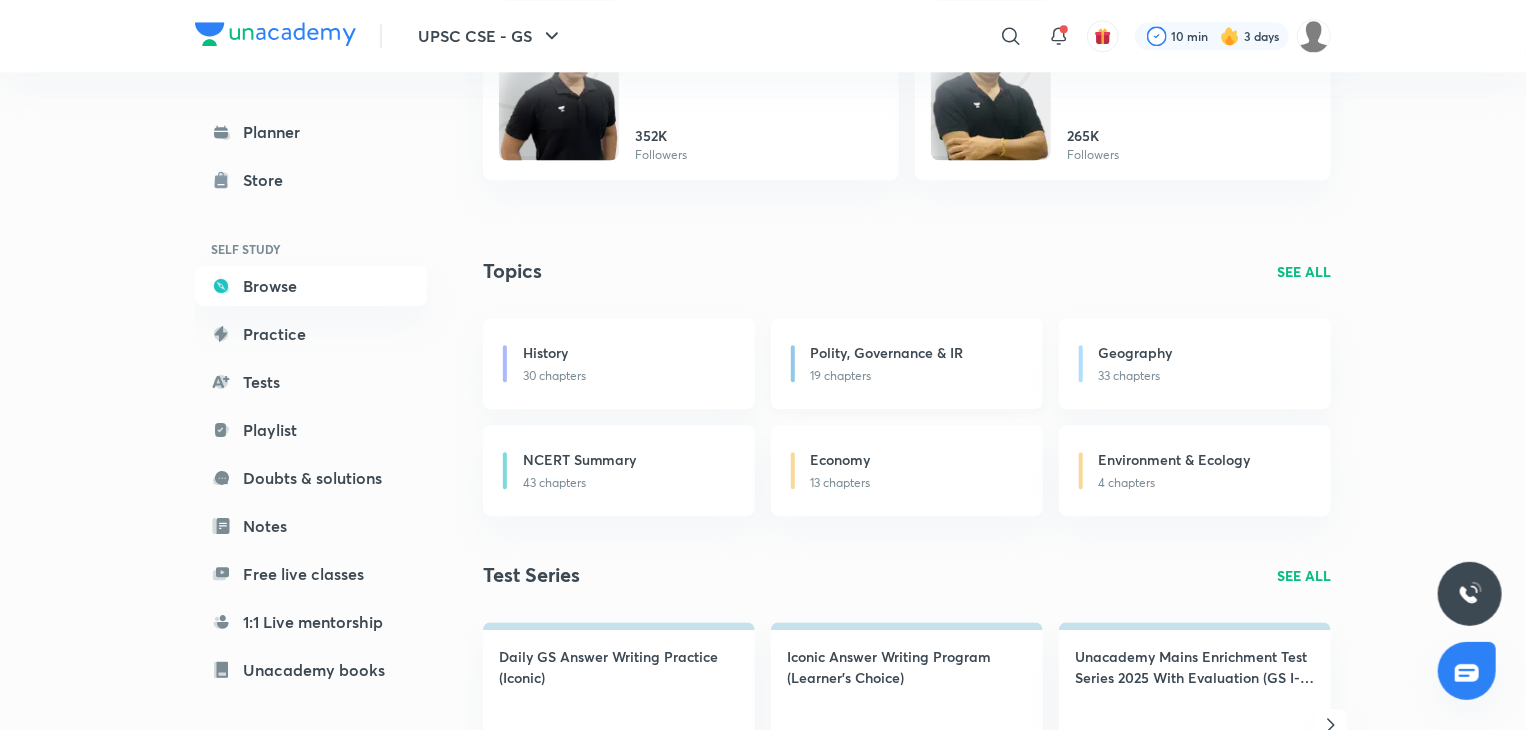 click on "19 chapters" at bounding box center (915, 376) 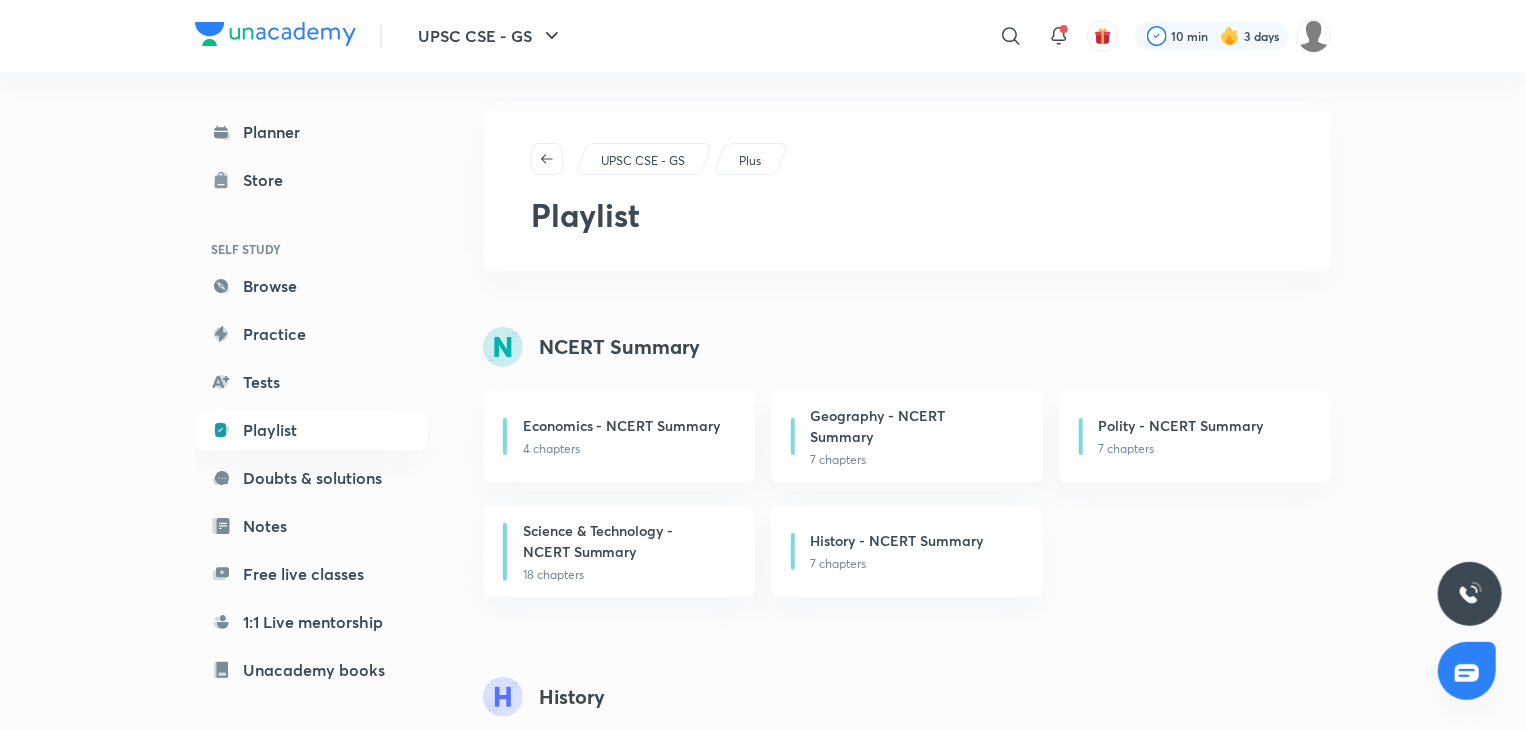scroll, scrollTop: 0, scrollLeft: 0, axis: both 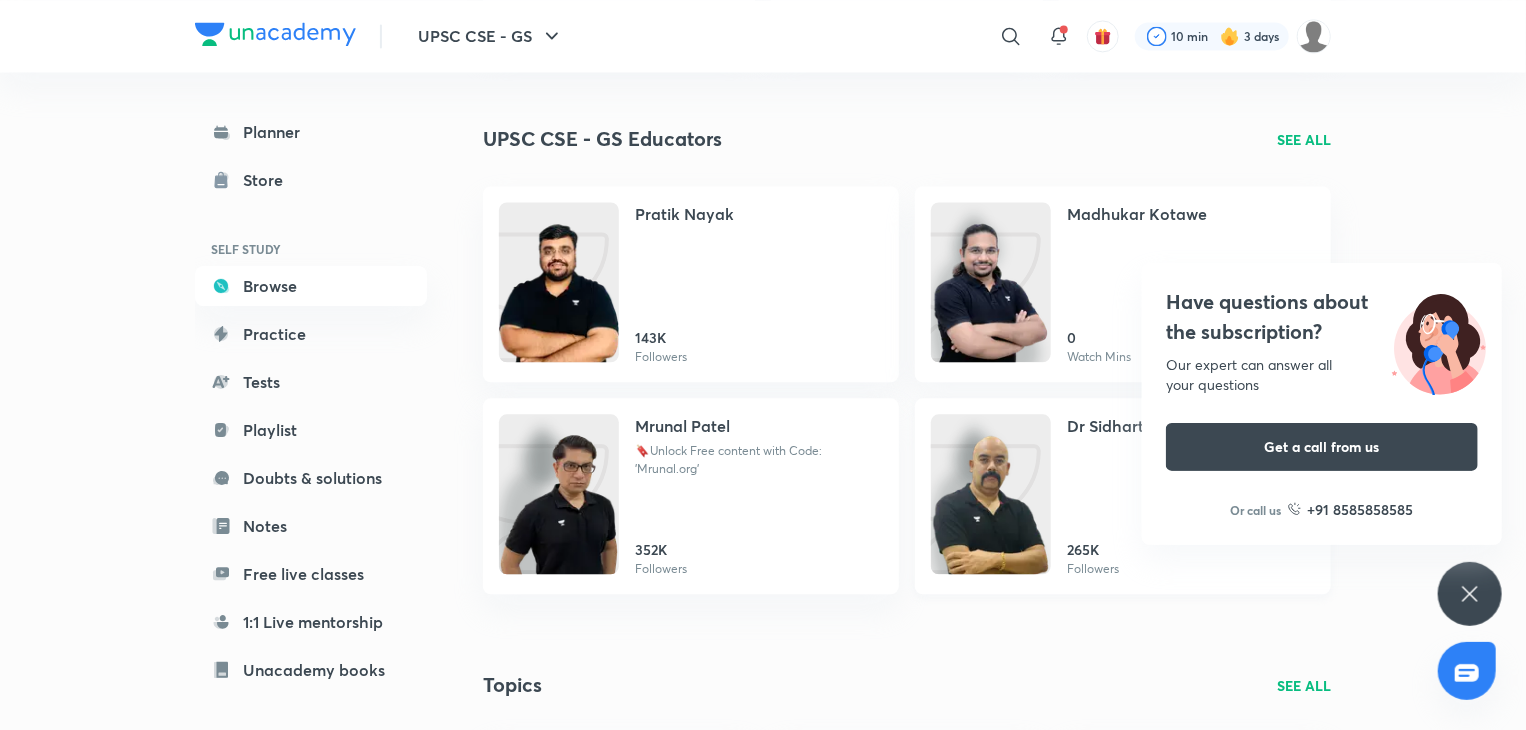 click on "Dr Sidharth Arora 265K Followers" at bounding box center (1191, 496) 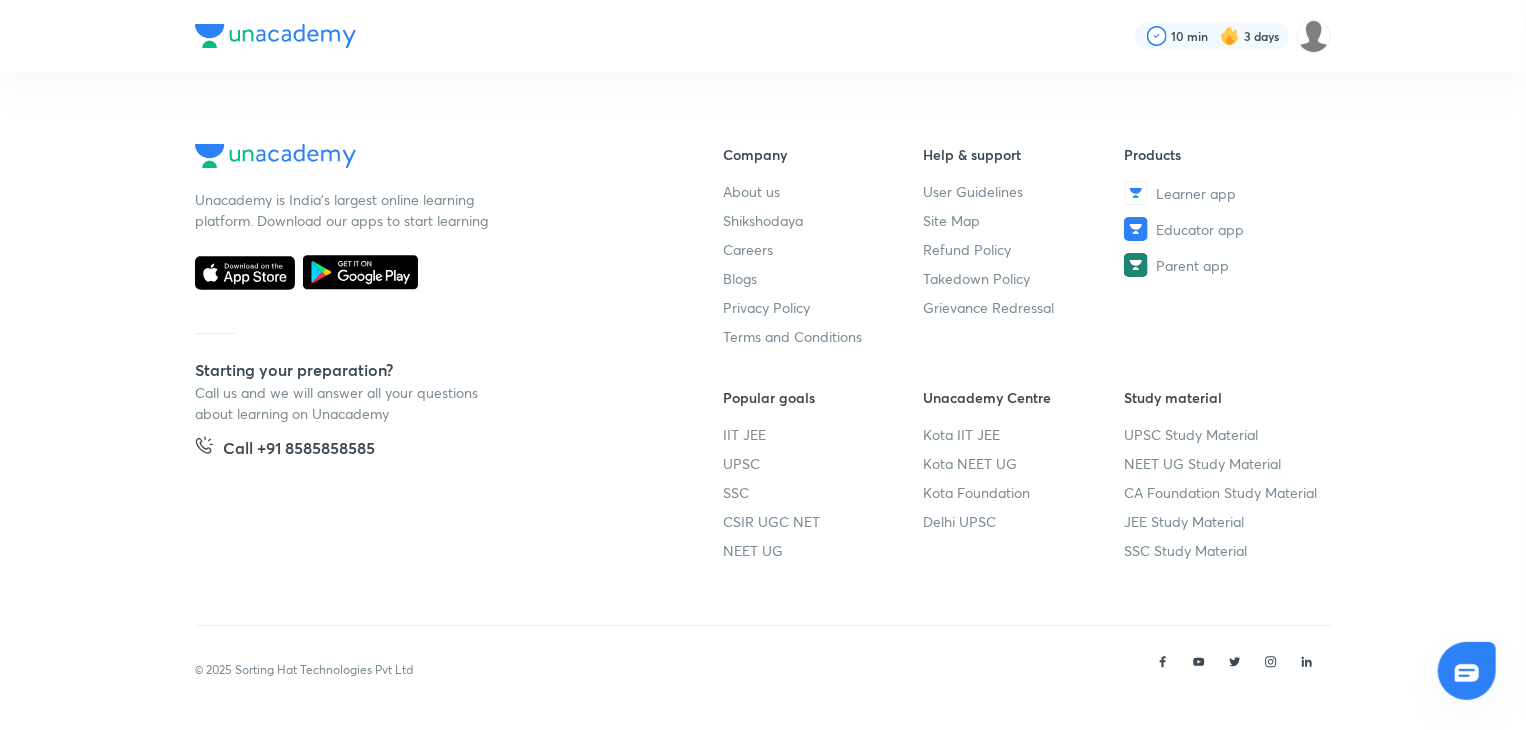 scroll, scrollTop: 0, scrollLeft: 0, axis: both 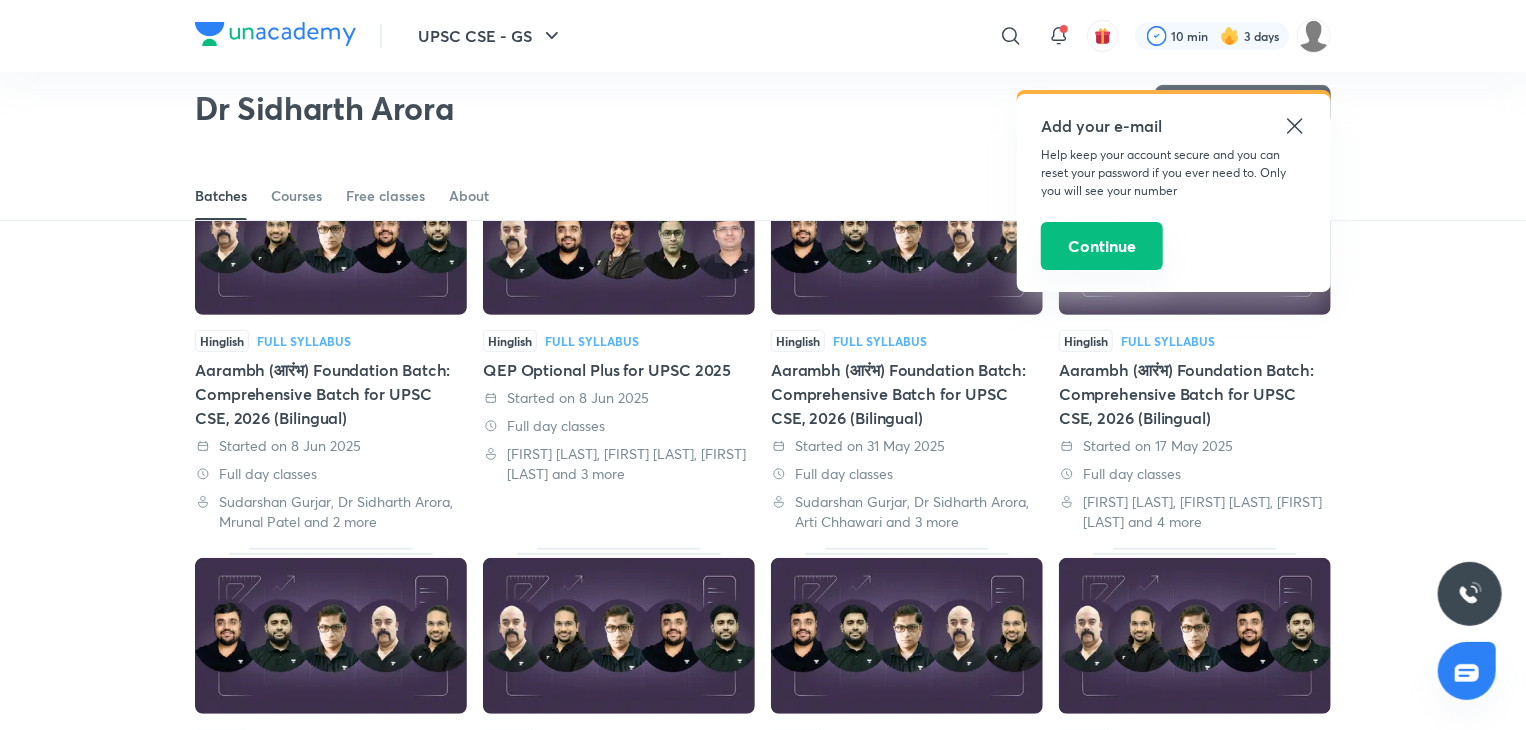 click on "Continue" at bounding box center [1102, 246] 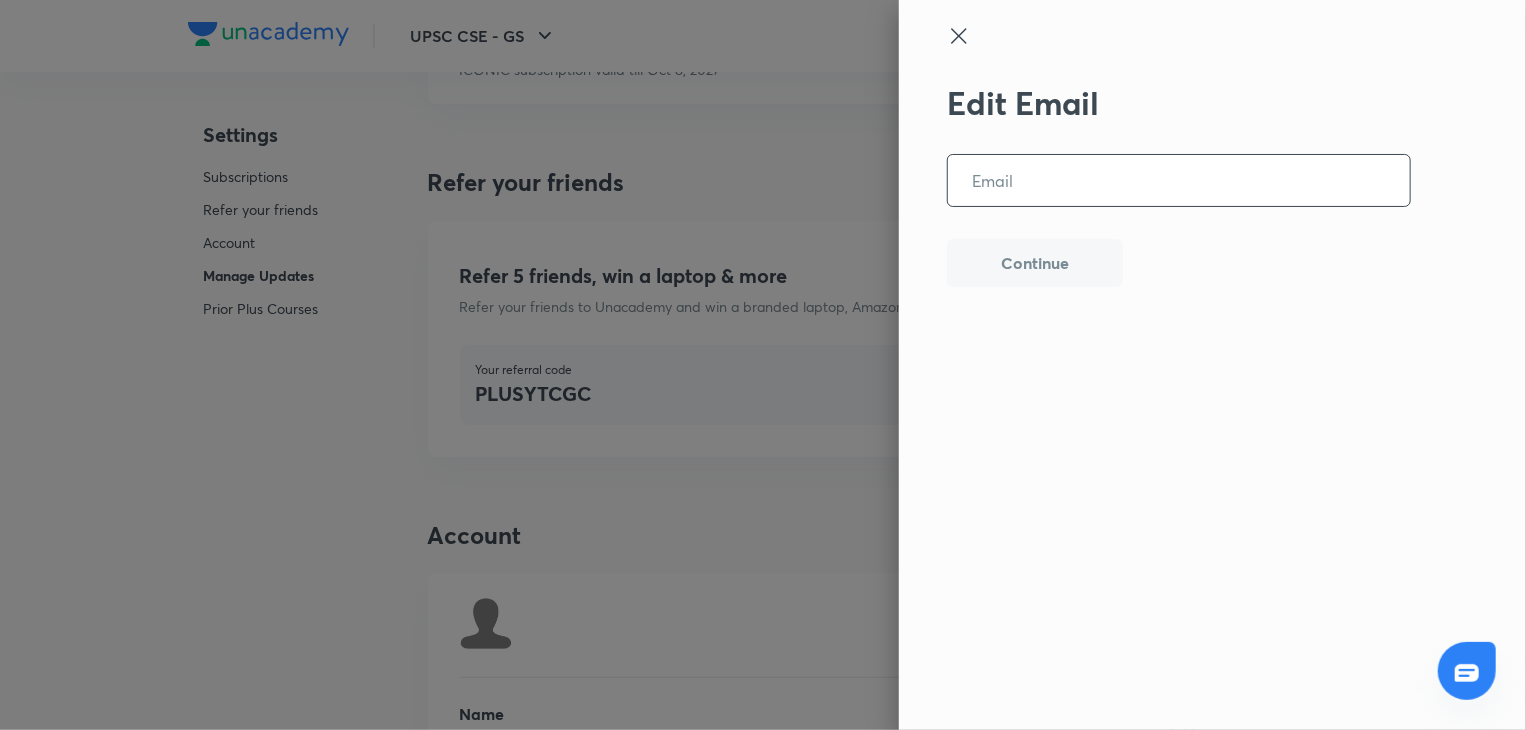 scroll, scrollTop: 5128, scrollLeft: 0, axis: vertical 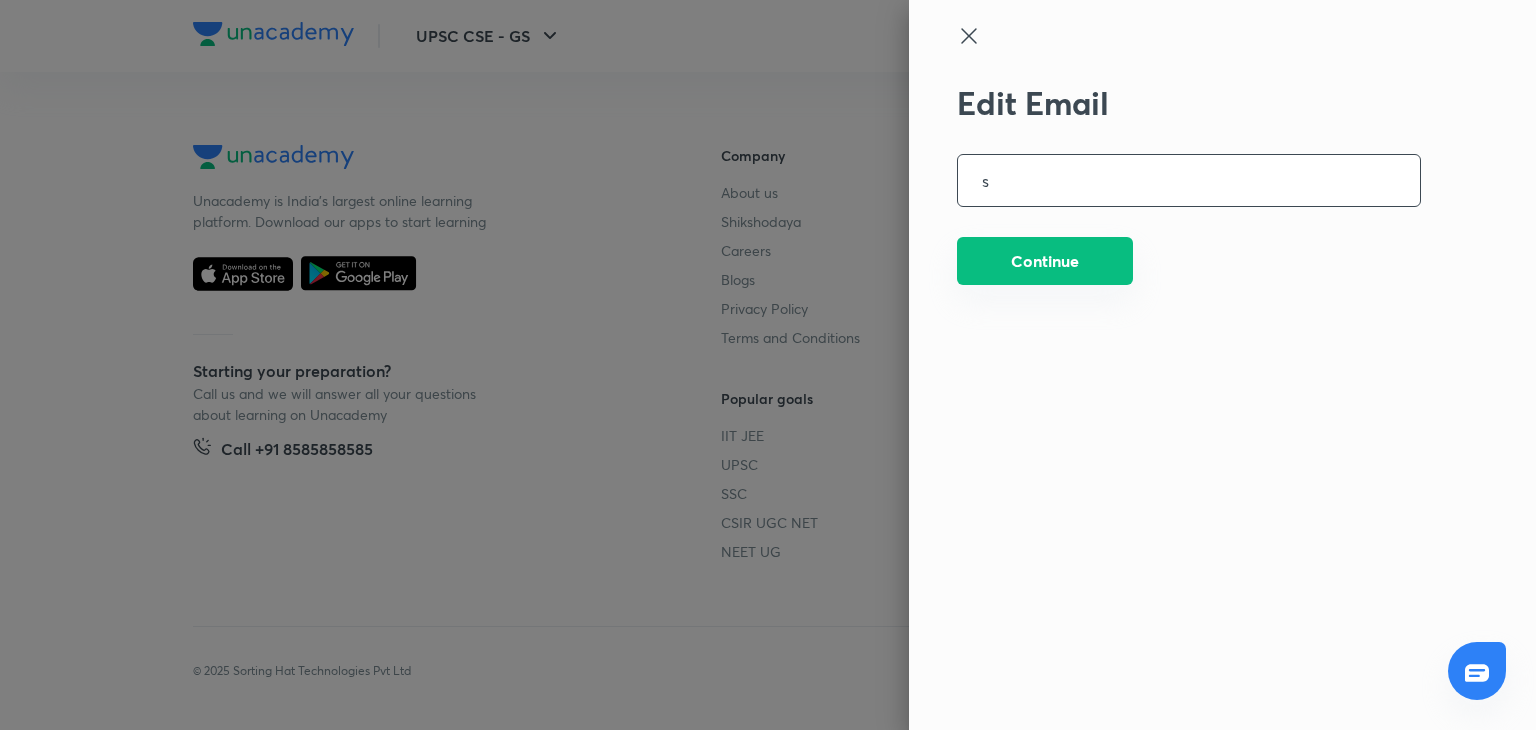 type on "s" 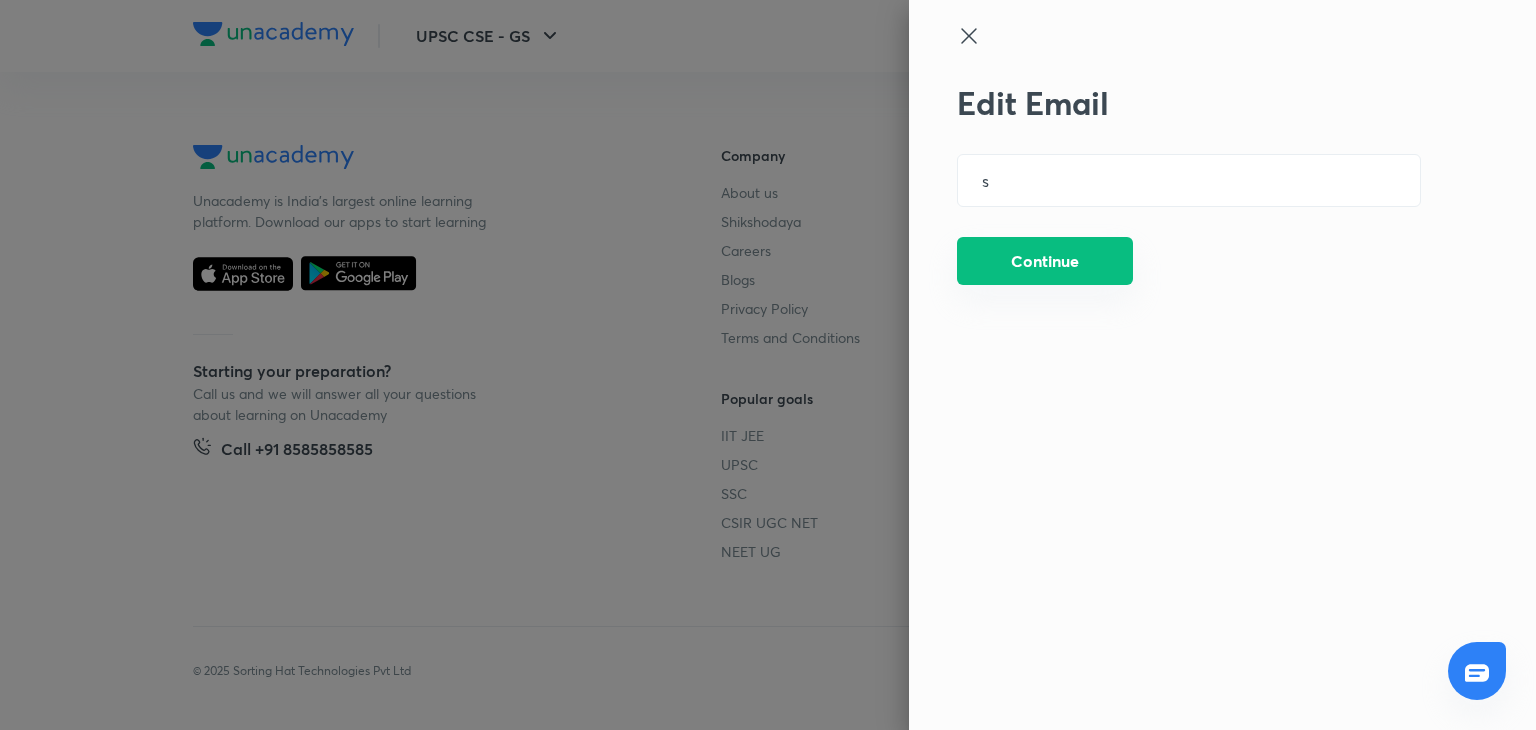 click on "Continue" at bounding box center [1045, 261] 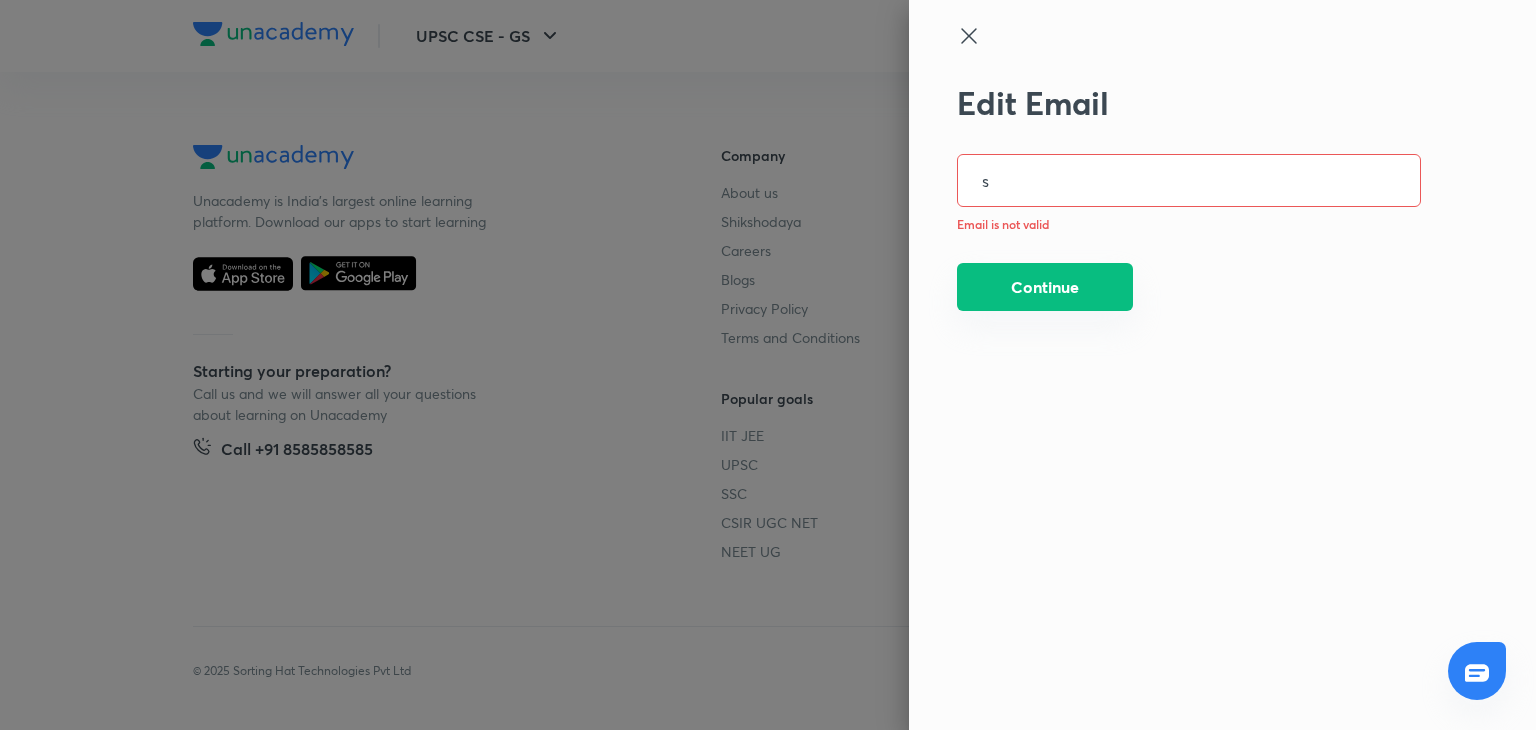 click on "Continue" at bounding box center (1045, 287) 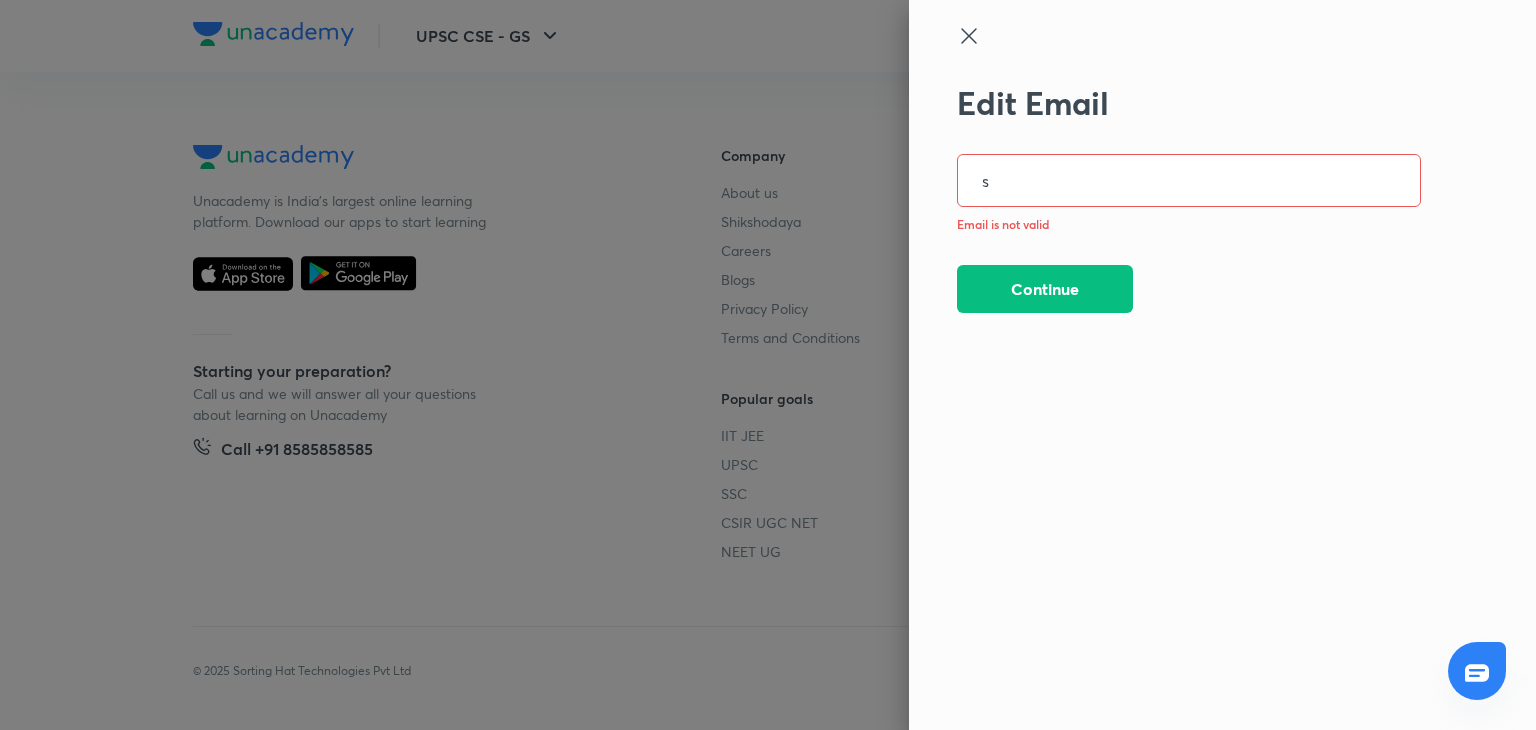click 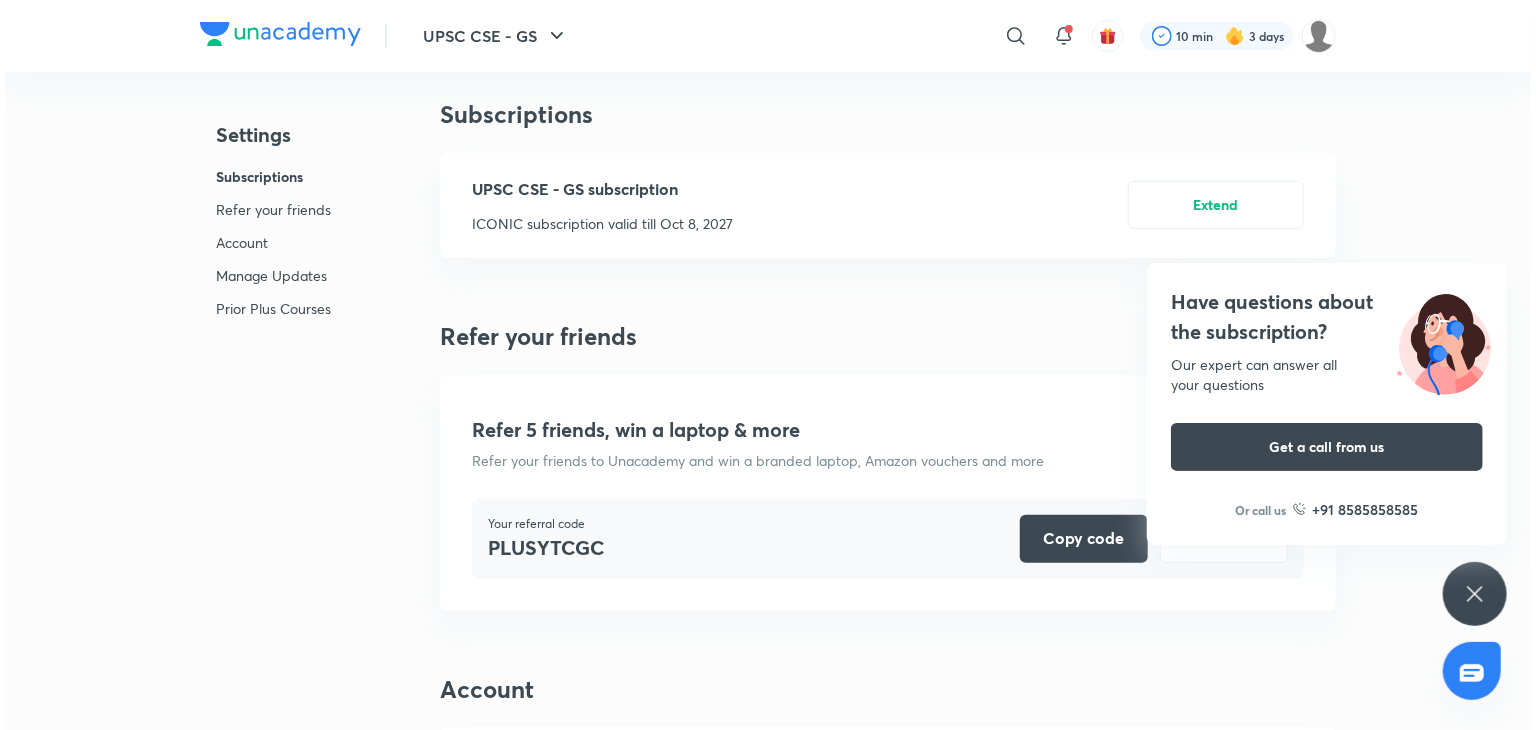 scroll, scrollTop: 0, scrollLeft: 0, axis: both 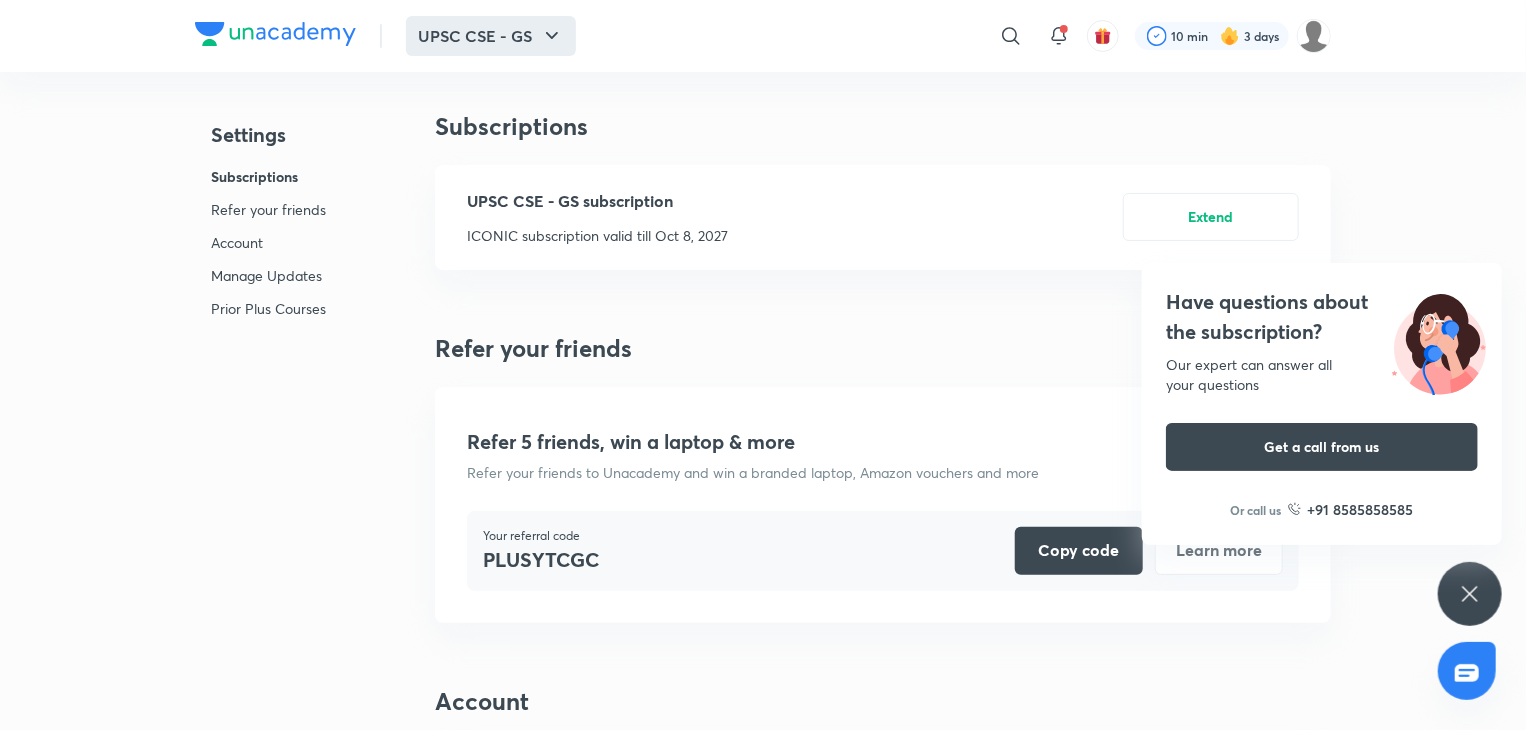 click 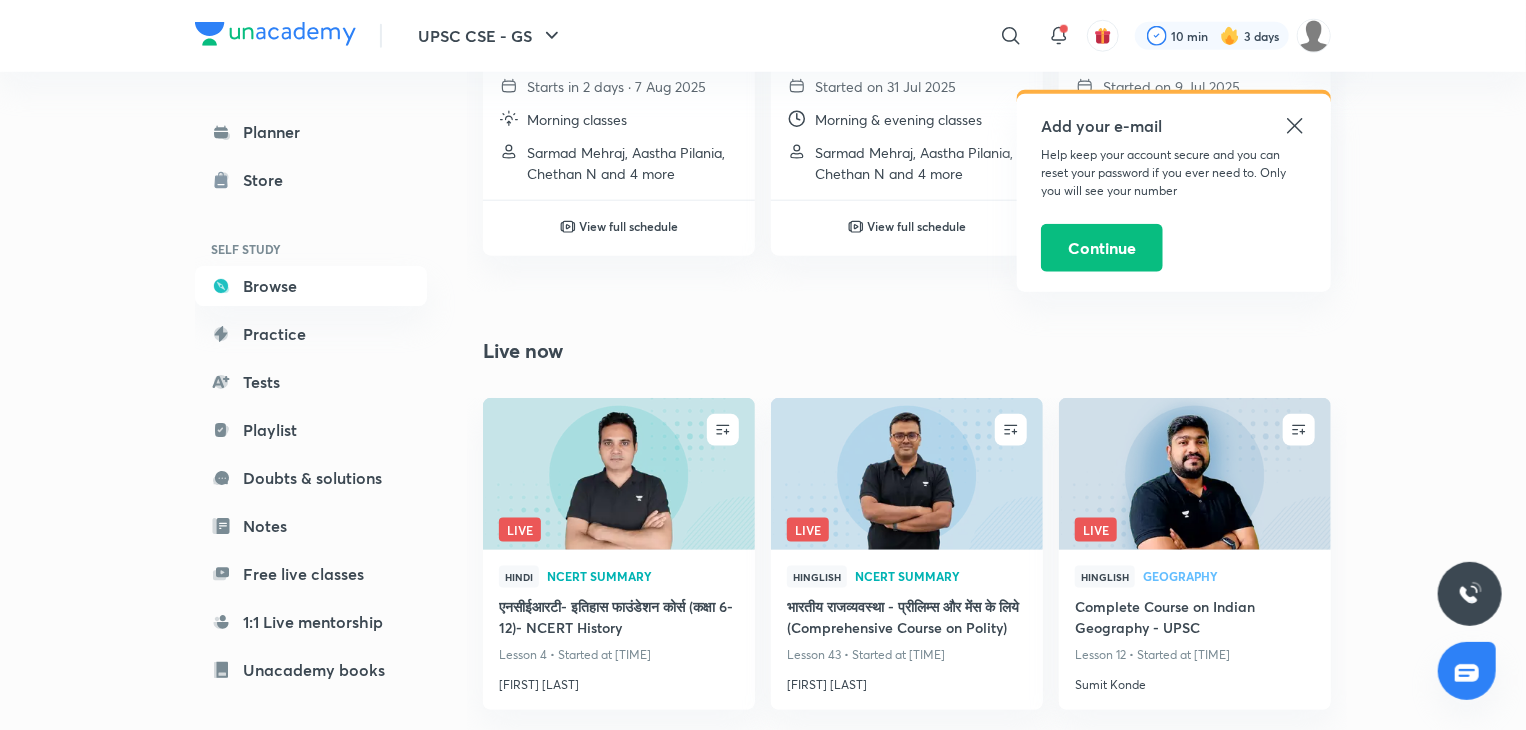 scroll, scrollTop: 1040, scrollLeft: 0, axis: vertical 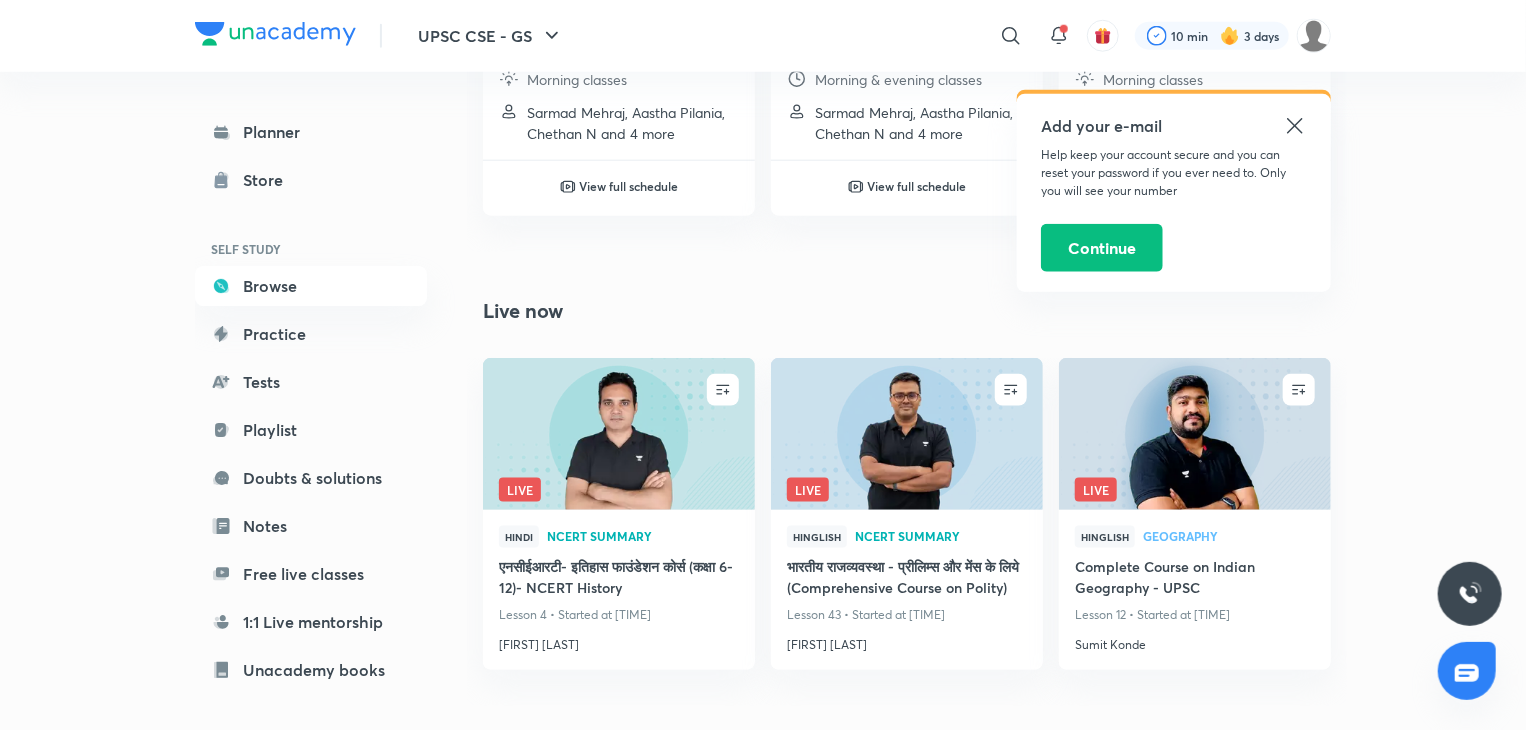 click 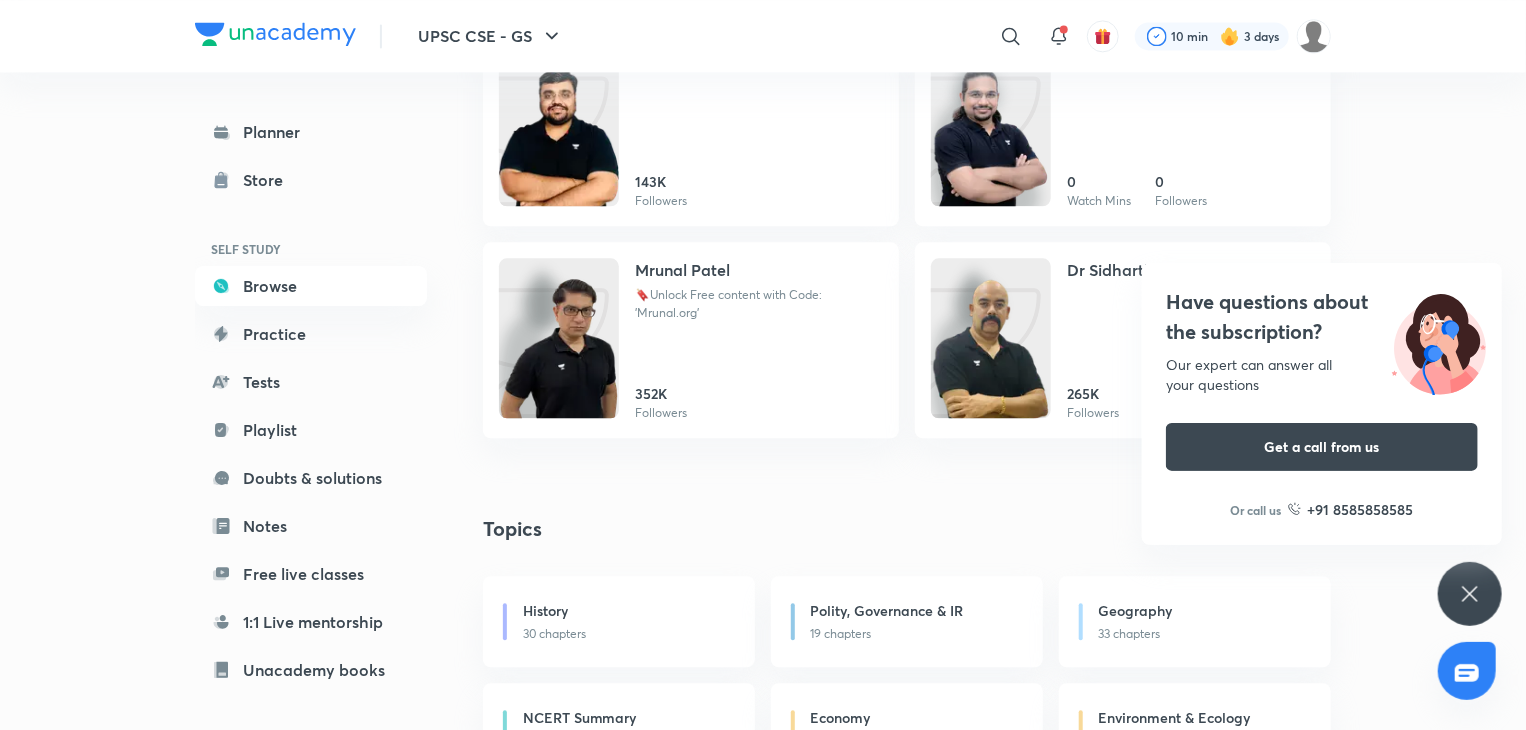 scroll, scrollTop: 2280, scrollLeft: 0, axis: vertical 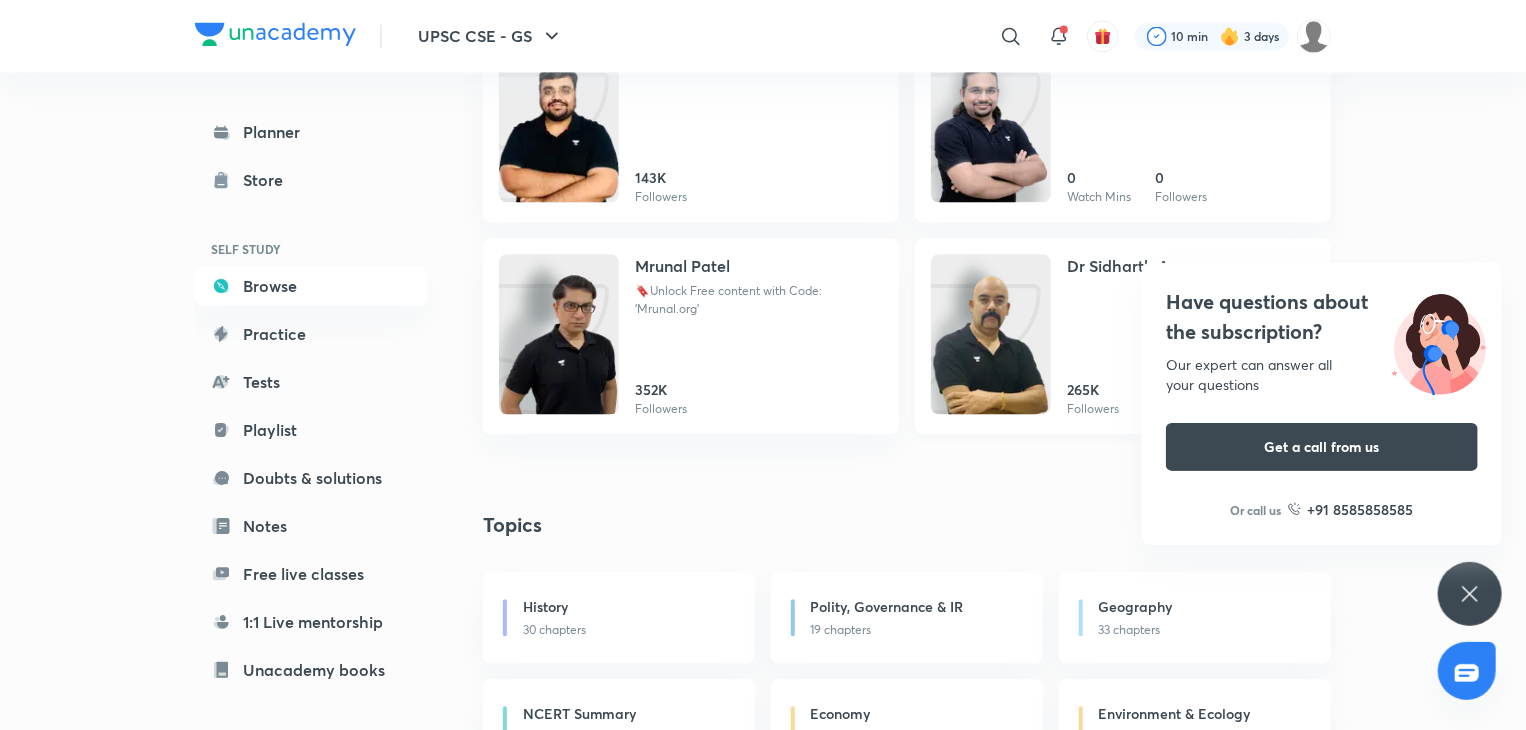 click on "Dr Sidharth Arora 265K Followers" at bounding box center [1191, 336] 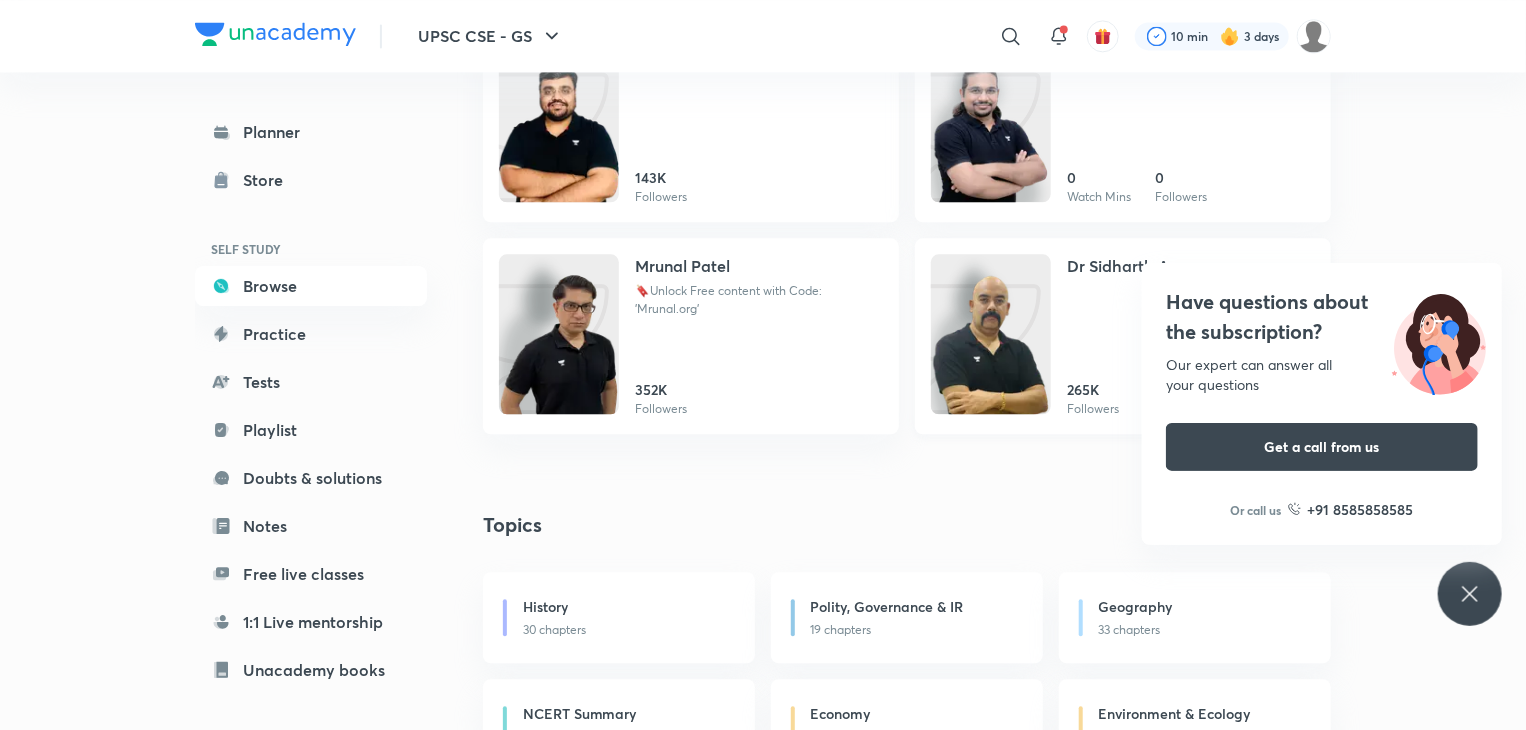 scroll, scrollTop: 0, scrollLeft: 0, axis: both 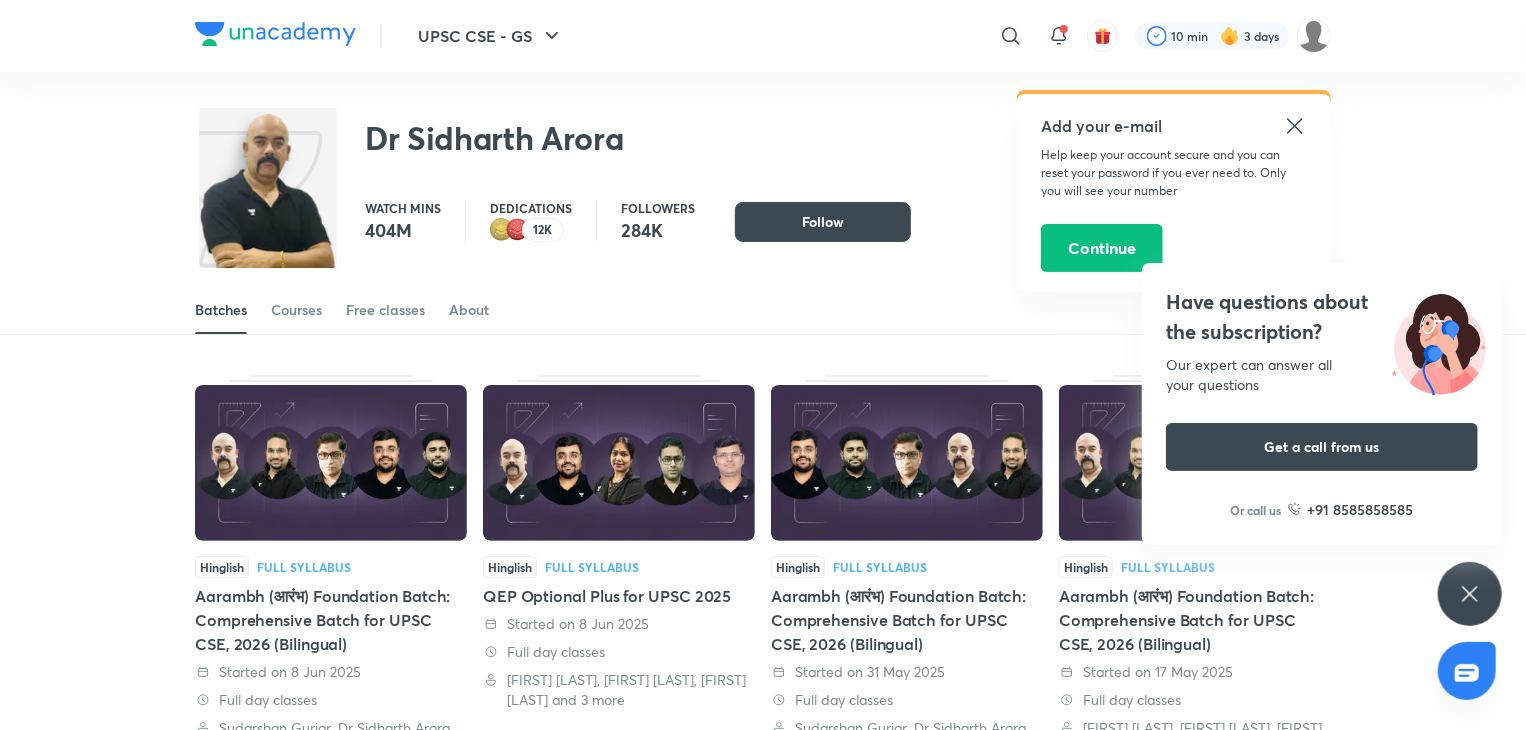 click on "Full Syllabus" at bounding box center [304, 567] 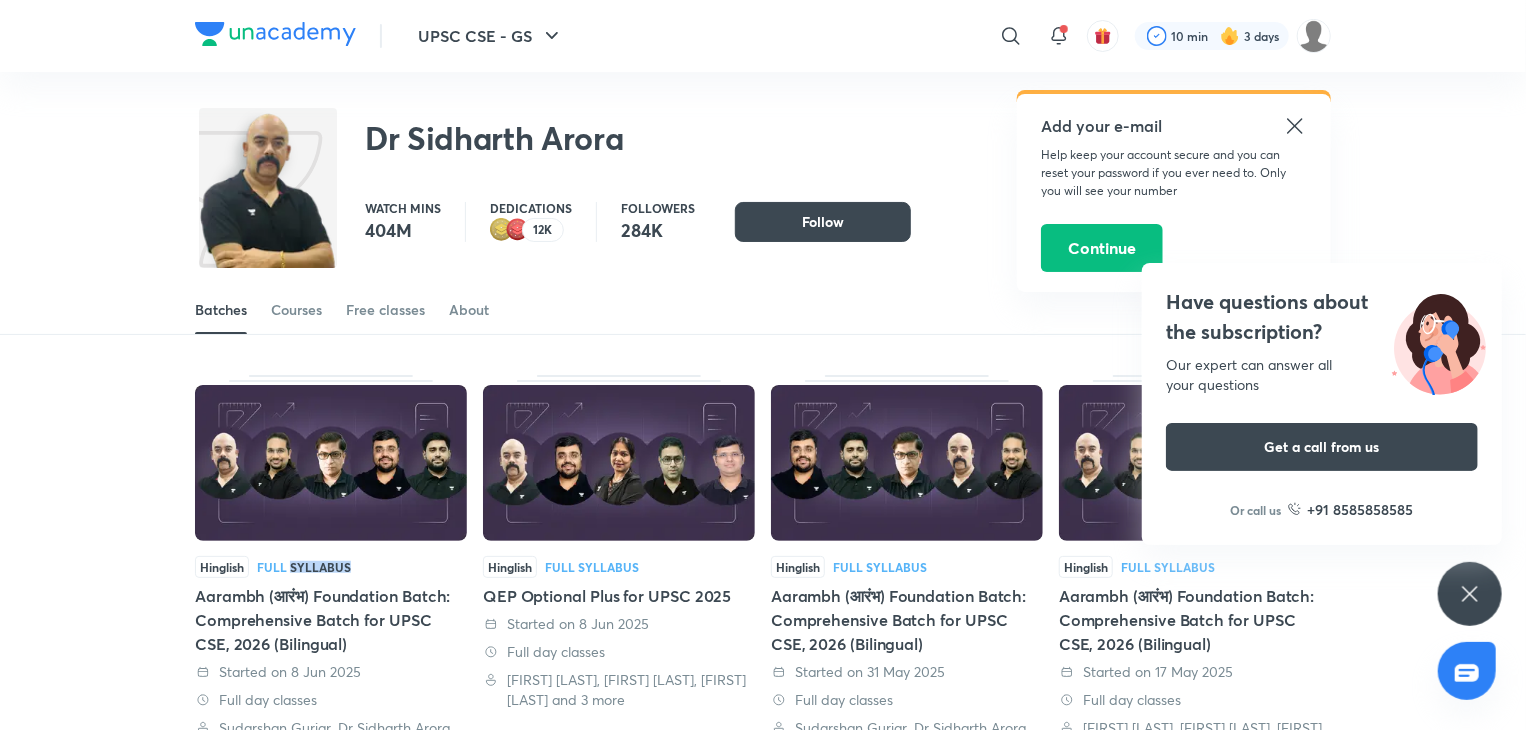 click on "Full Syllabus" at bounding box center [304, 567] 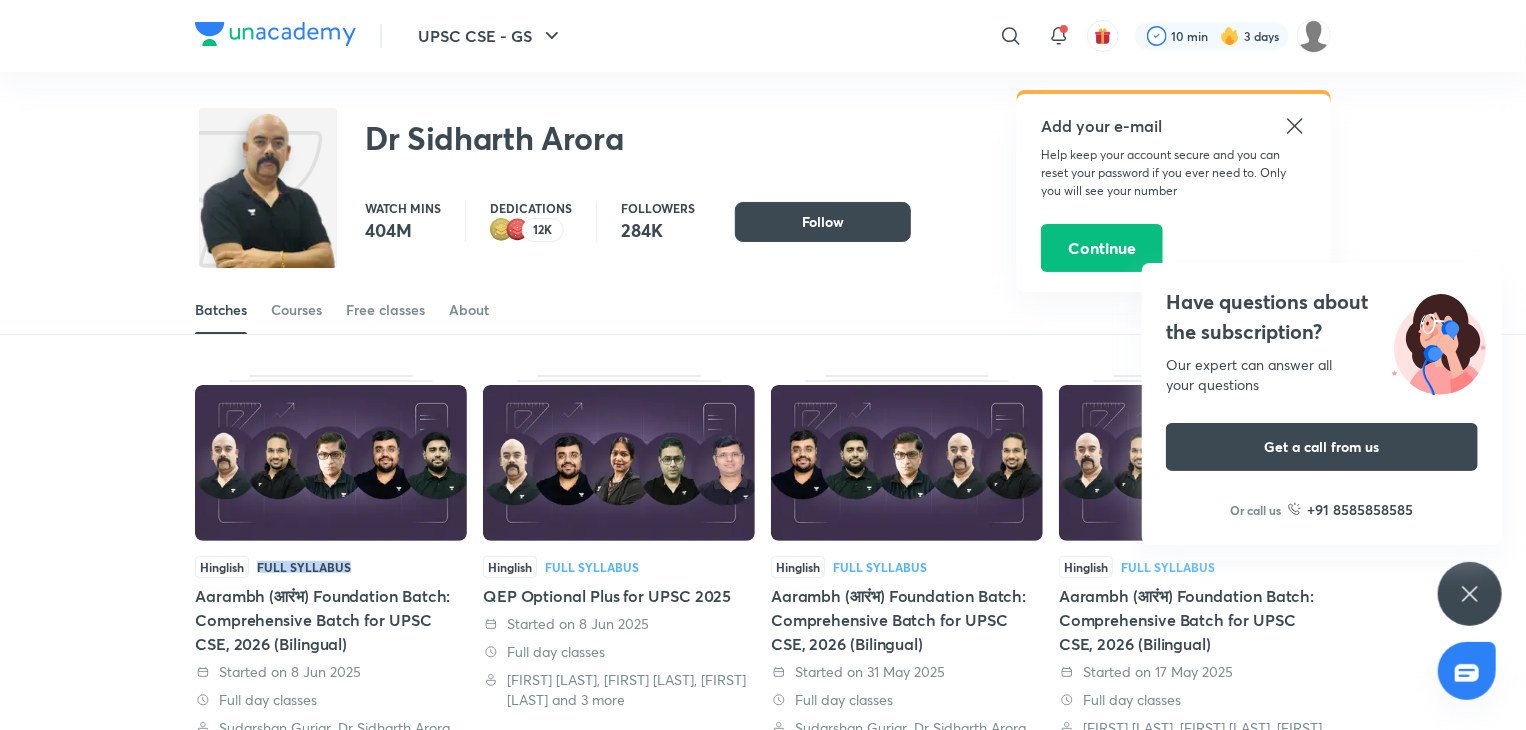 click on "Full Syllabus" at bounding box center (304, 567) 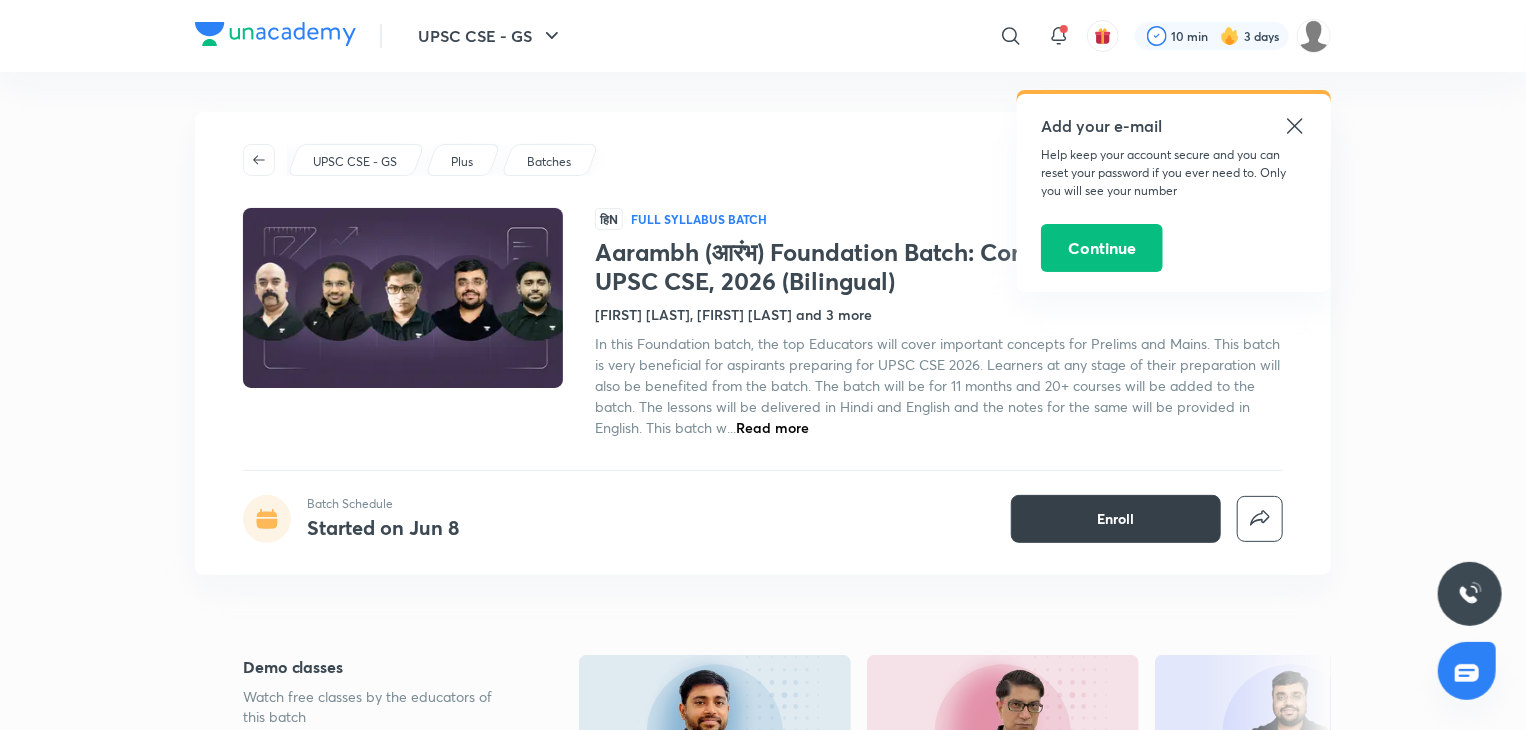 click on "Enroll" at bounding box center [1116, 519] 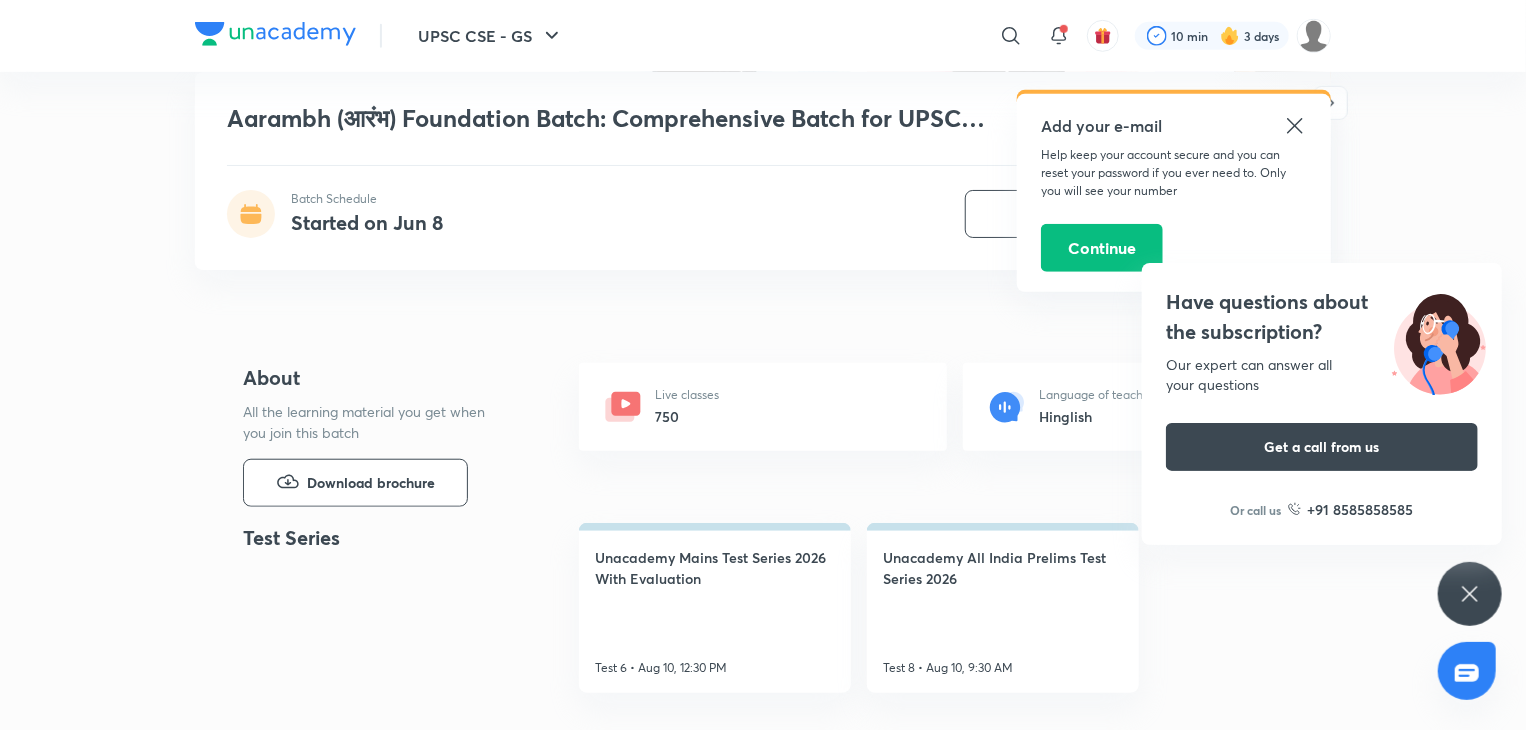 scroll, scrollTop: 0, scrollLeft: 0, axis: both 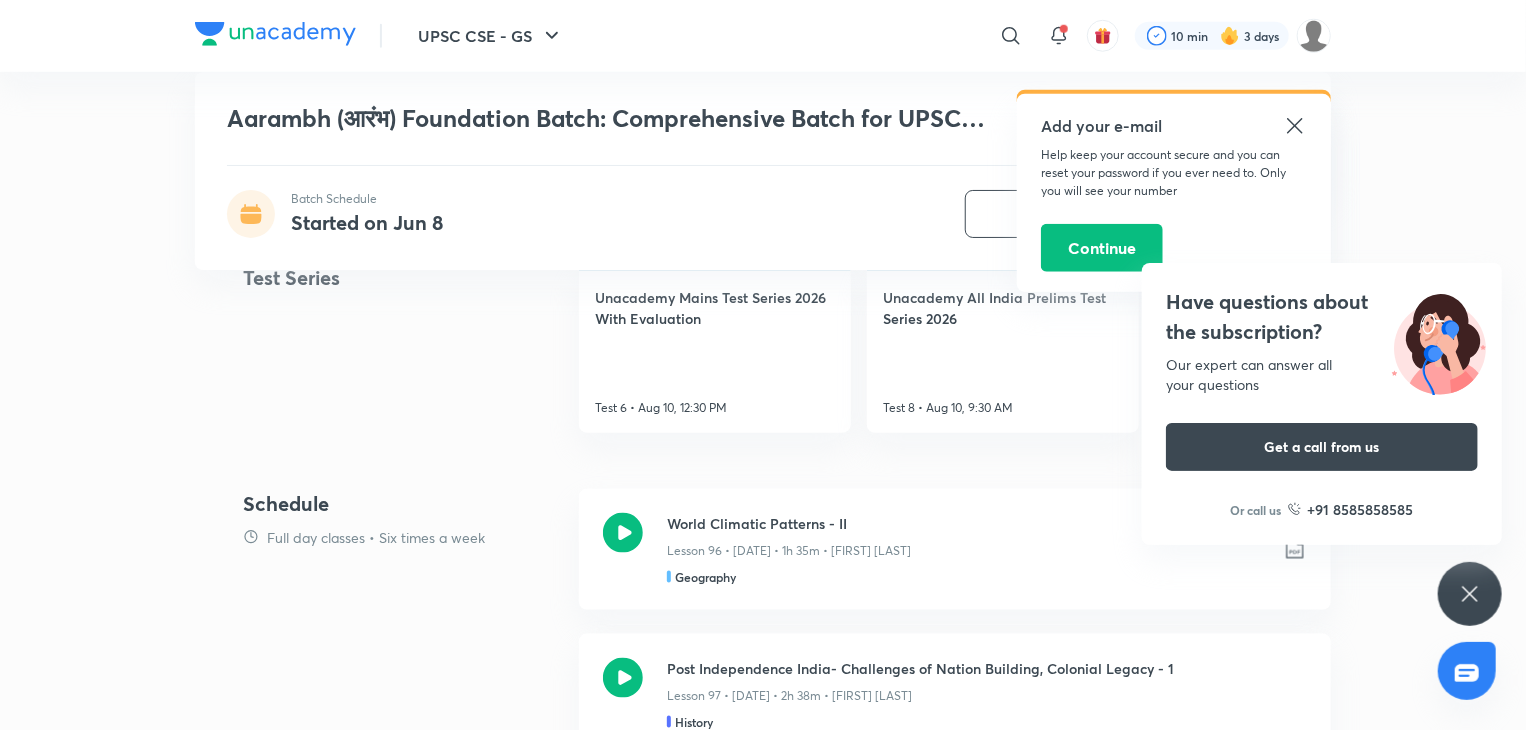click on "Have questions about the subscription? Our expert can answer all your questions Get a call from us Or call us +91 8585858585" at bounding box center [1470, 594] 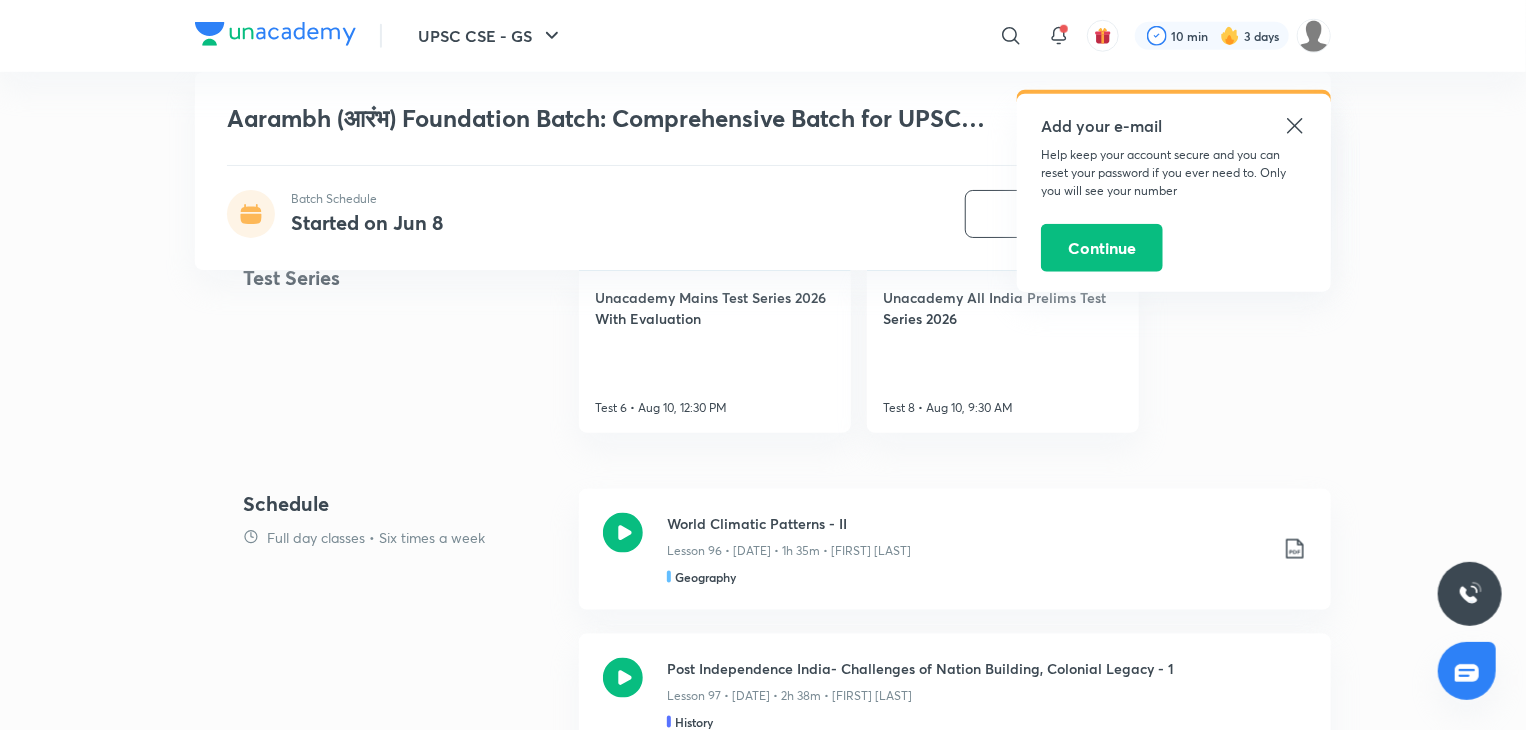 click 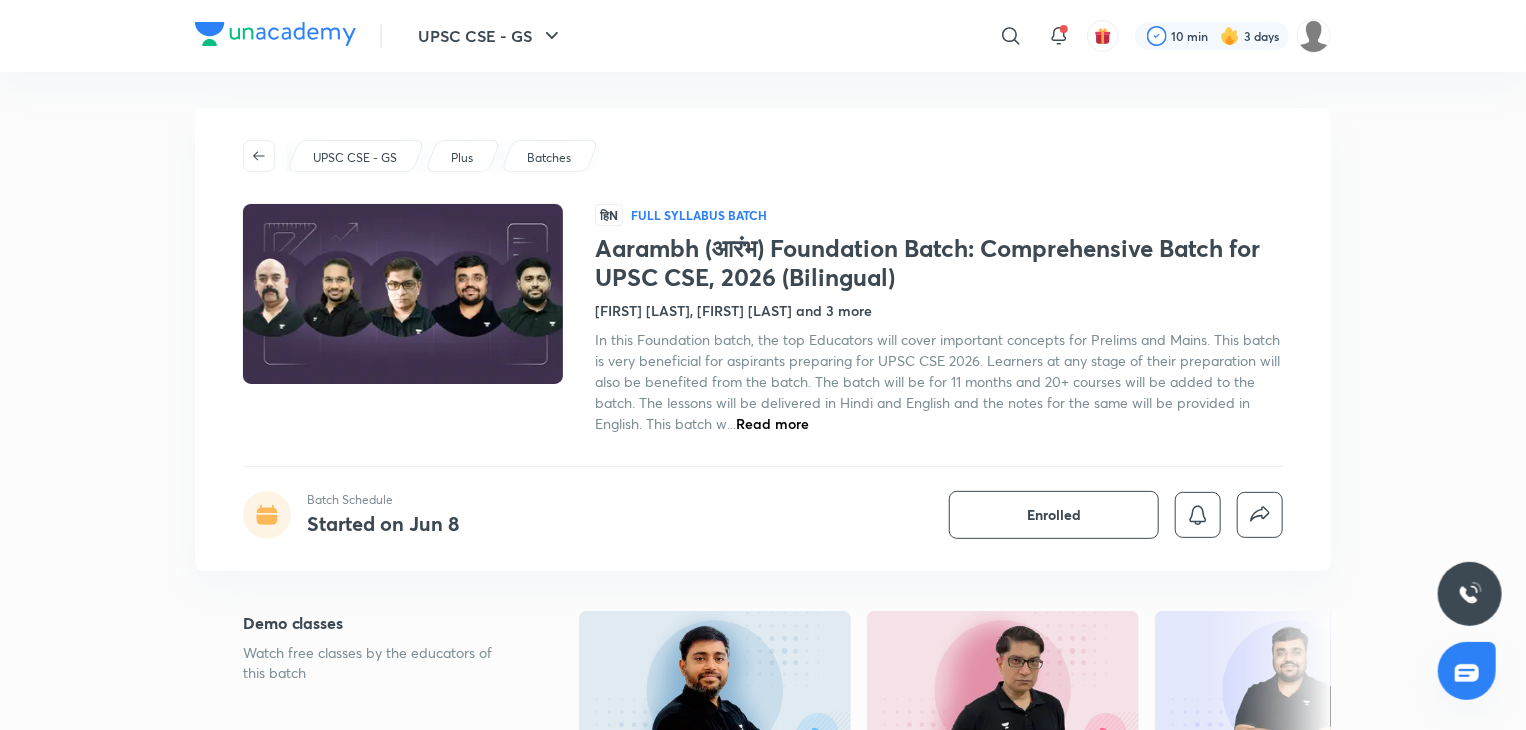 scroll, scrollTop: 0, scrollLeft: 0, axis: both 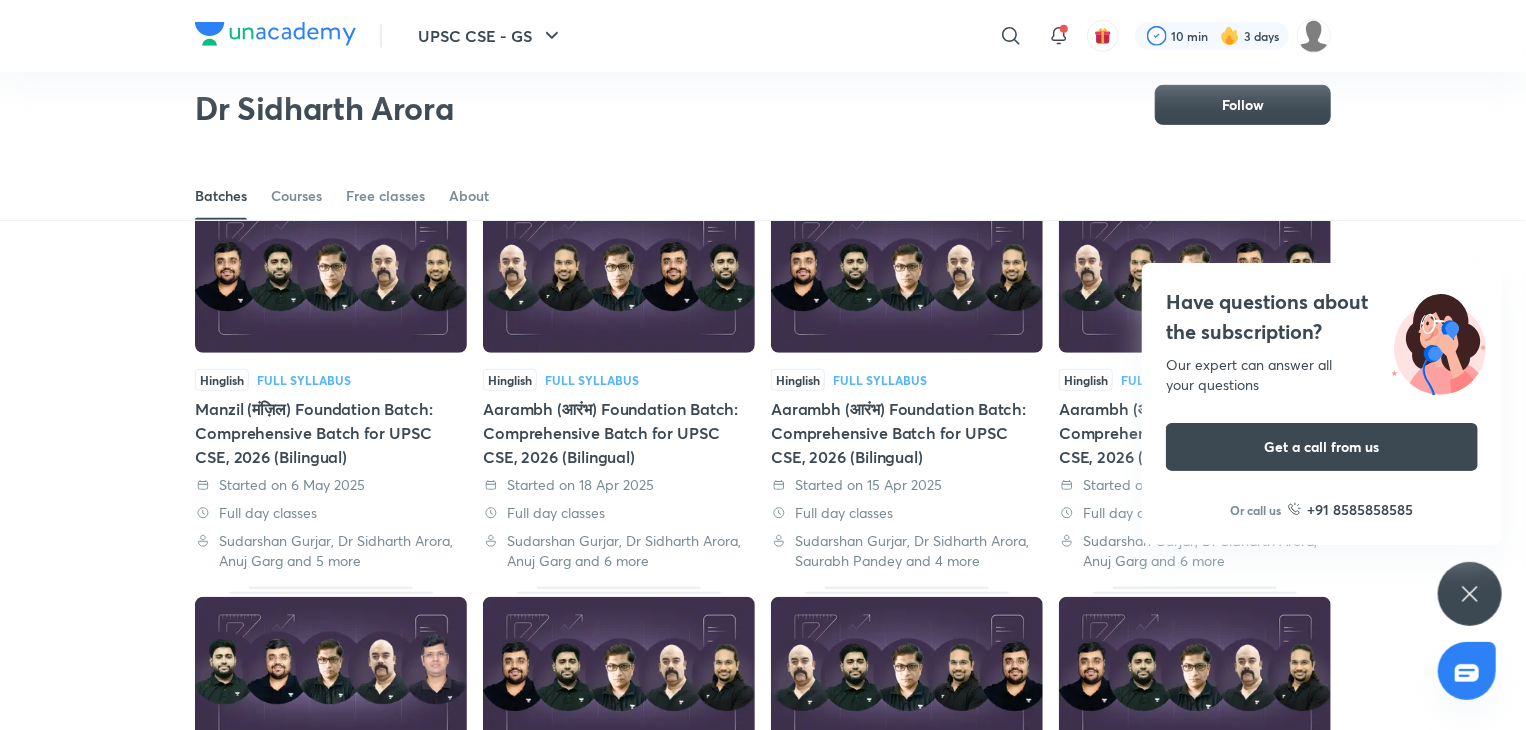 click on "Hinglish Full Syllabus" at bounding box center (331, 380) 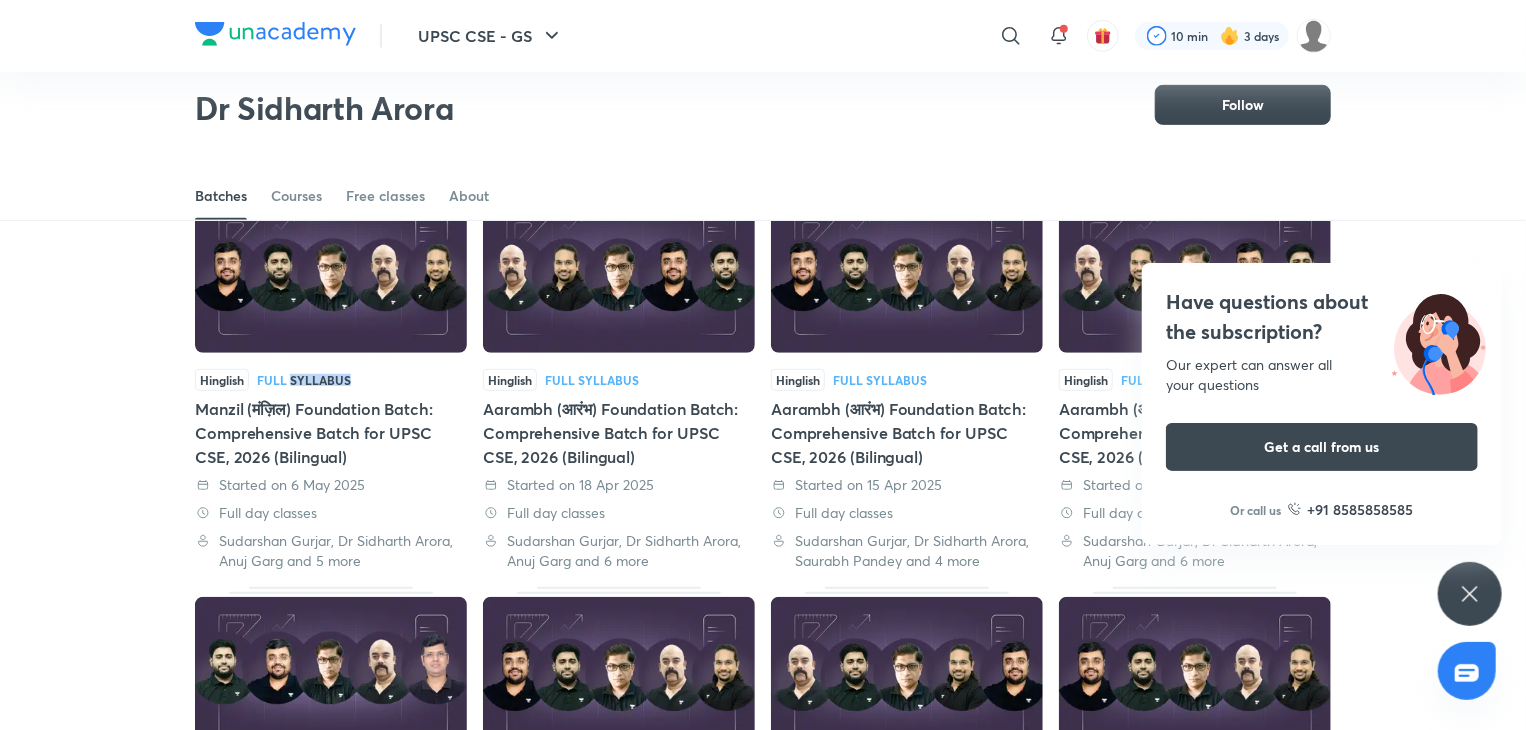 click on "Hinglish Full Syllabus" at bounding box center (331, 380) 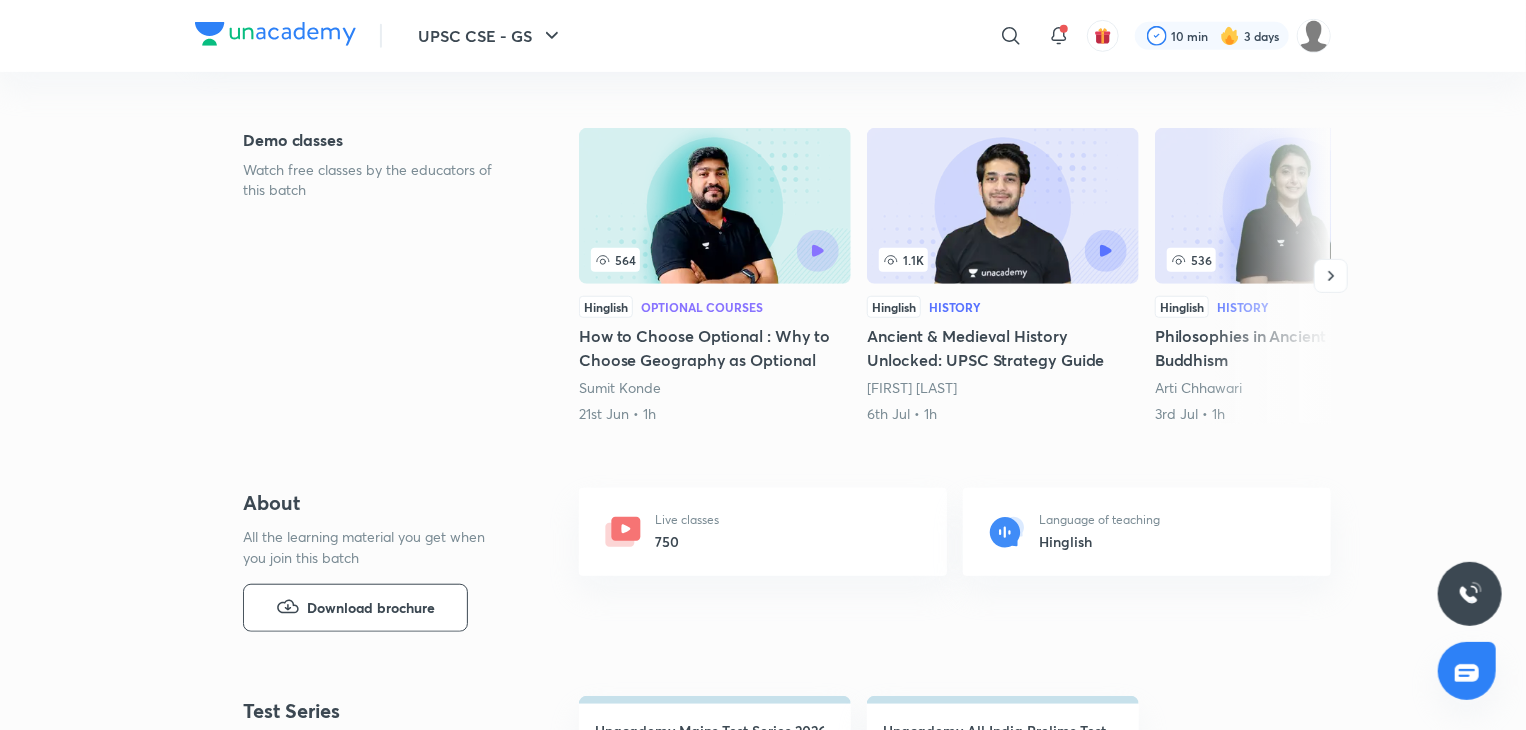 scroll, scrollTop: 0, scrollLeft: 0, axis: both 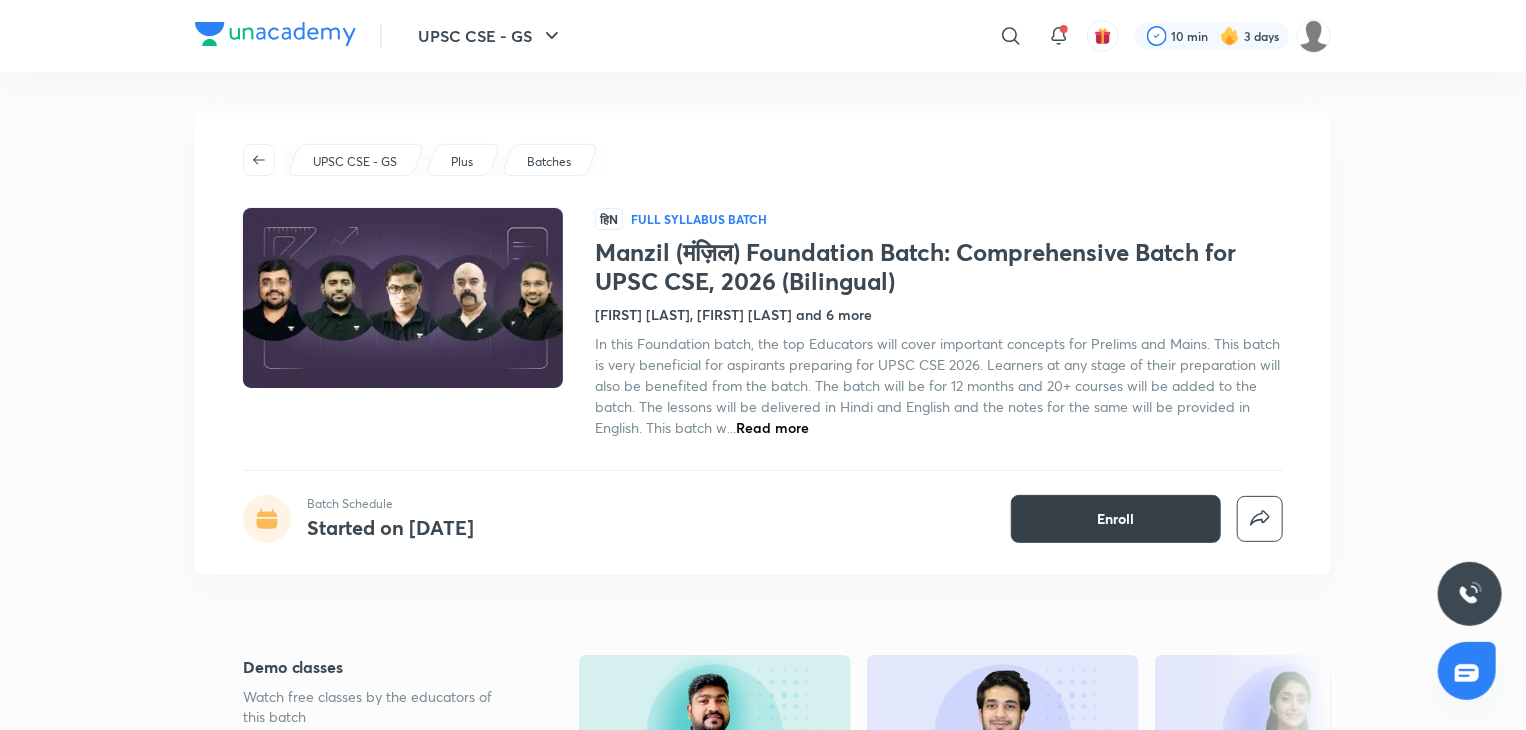 click on "Enroll" at bounding box center [1116, 519] 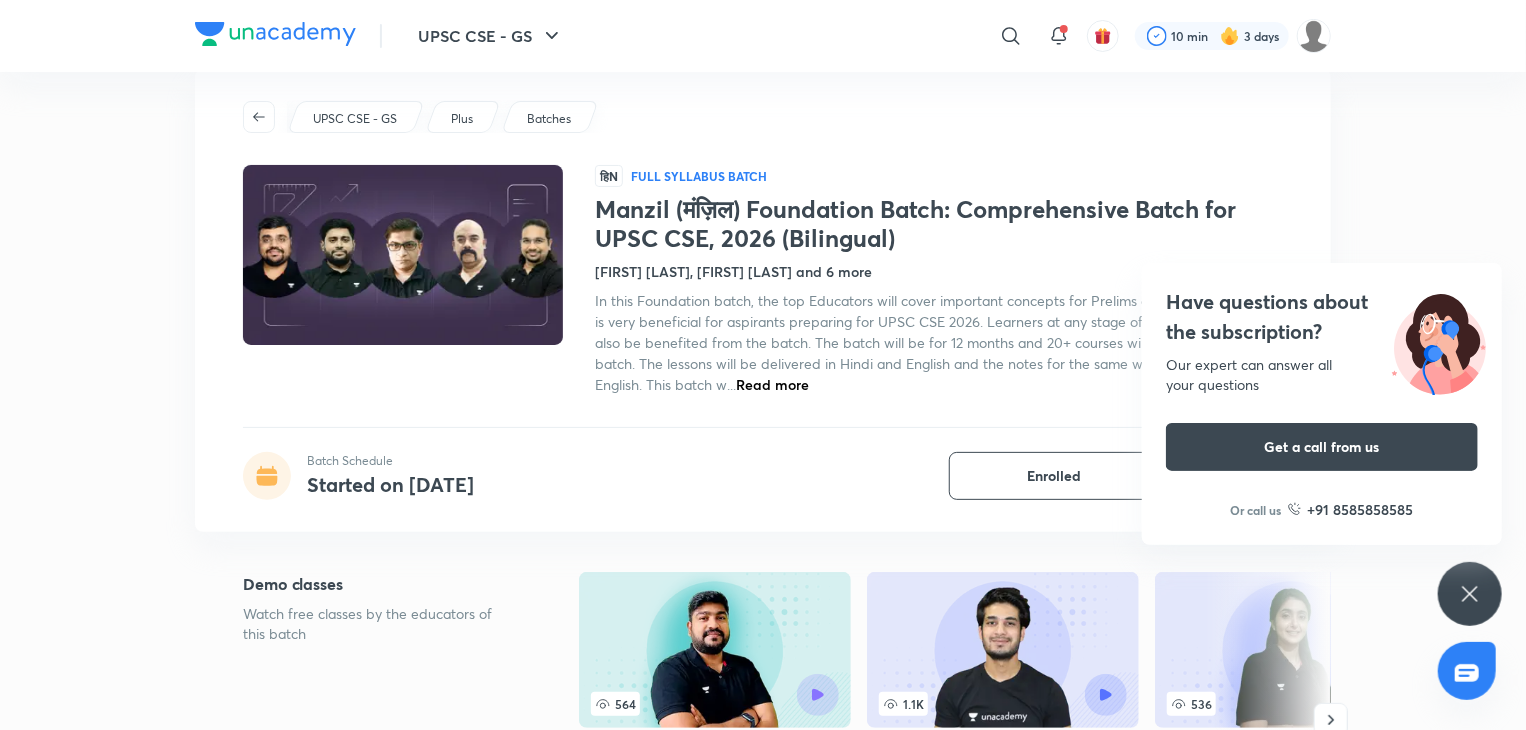 scroll, scrollTop: 0, scrollLeft: 0, axis: both 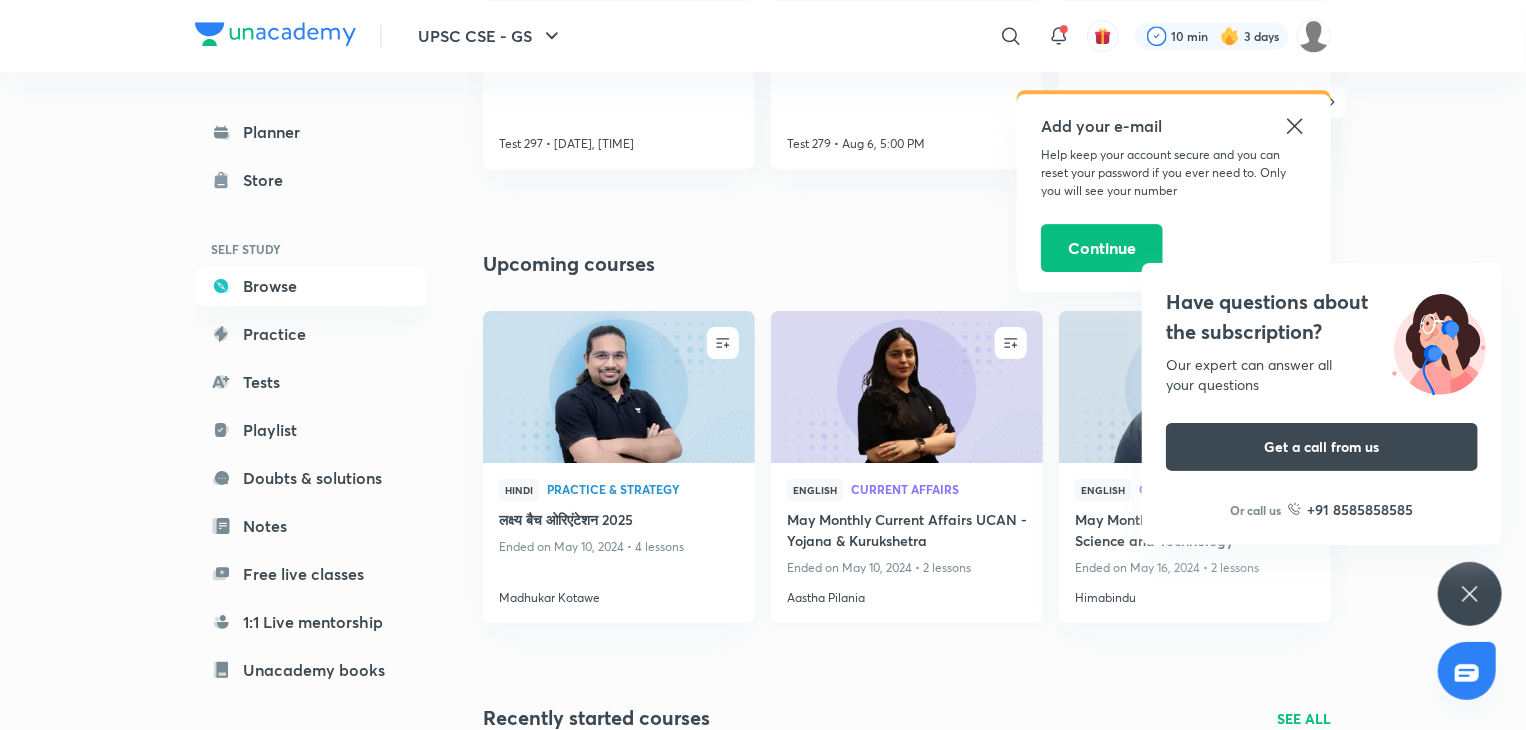 click at bounding box center (906, 386) 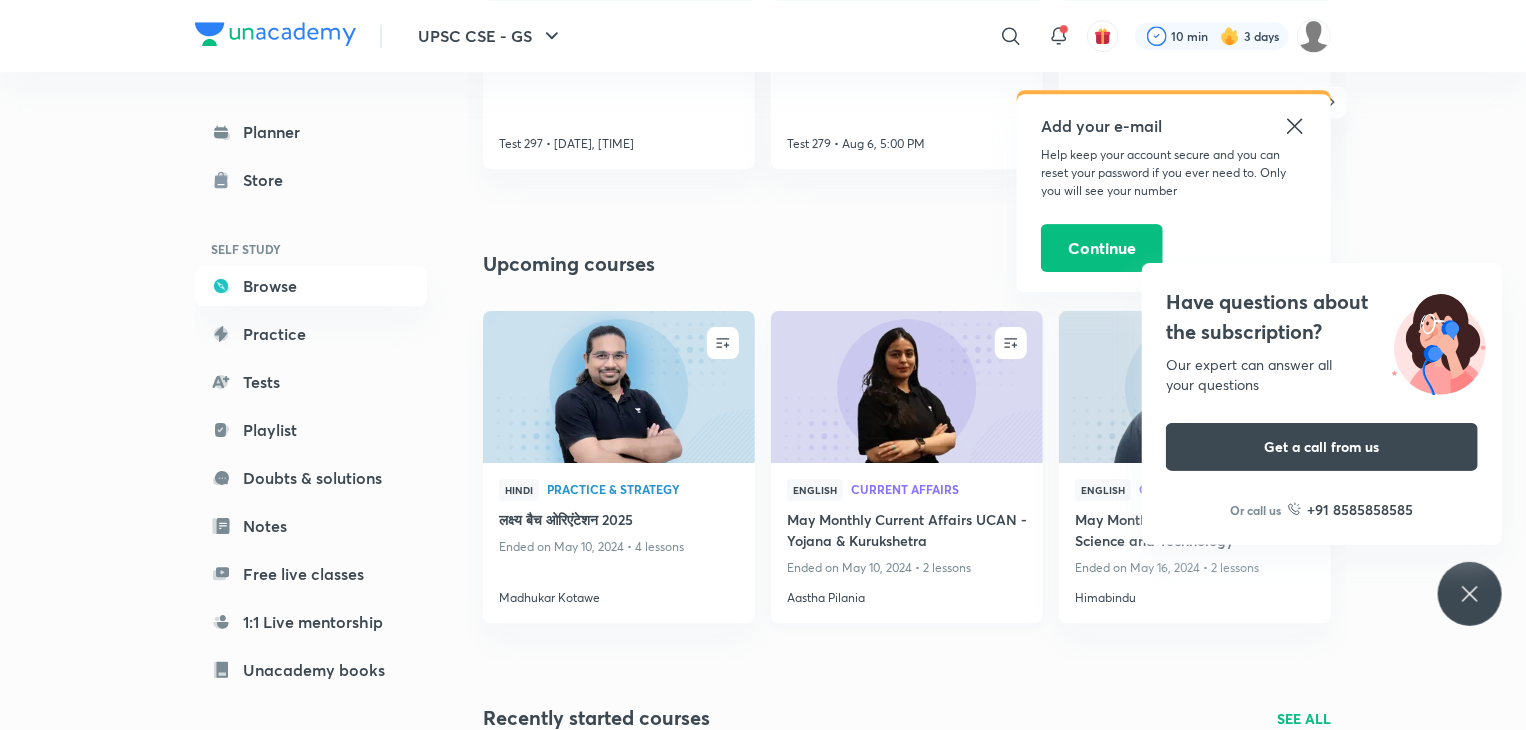 click at bounding box center (906, 386) 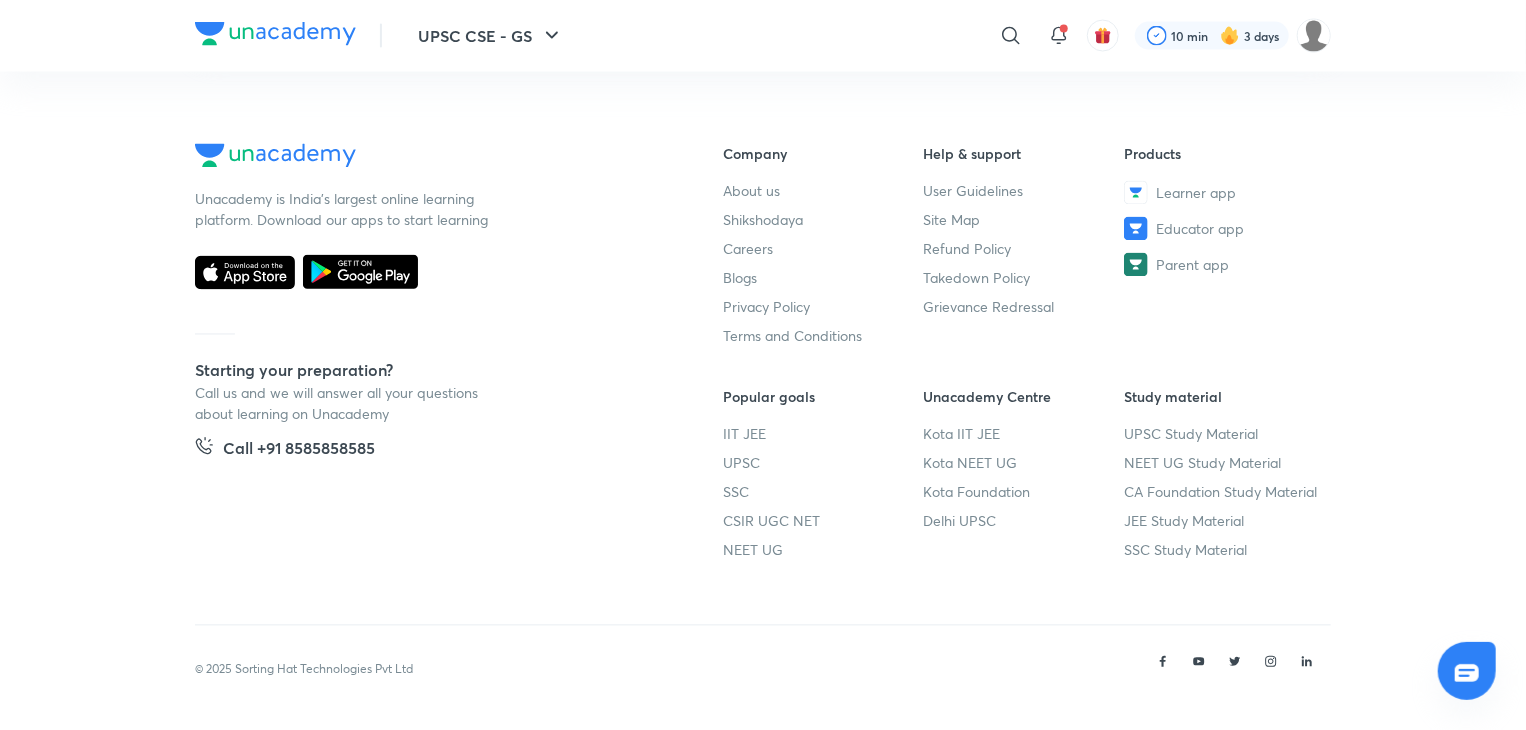 scroll, scrollTop: 0, scrollLeft: 0, axis: both 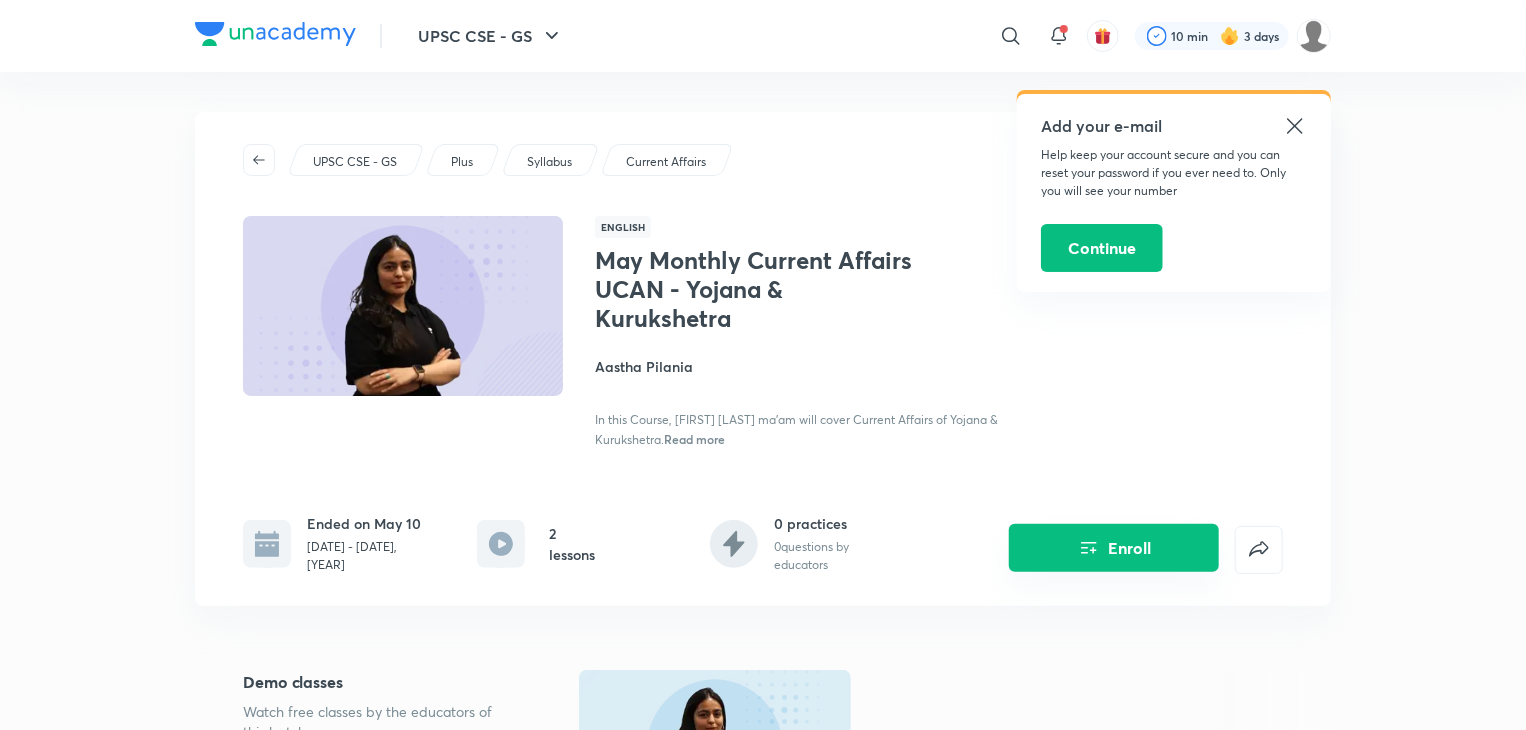 click 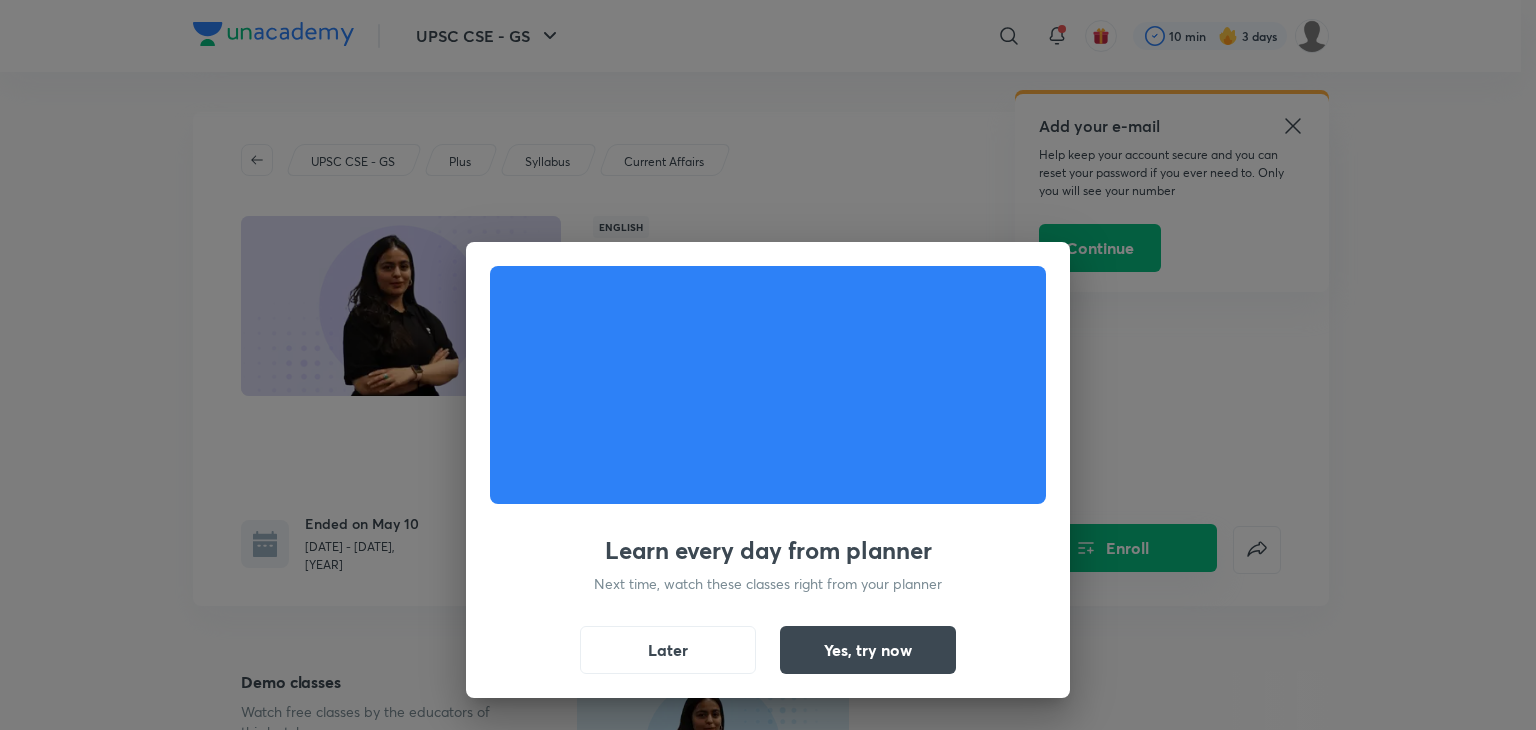 click on "Learn every day from planner Next time, watch these classes right from your planner Later Yes, try now" at bounding box center [768, 365] 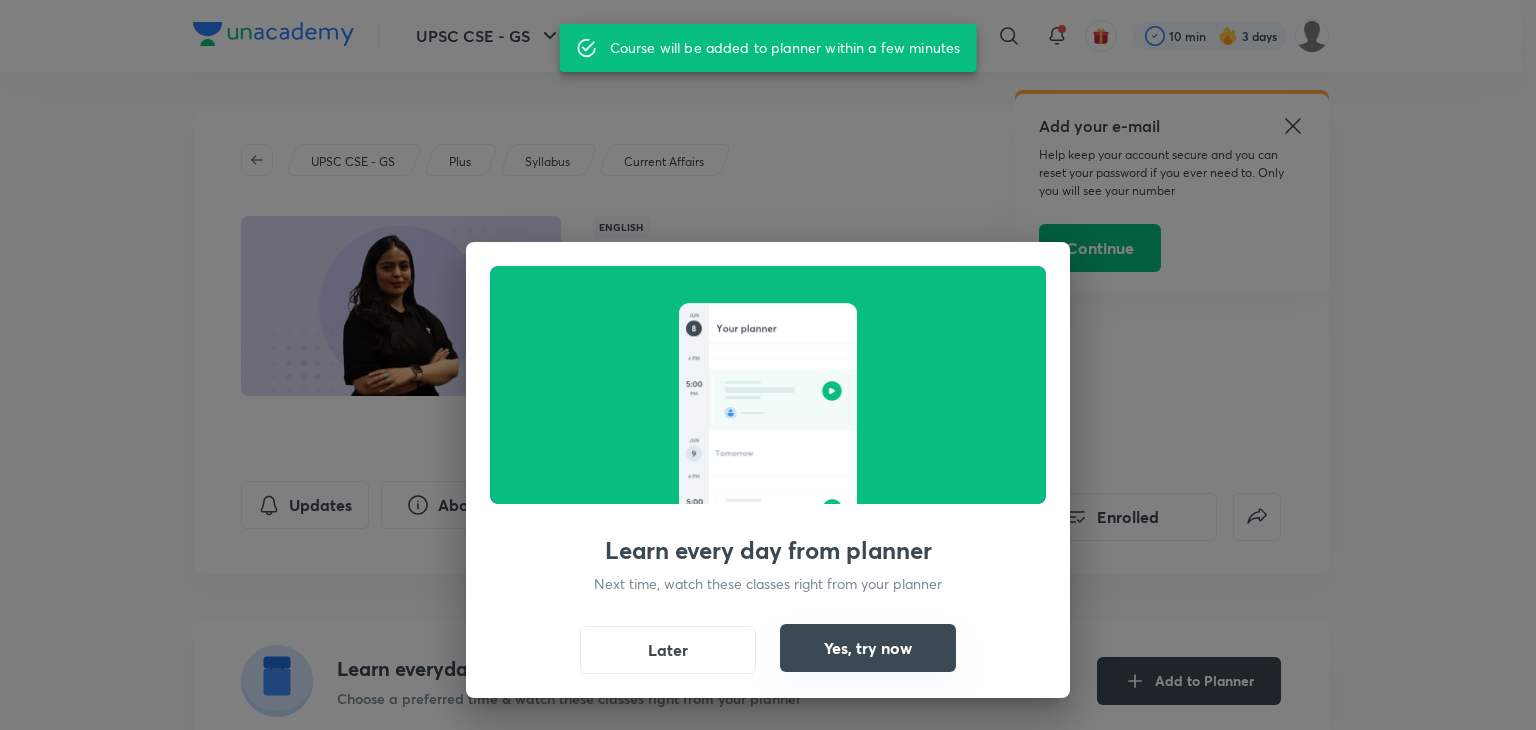 click on "Yes, try now" at bounding box center [868, 648] 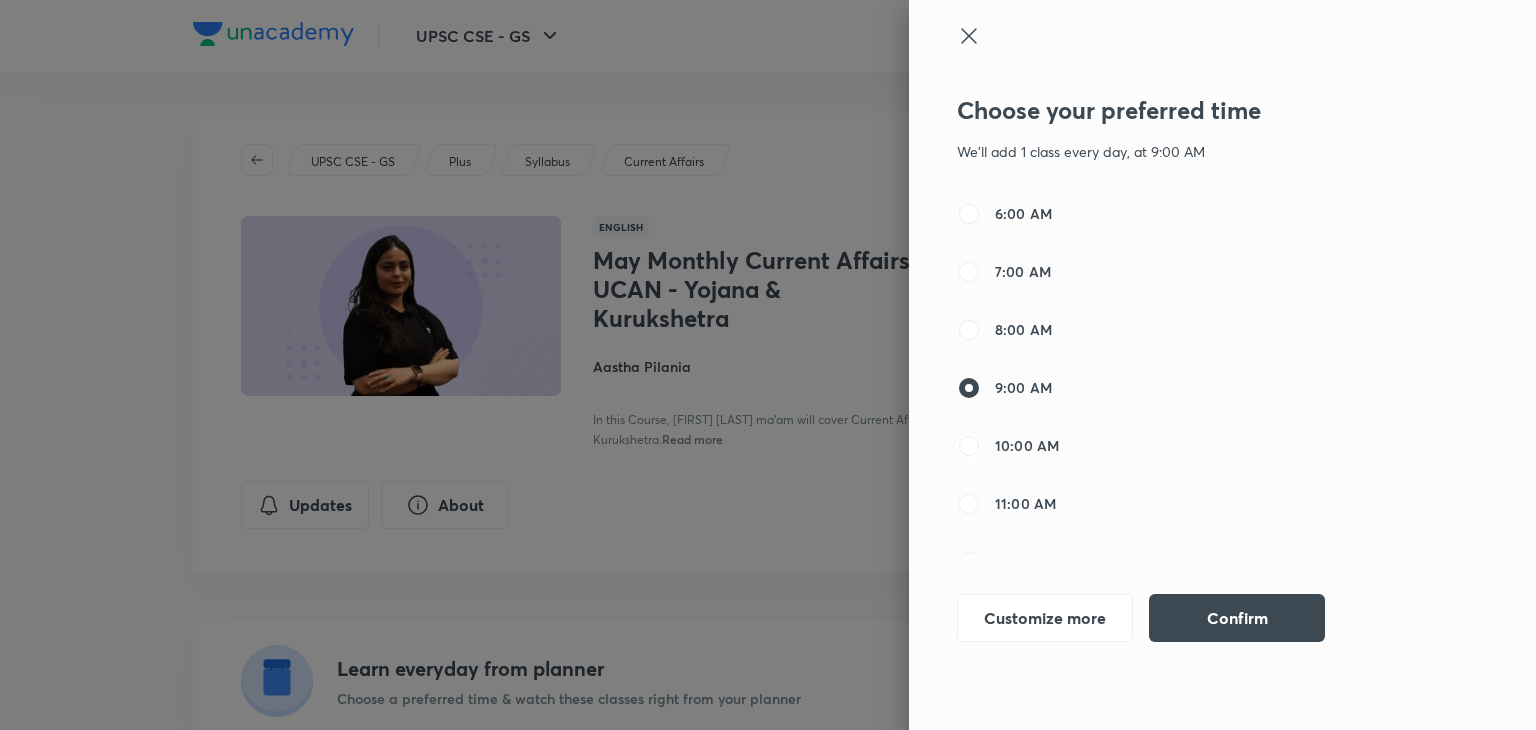 click on "10:00 AM" at bounding box center [969, 446] 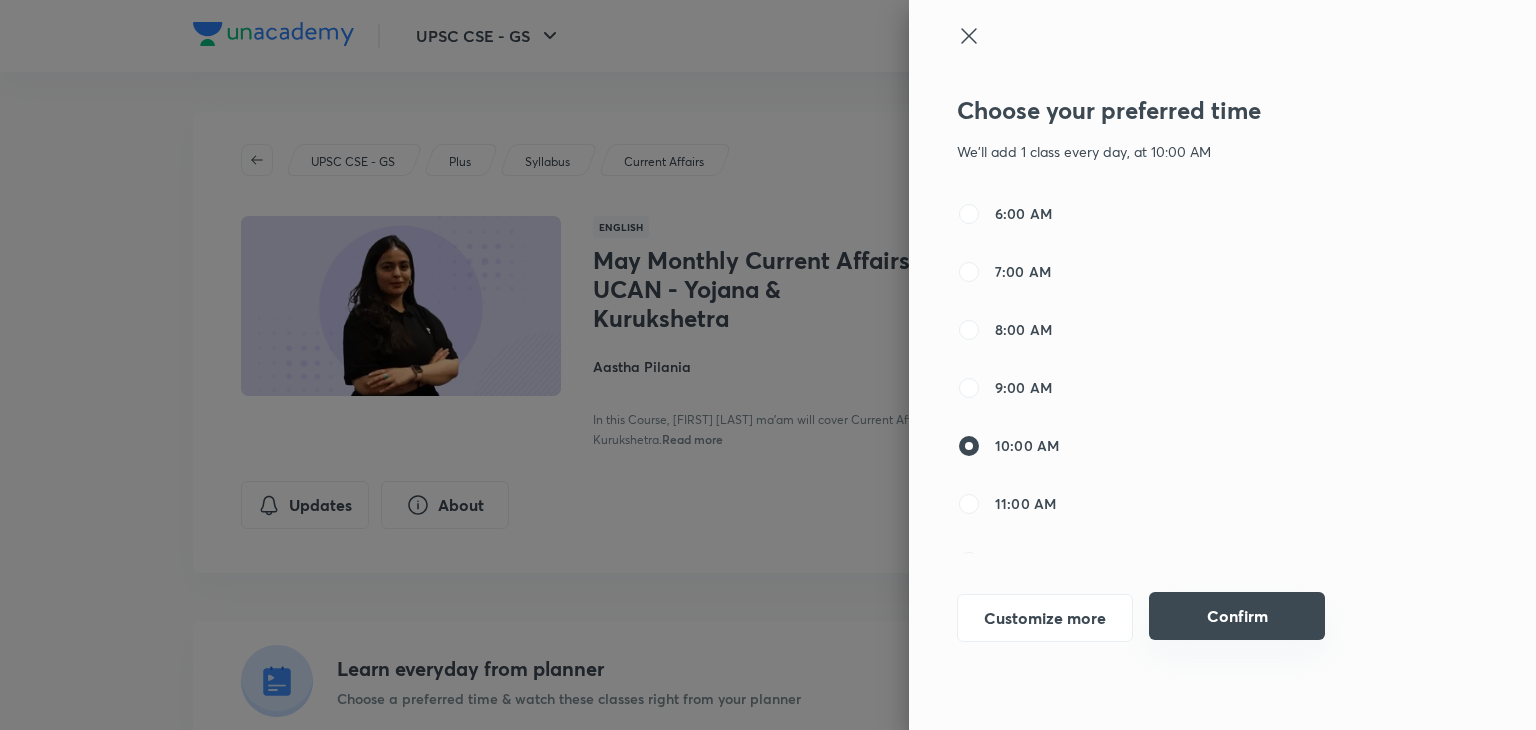 click on "Confirm" at bounding box center [1237, 616] 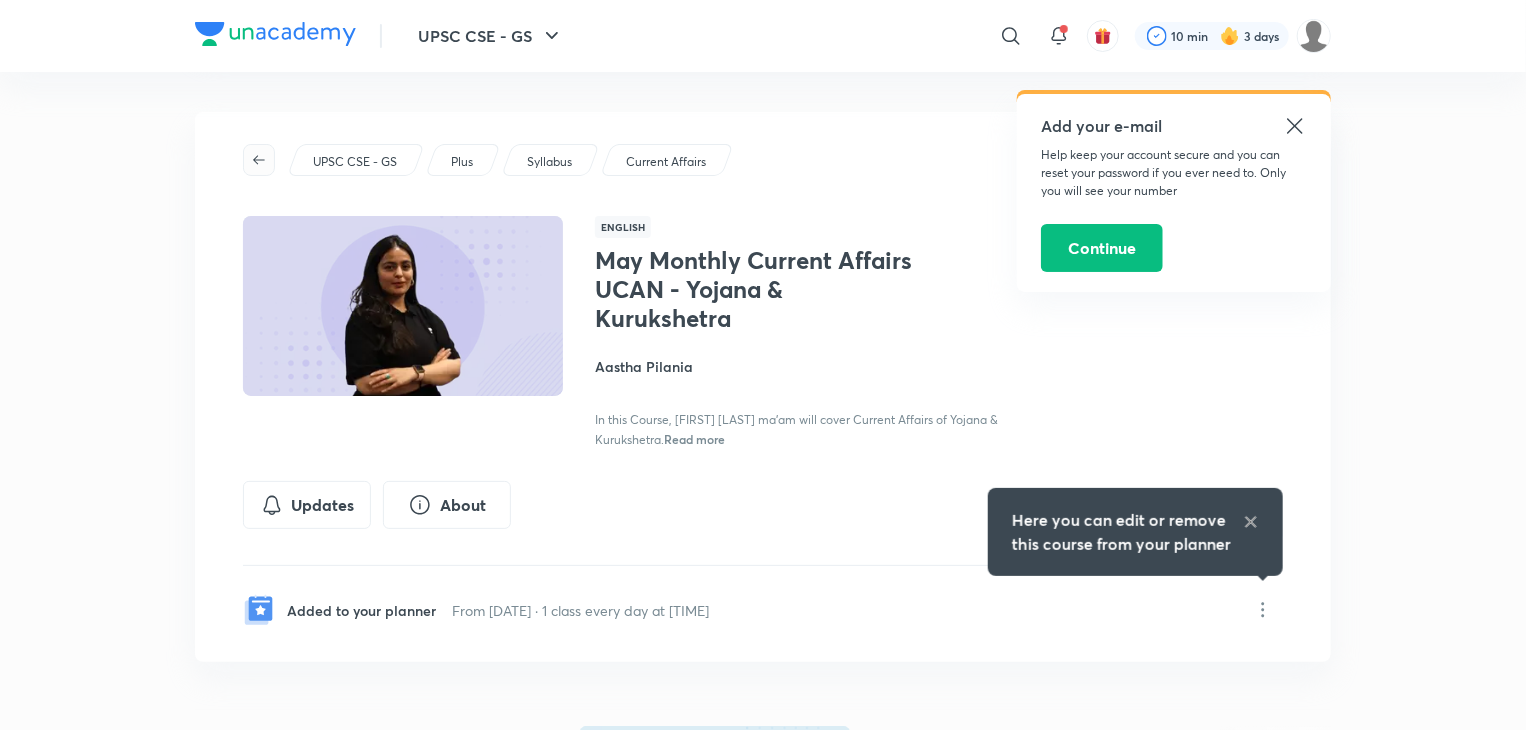 click 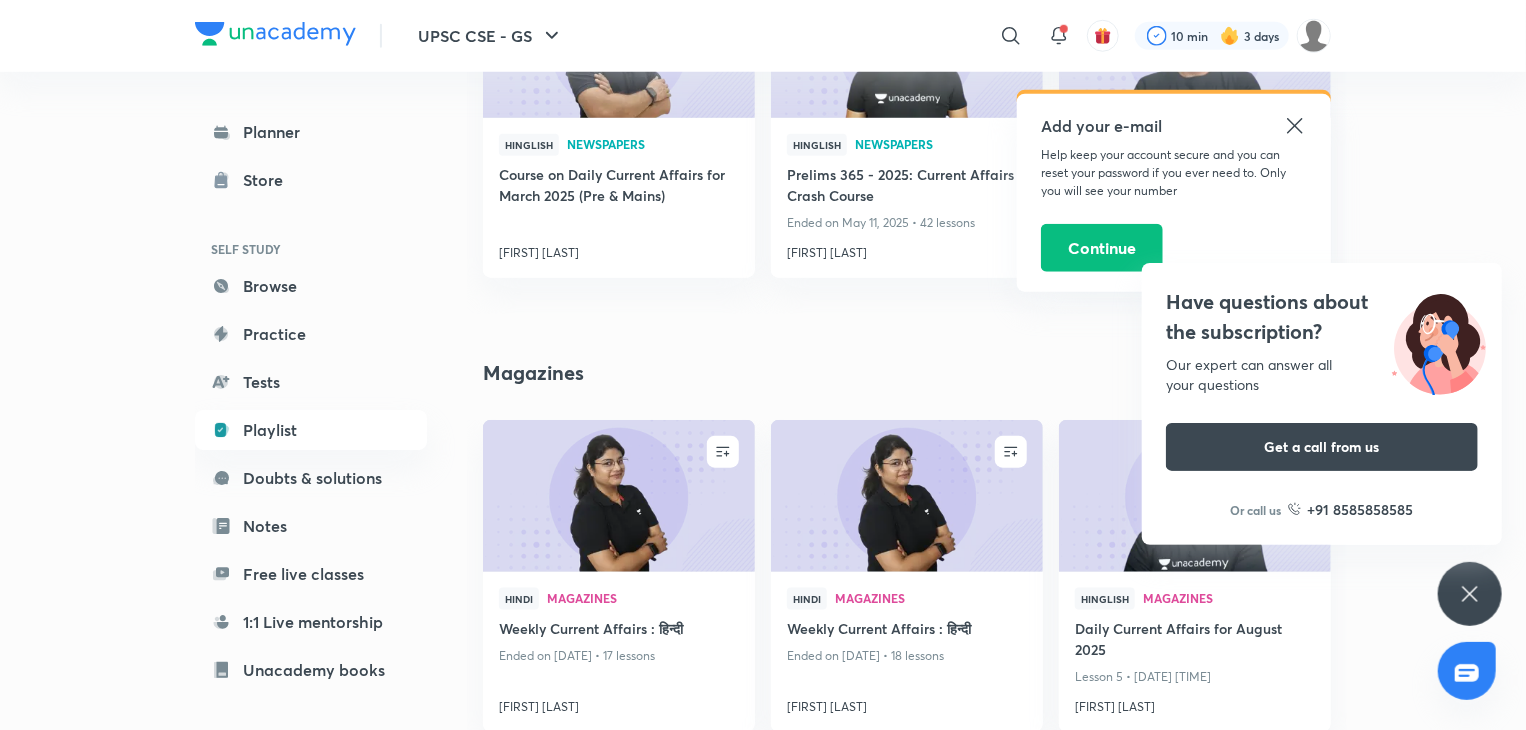 scroll, scrollTop: 921, scrollLeft: 0, axis: vertical 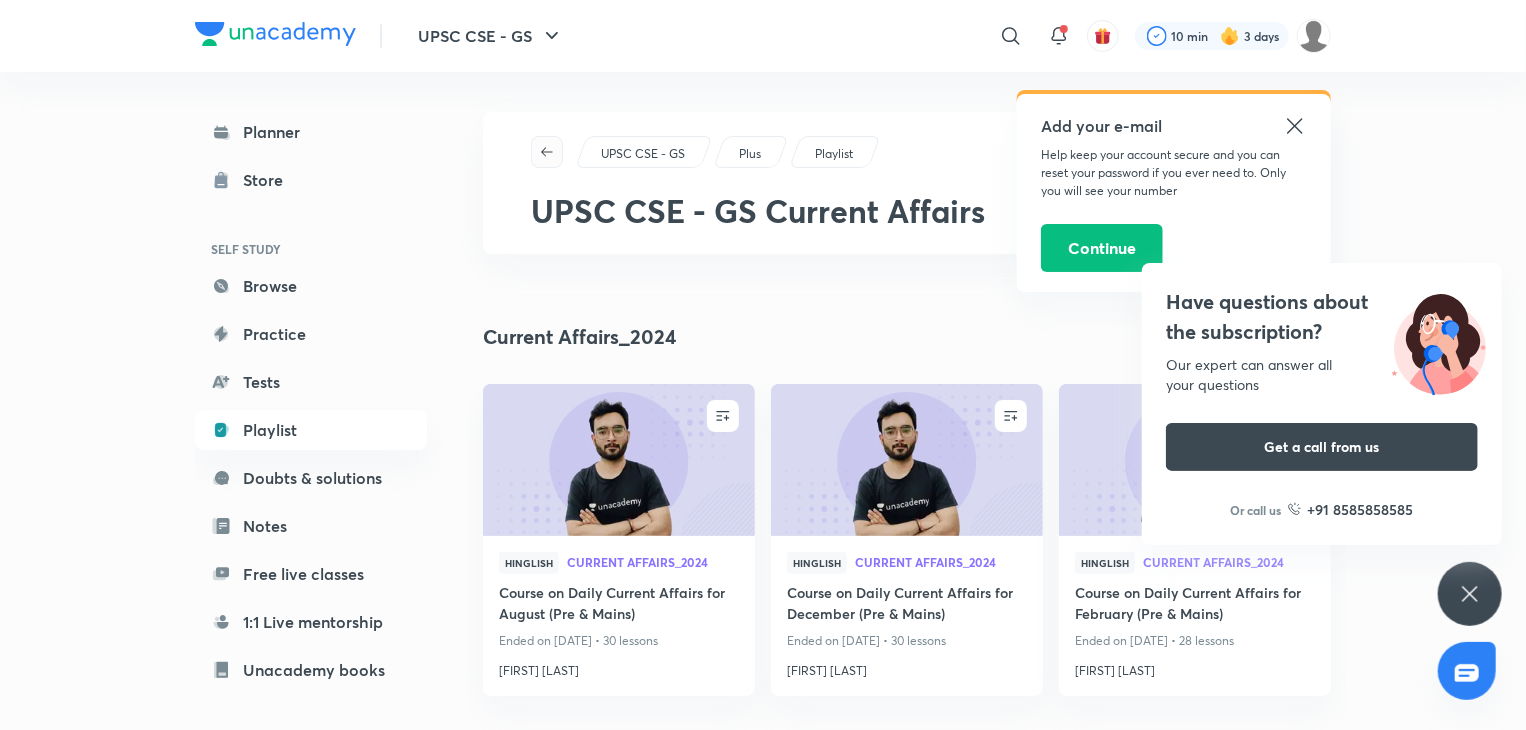 click 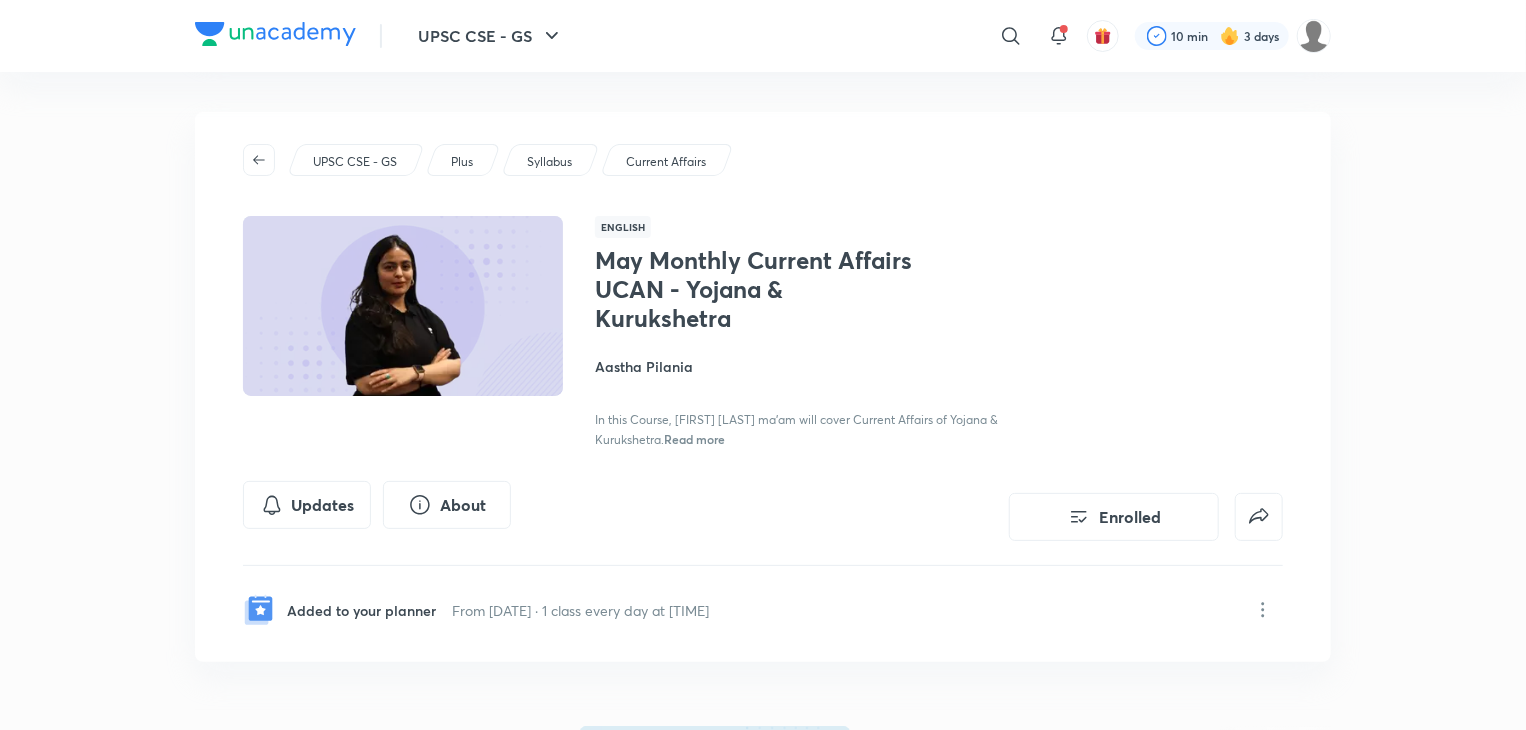 click on "Syllabus" at bounding box center [550, 160] 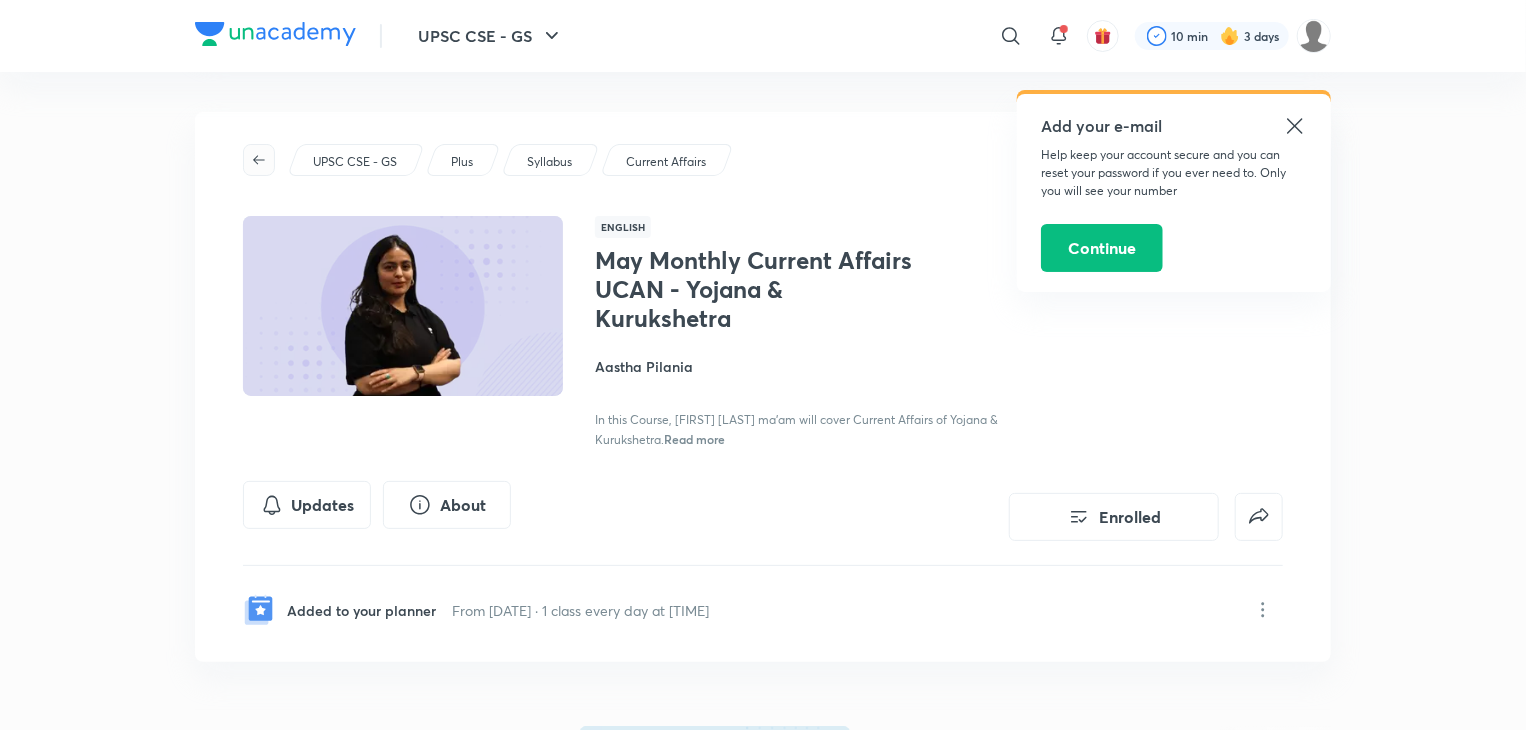 click 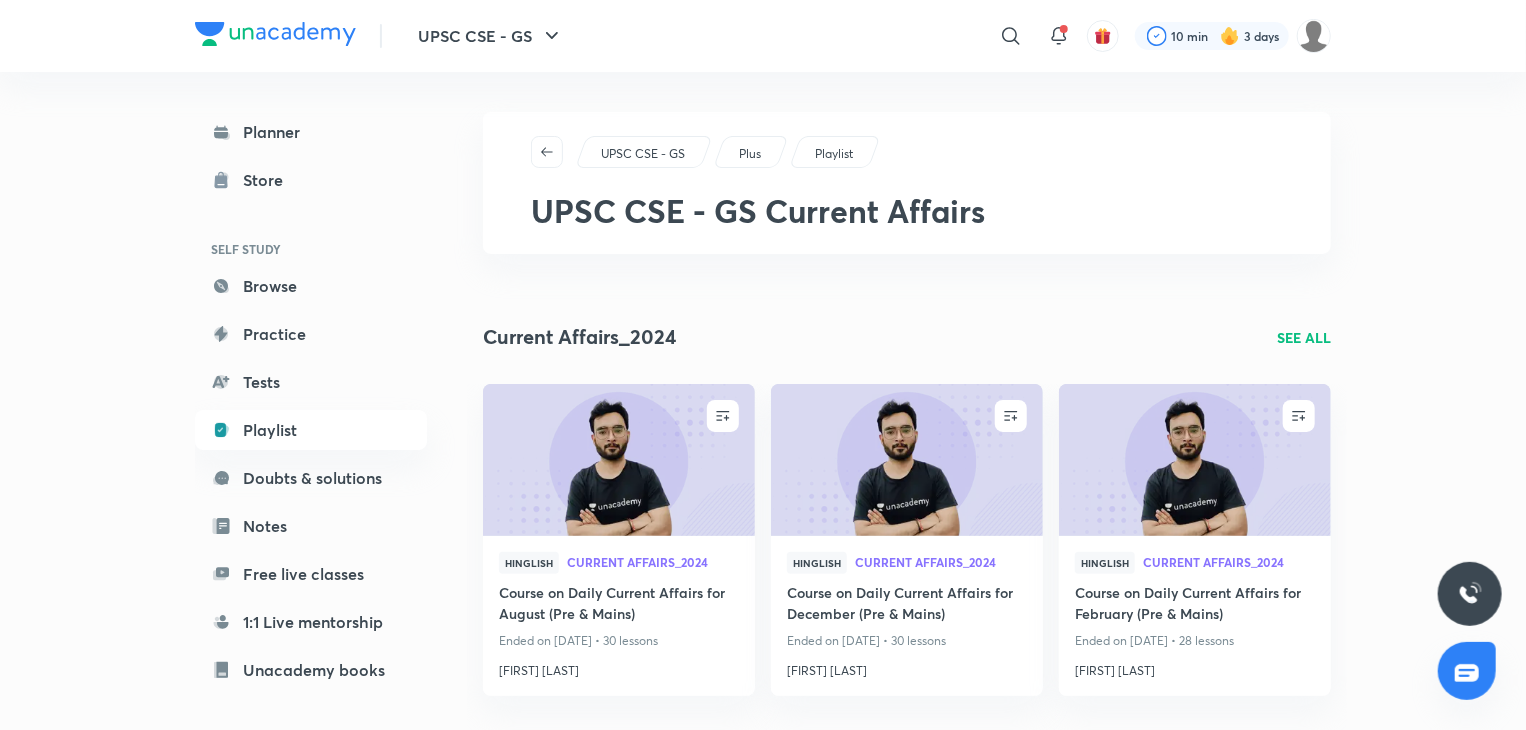 click on "Planner Store SELF STUDY Browse Practice Tests Playlist Doubts & solutions Notes Free live classes 1:1 Live mentorship Unacademy books ME Enrollments Saved" at bounding box center [311, 478] 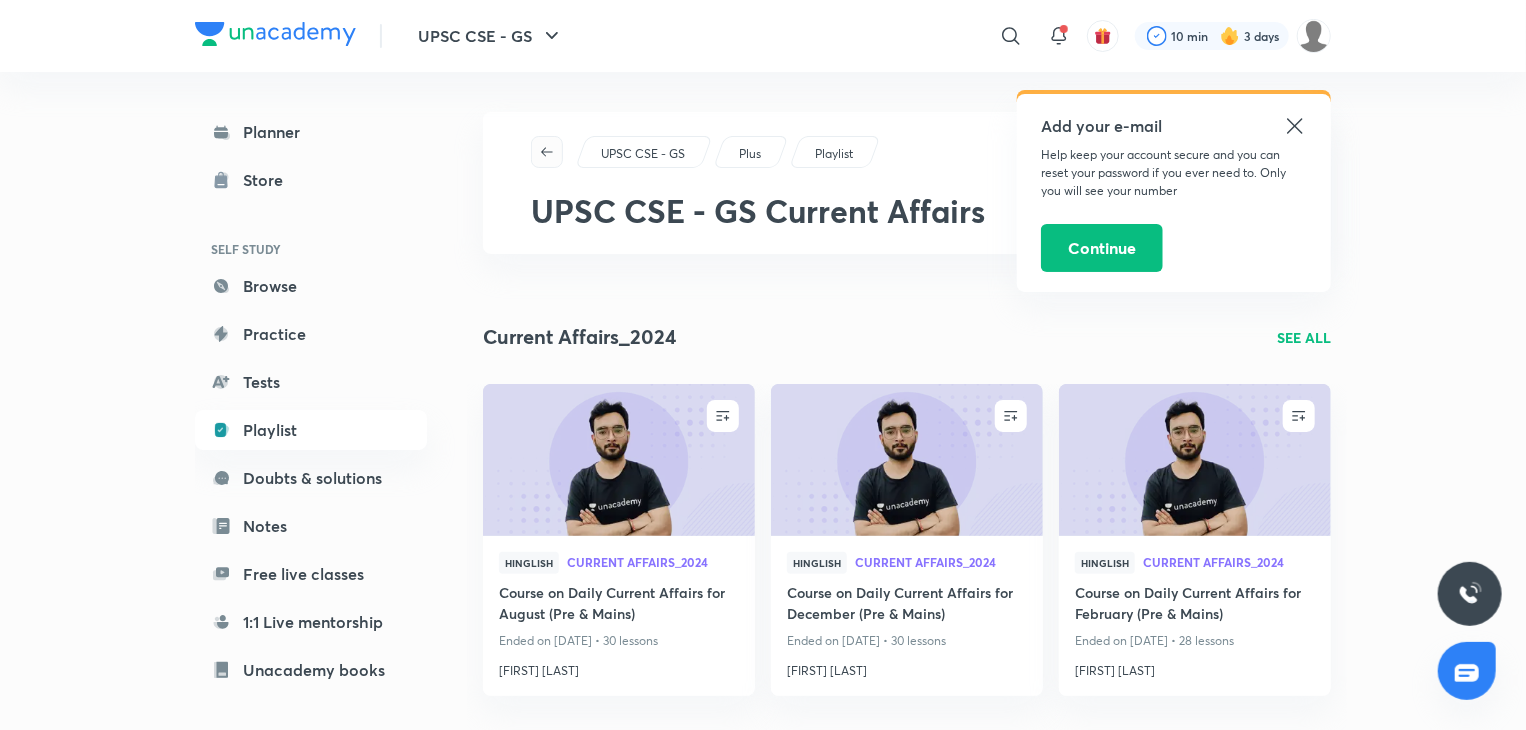 click at bounding box center (547, 152) 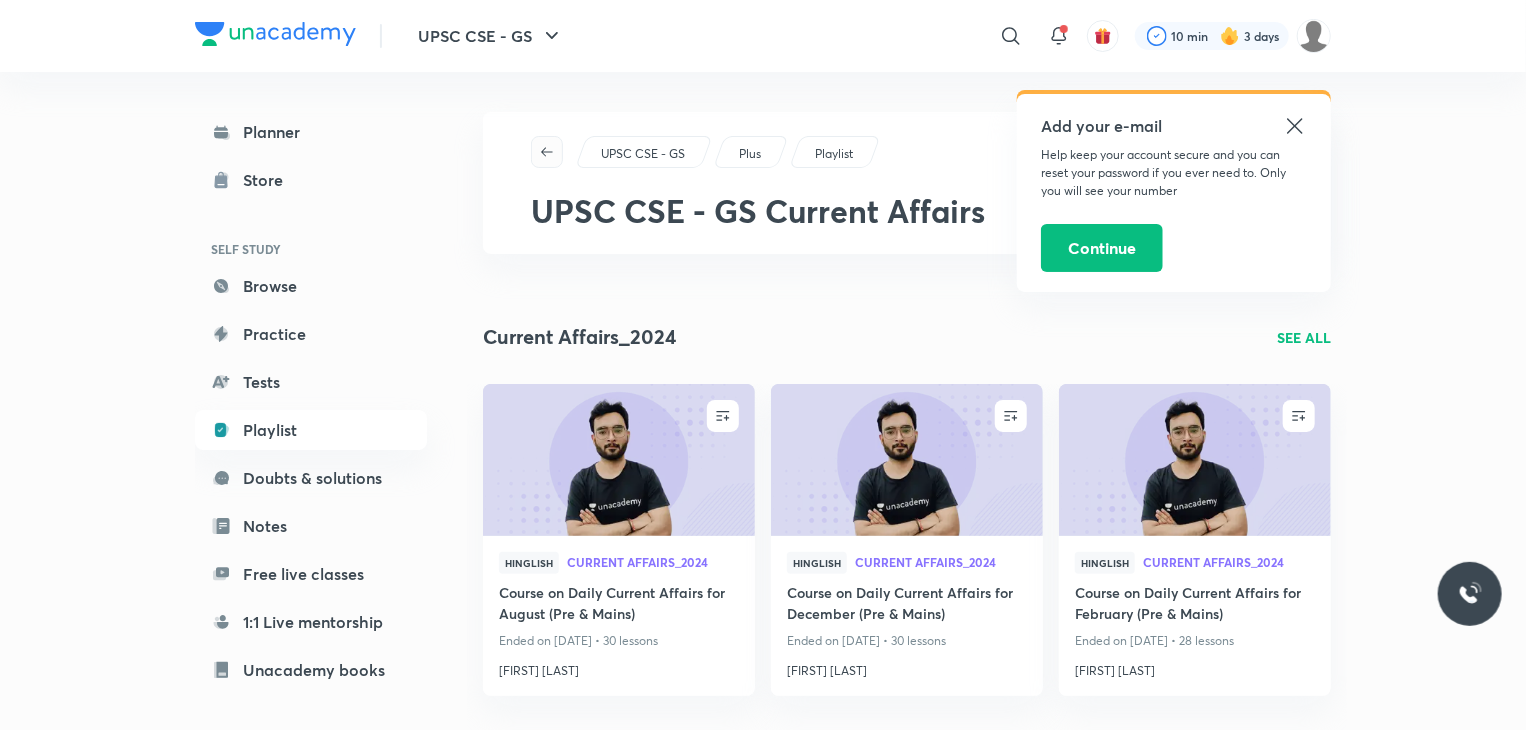 click at bounding box center (547, 152) 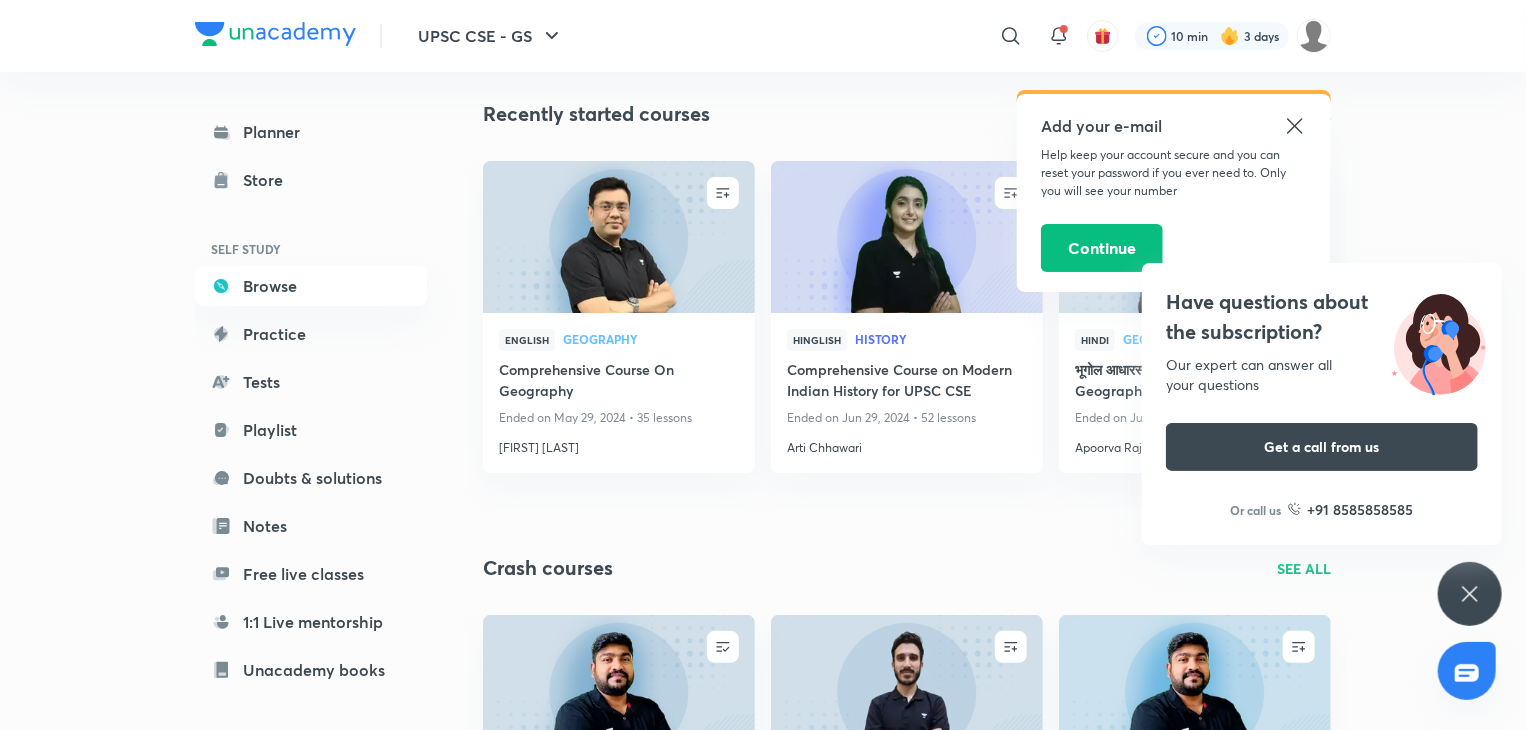 scroll, scrollTop: 3578, scrollLeft: 0, axis: vertical 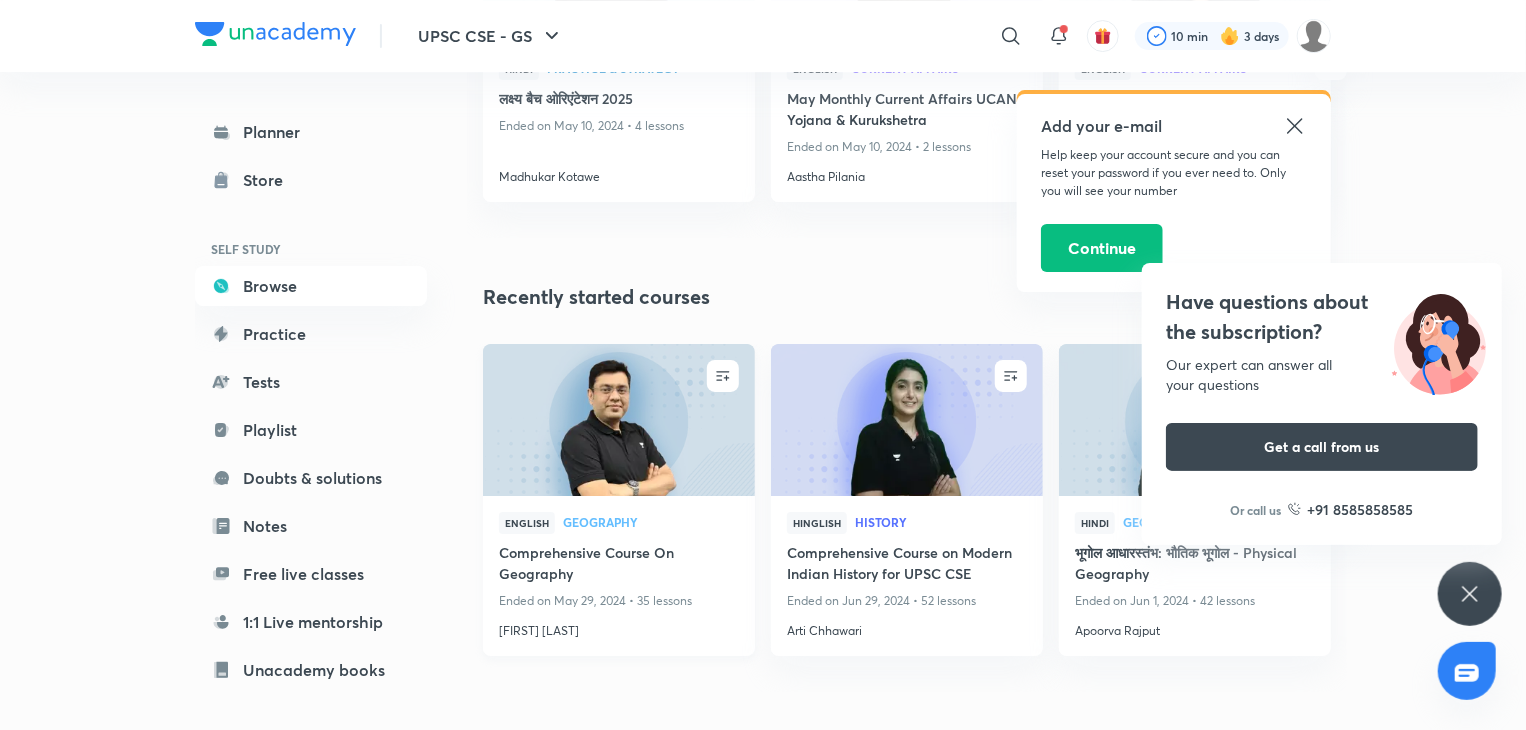 click at bounding box center (618, 419) 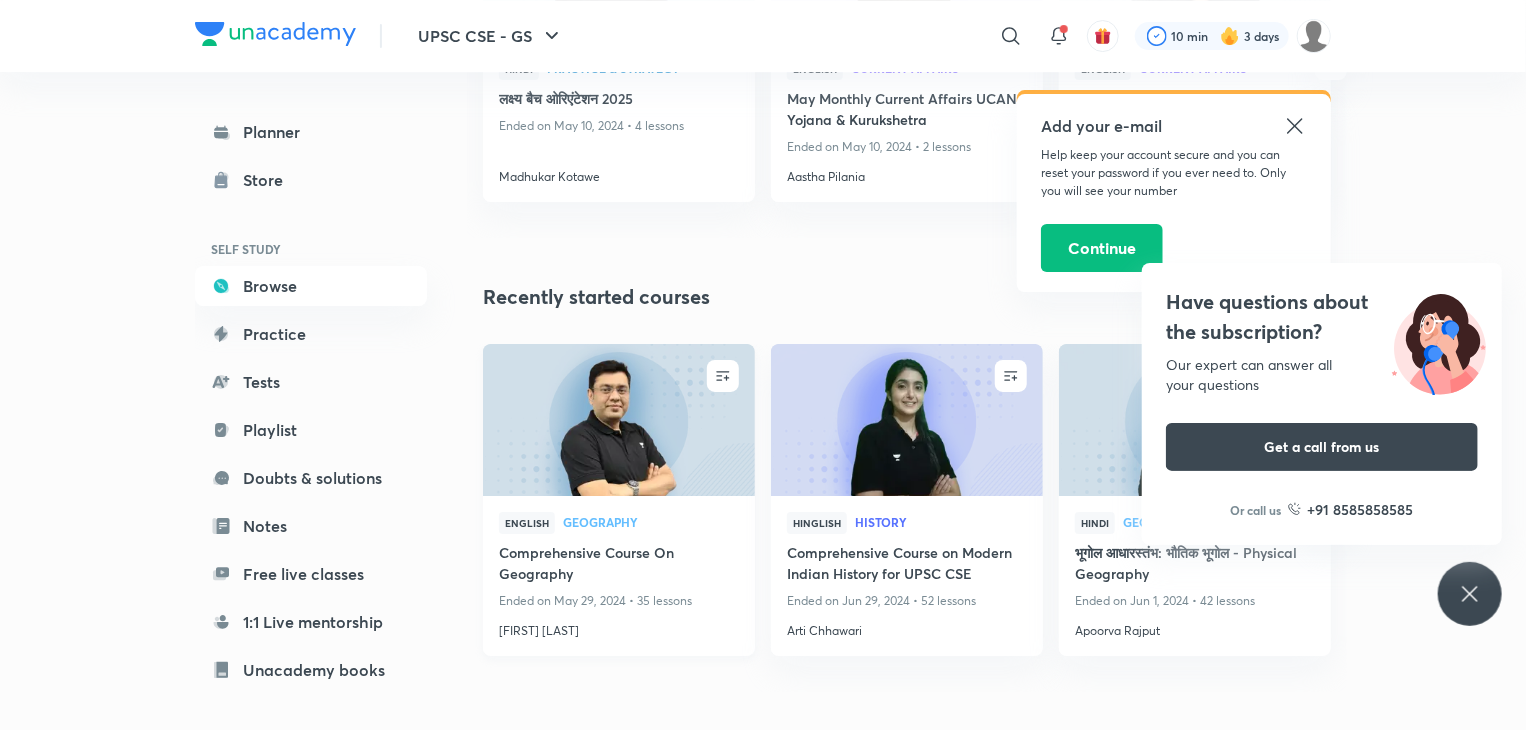 click at bounding box center [618, 419] 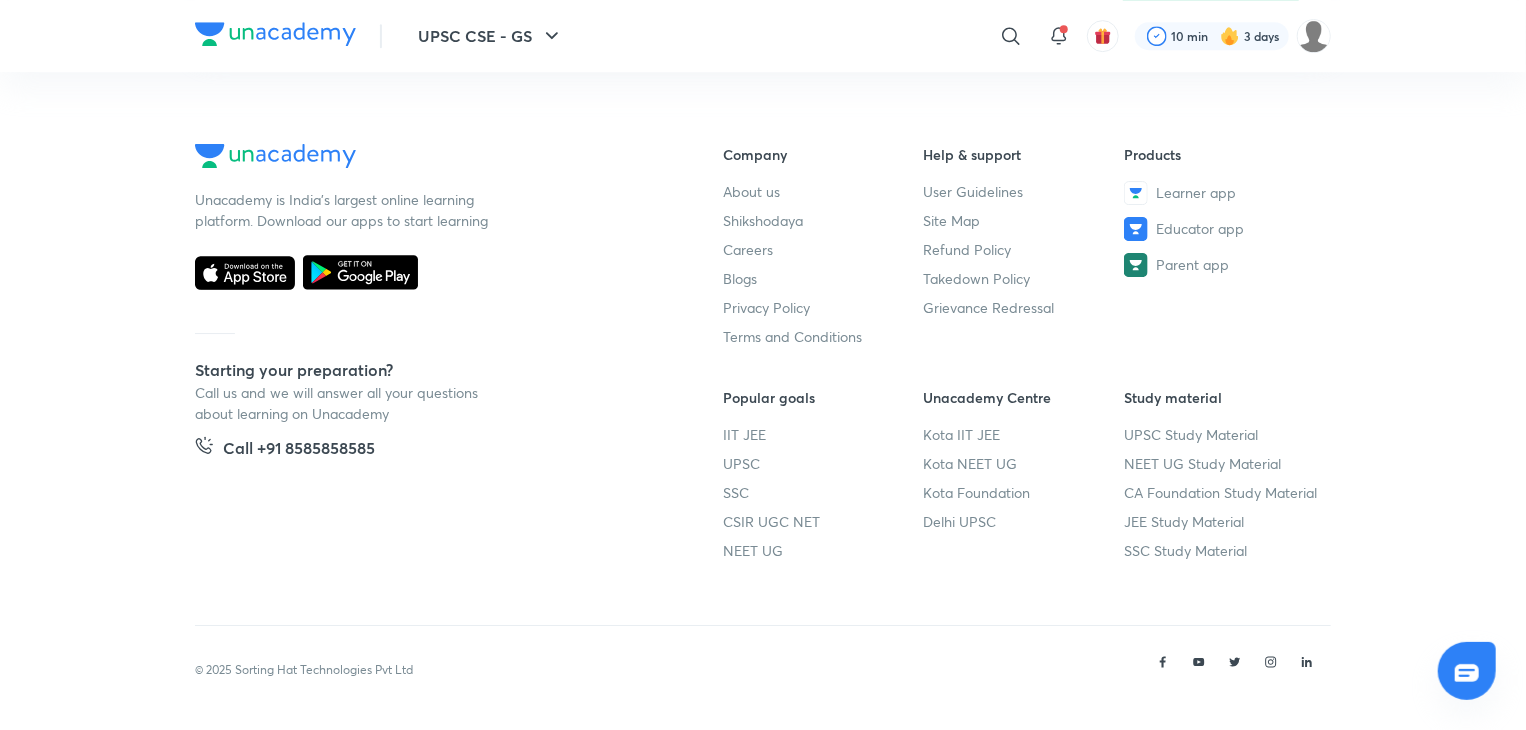 scroll, scrollTop: 0, scrollLeft: 0, axis: both 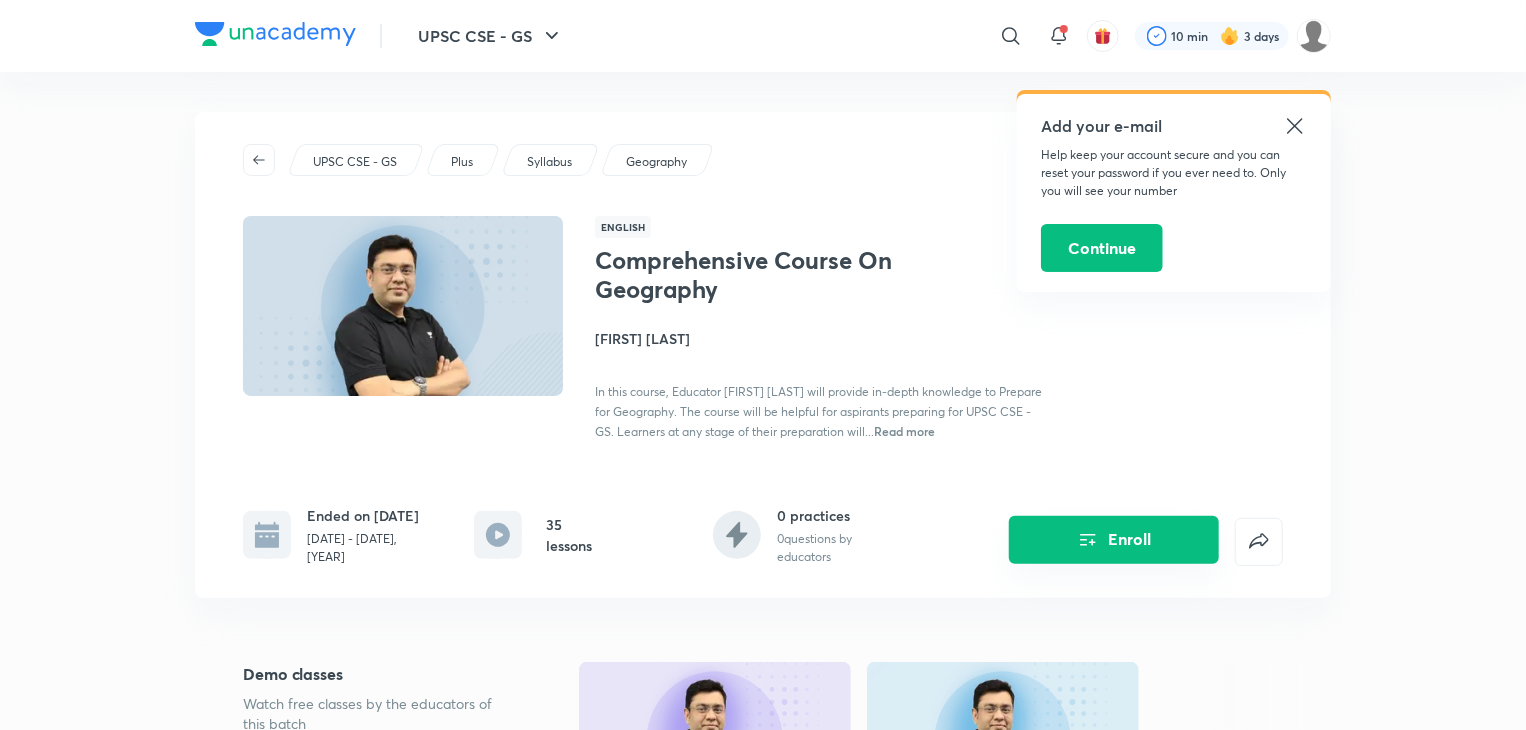 click on "Enroll" at bounding box center [1114, 540] 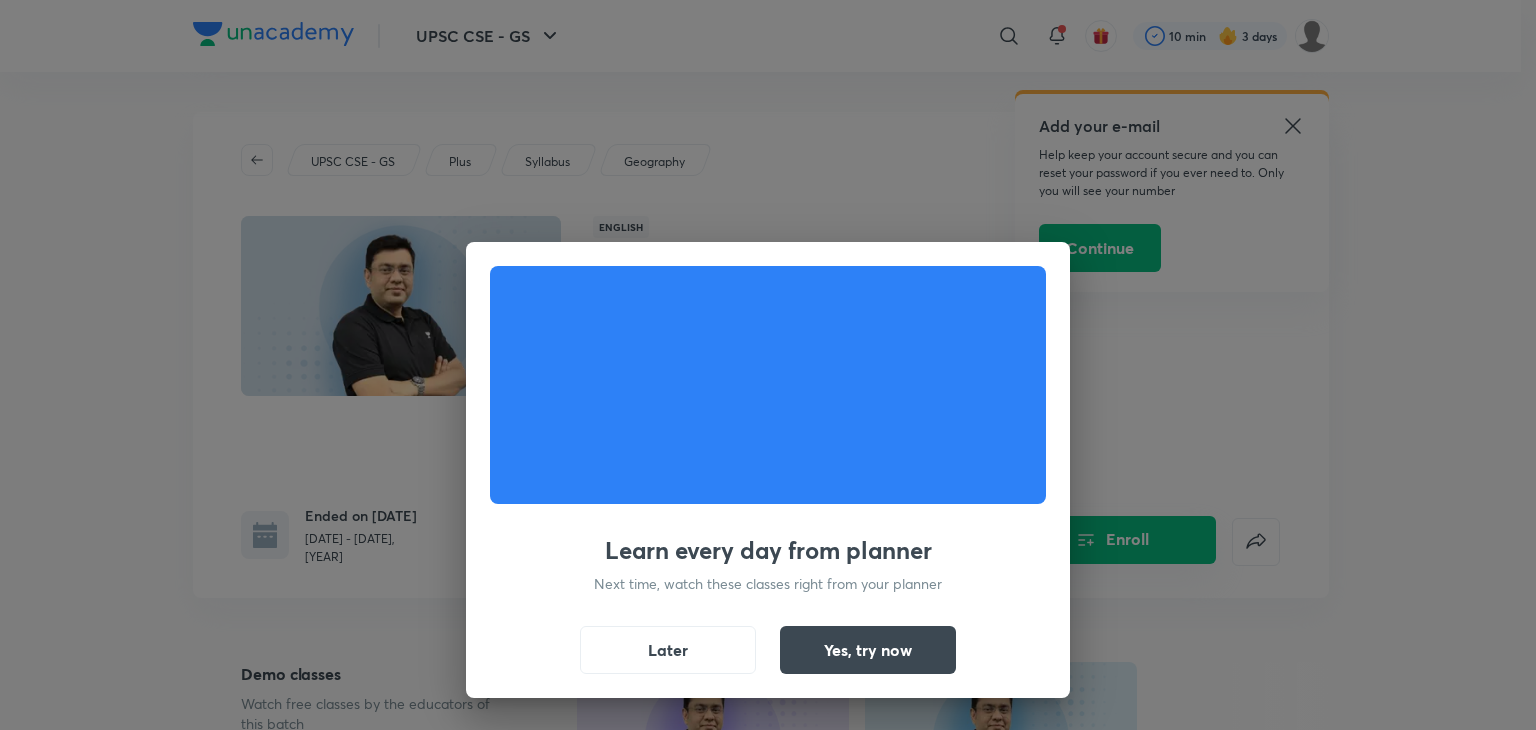 click on "Learn every day from planner Next time, watch these classes right from your planner Later Yes, try now" at bounding box center [768, 365] 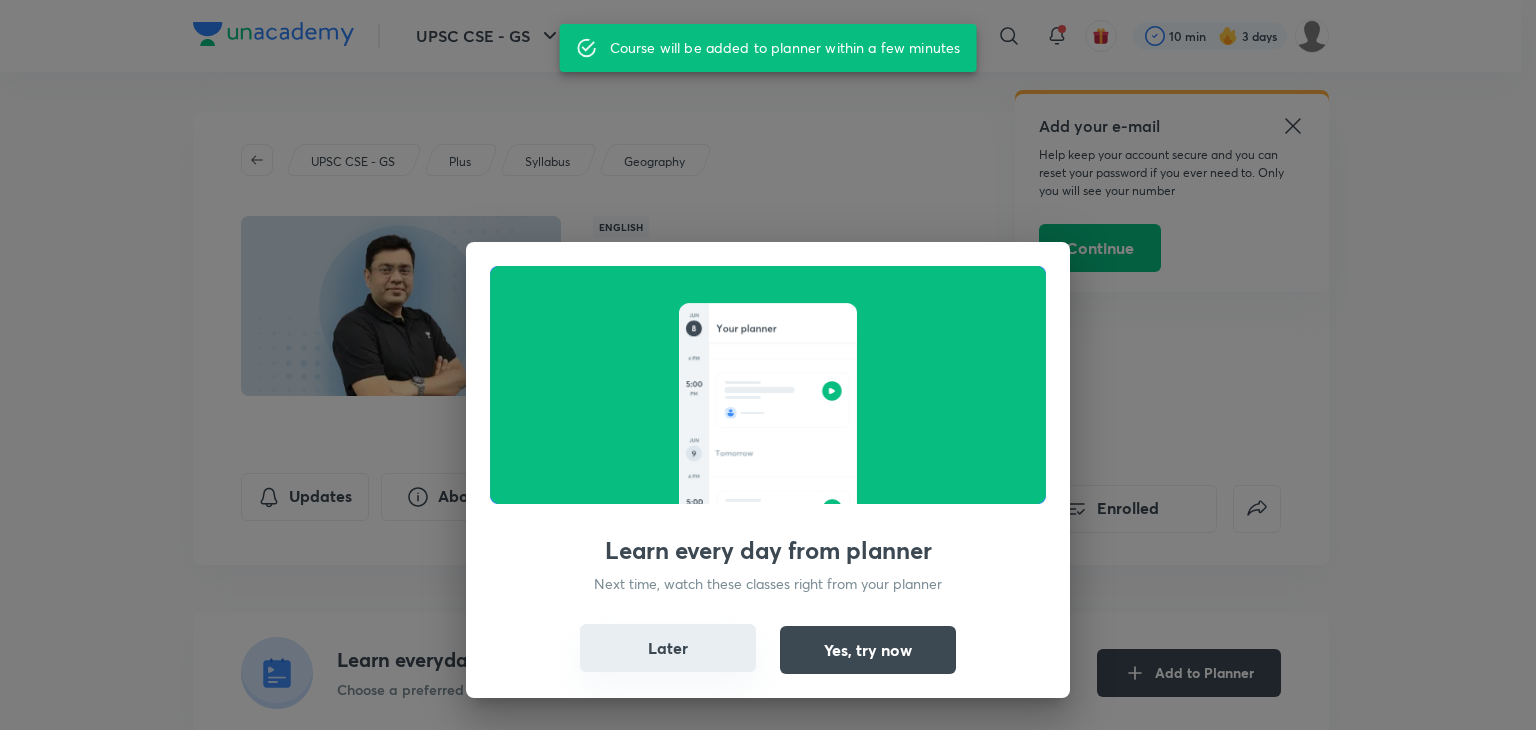 click on "Later" at bounding box center [668, 648] 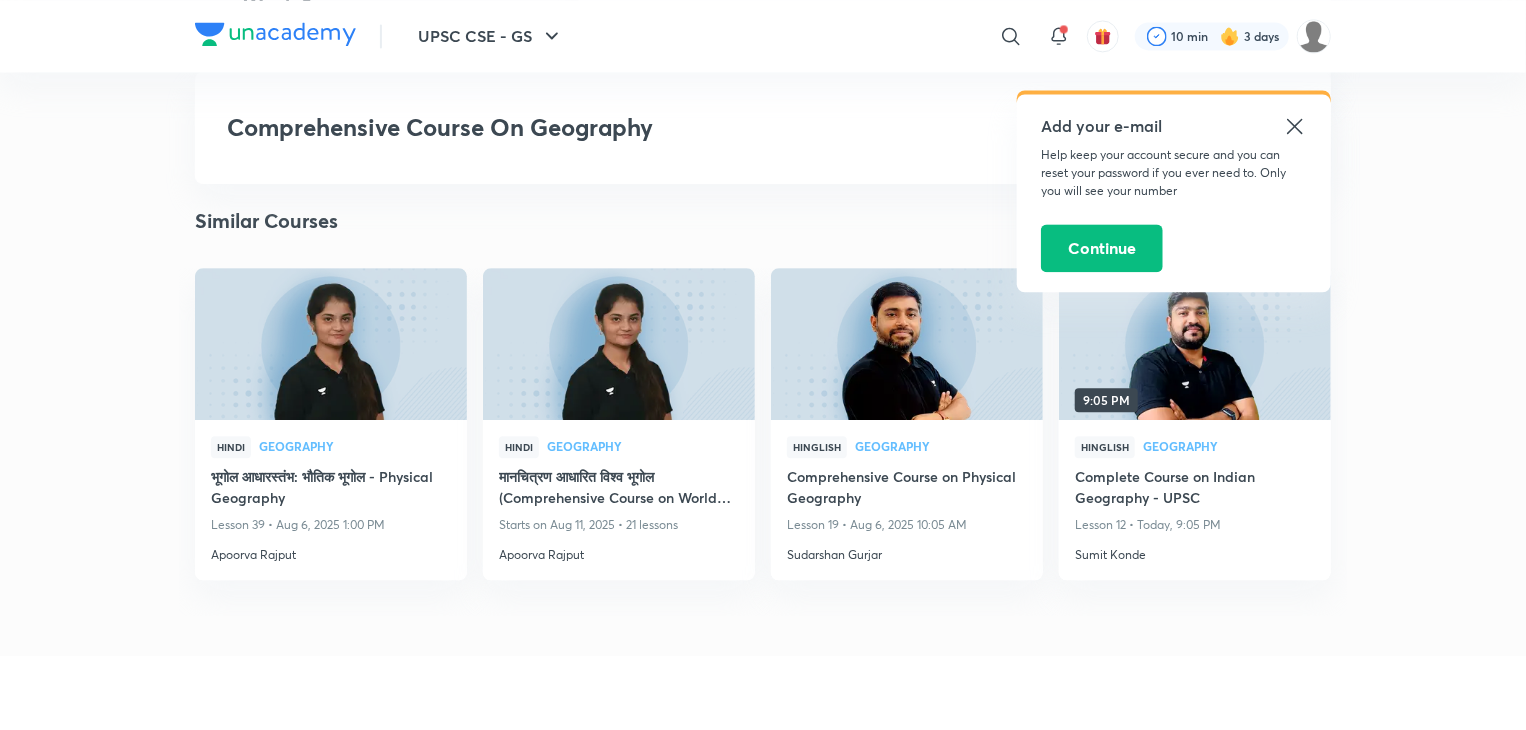 scroll, scrollTop: 6000, scrollLeft: 0, axis: vertical 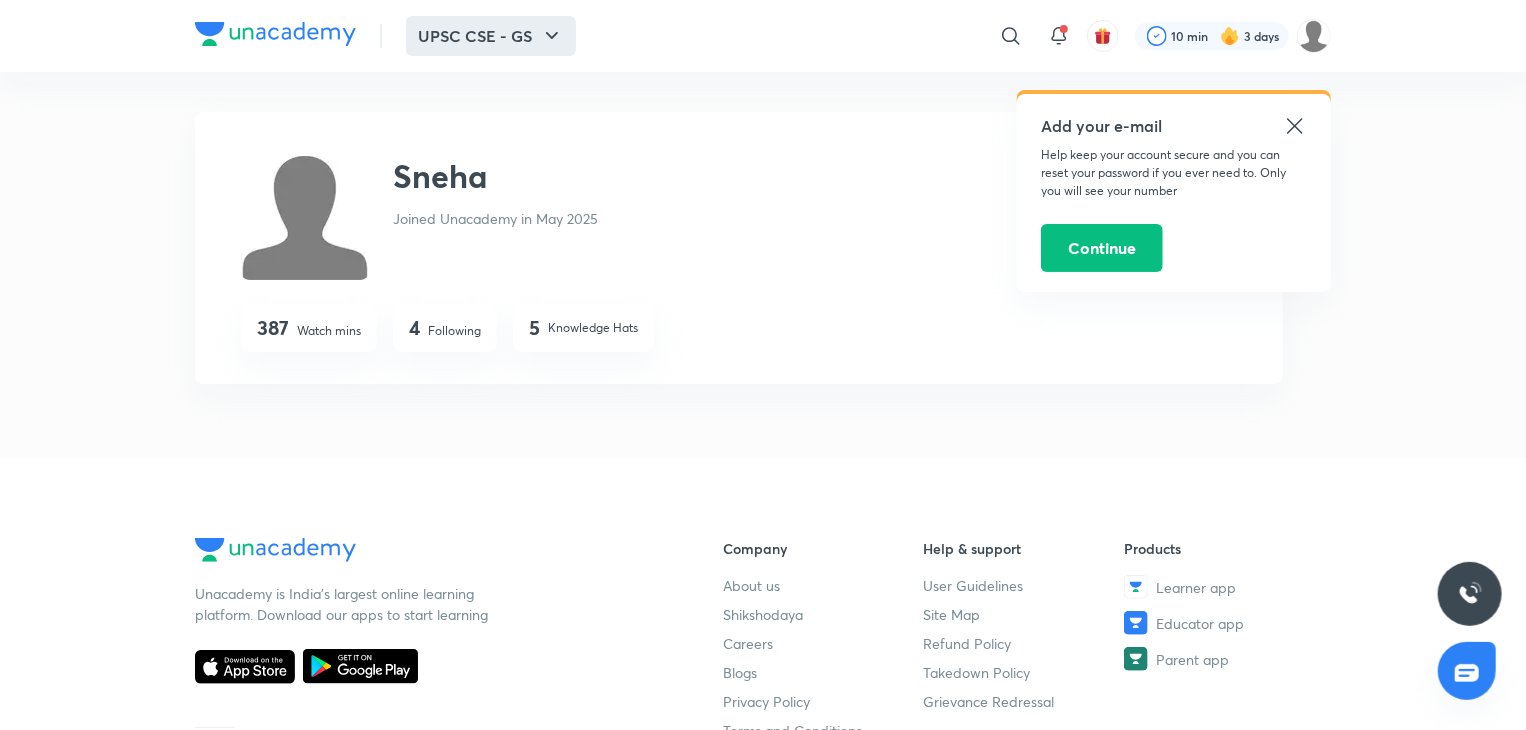 click on "UPSC CSE - GS" at bounding box center [491, 36] 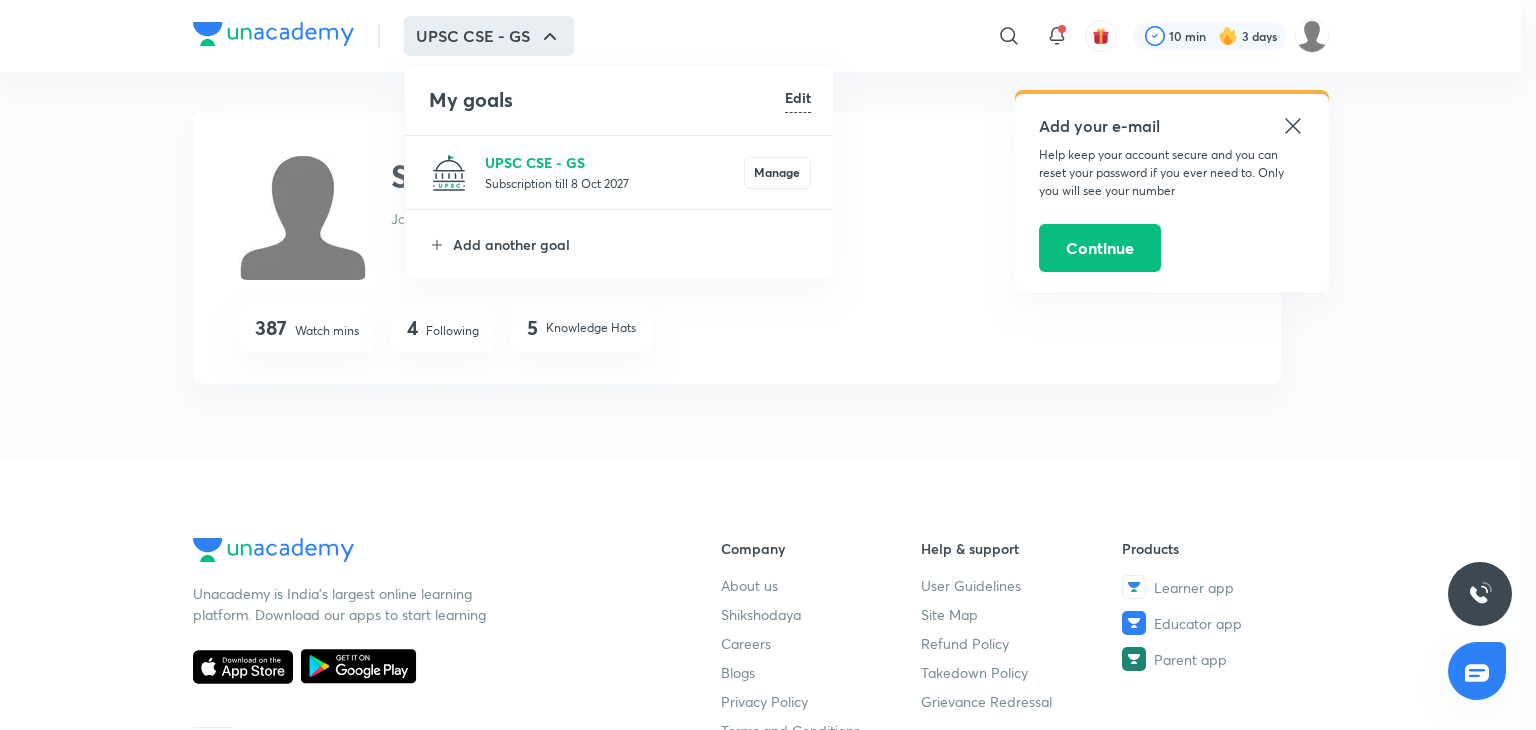 click on "UPSC CSE - GS" at bounding box center (614, 162) 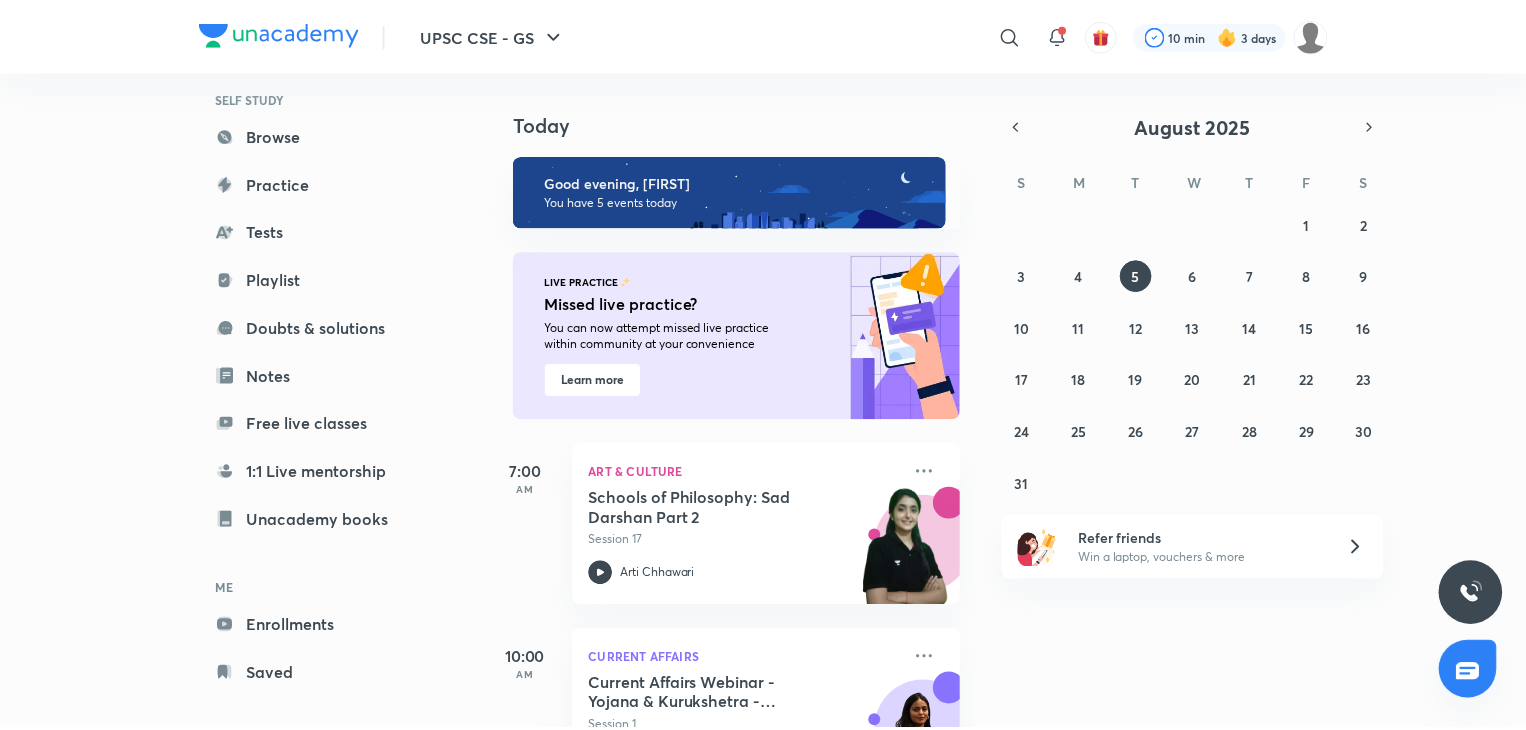 scroll, scrollTop: 170, scrollLeft: 0, axis: vertical 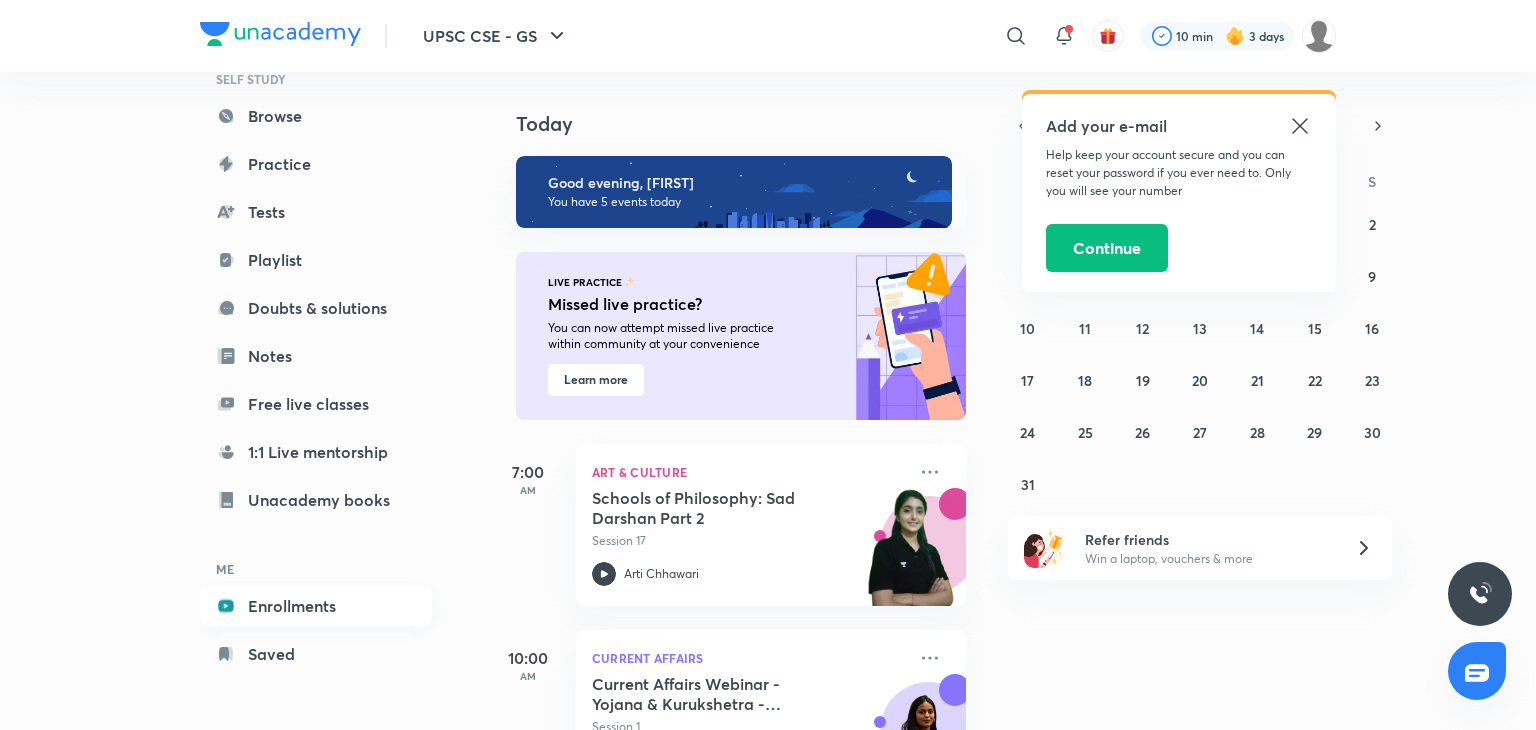 click on "Enrollments" at bounding box center (316, 606) 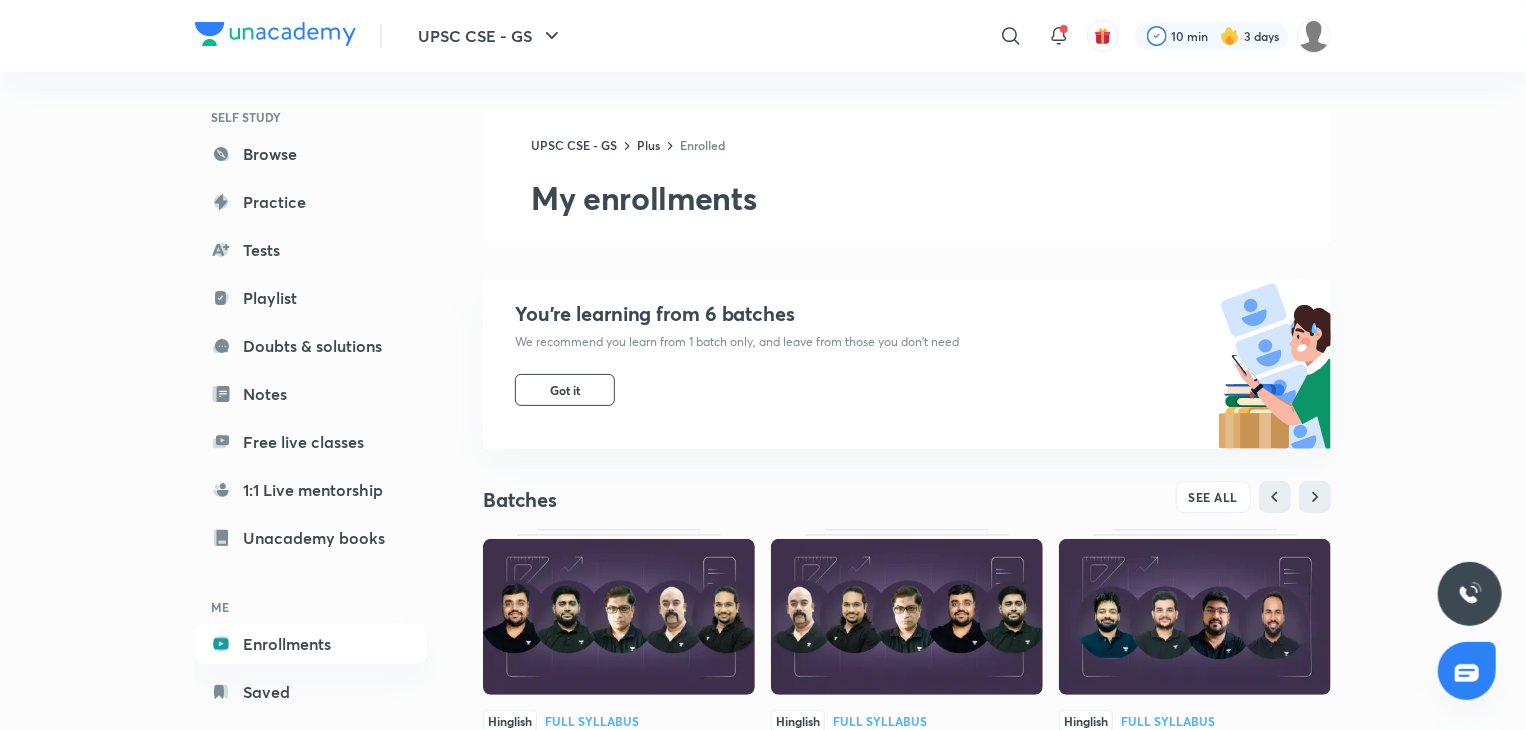 scroll, scrollTop: 170, scrollLeft: 0, axis: vertical 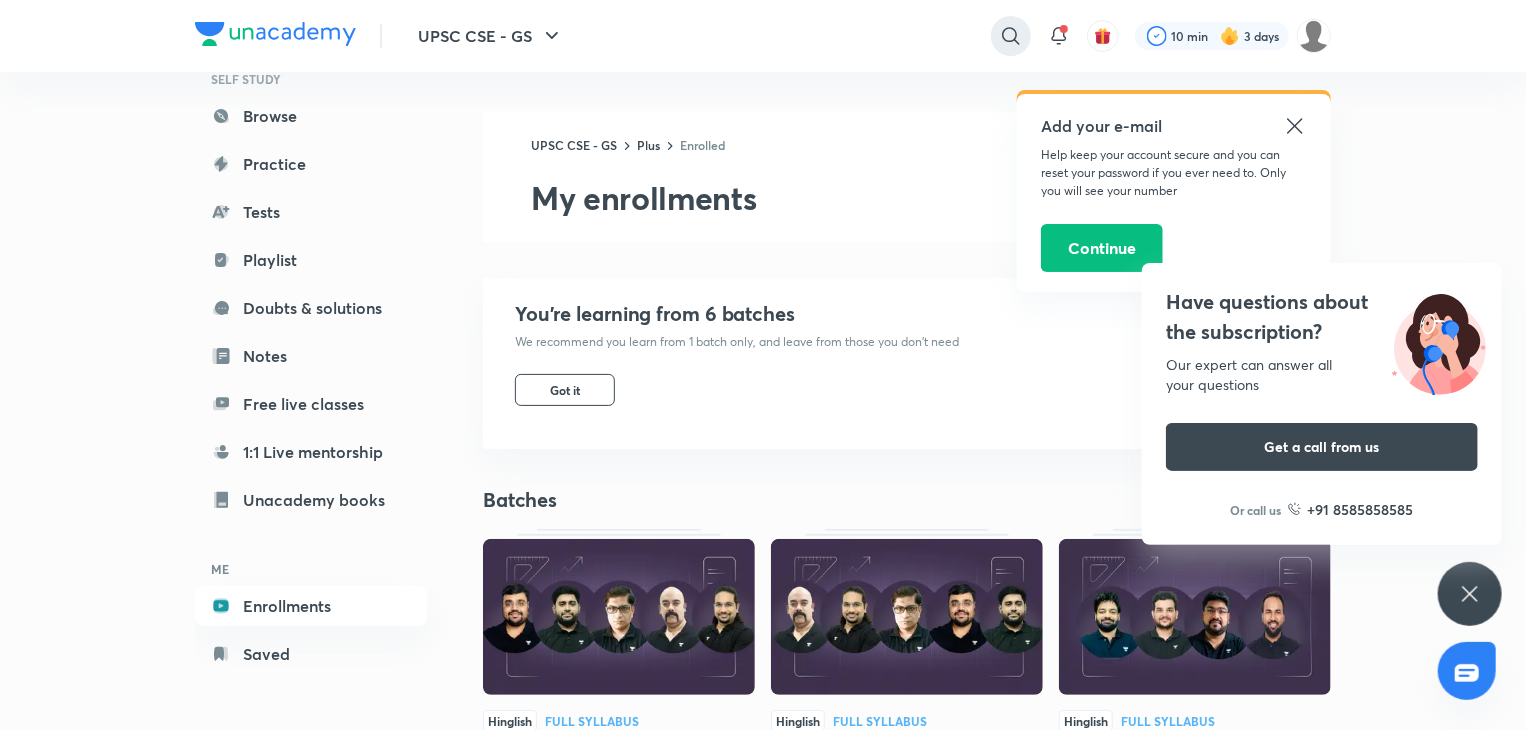 click 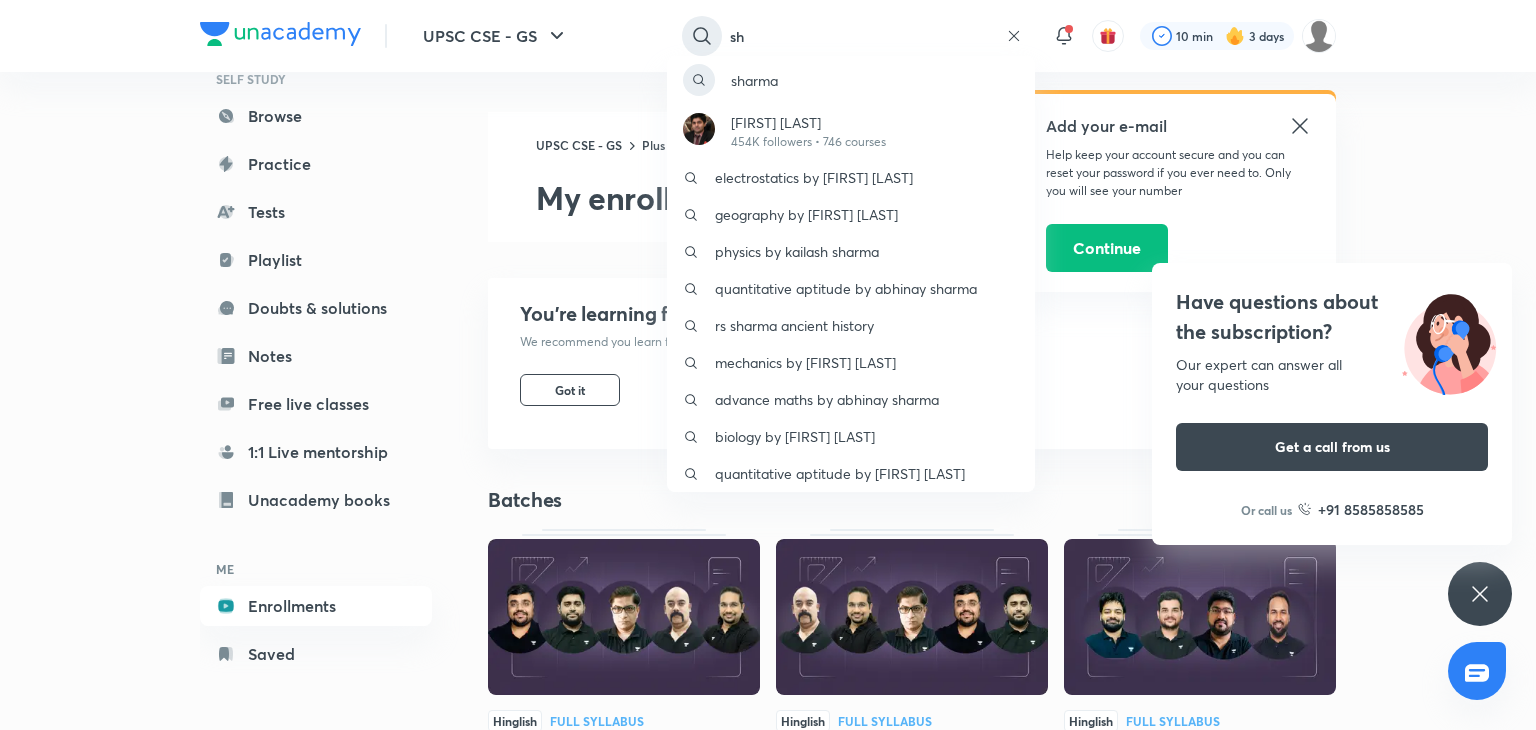 type on "s" 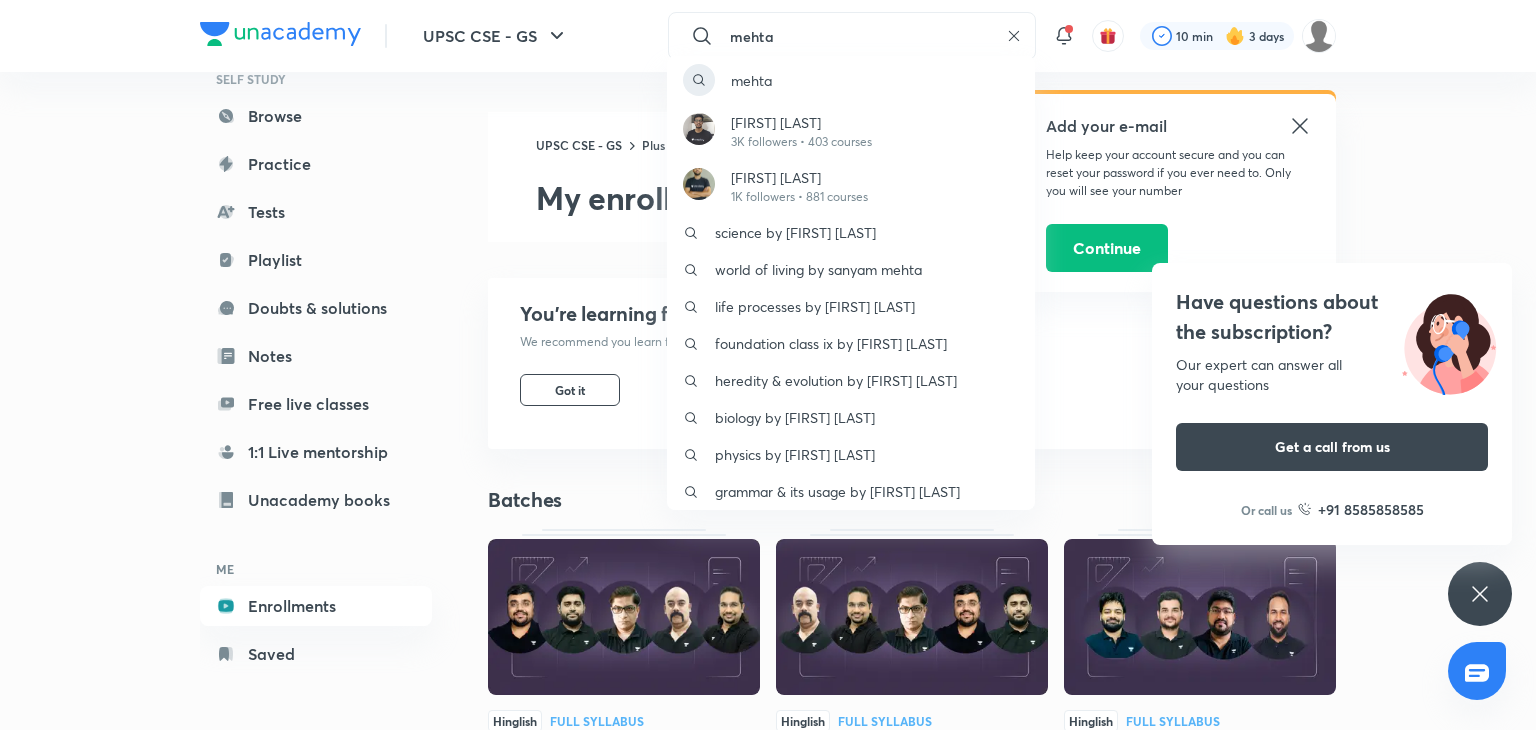 click on "mehta Mokshit Mehta 3K followers • 403 courses Dhruvil Mehta 1K followers • 881 courses science by sanyam mehta world of living by sanyam mehta life processes by sanyam mehta foundation class ix by sanyam mehta heredity & evolution by sanyam mehta biology by sanyam mehta physics by rohit mehta grammar & its usage by prasanta mehtani" at bounding box center [768, 365] 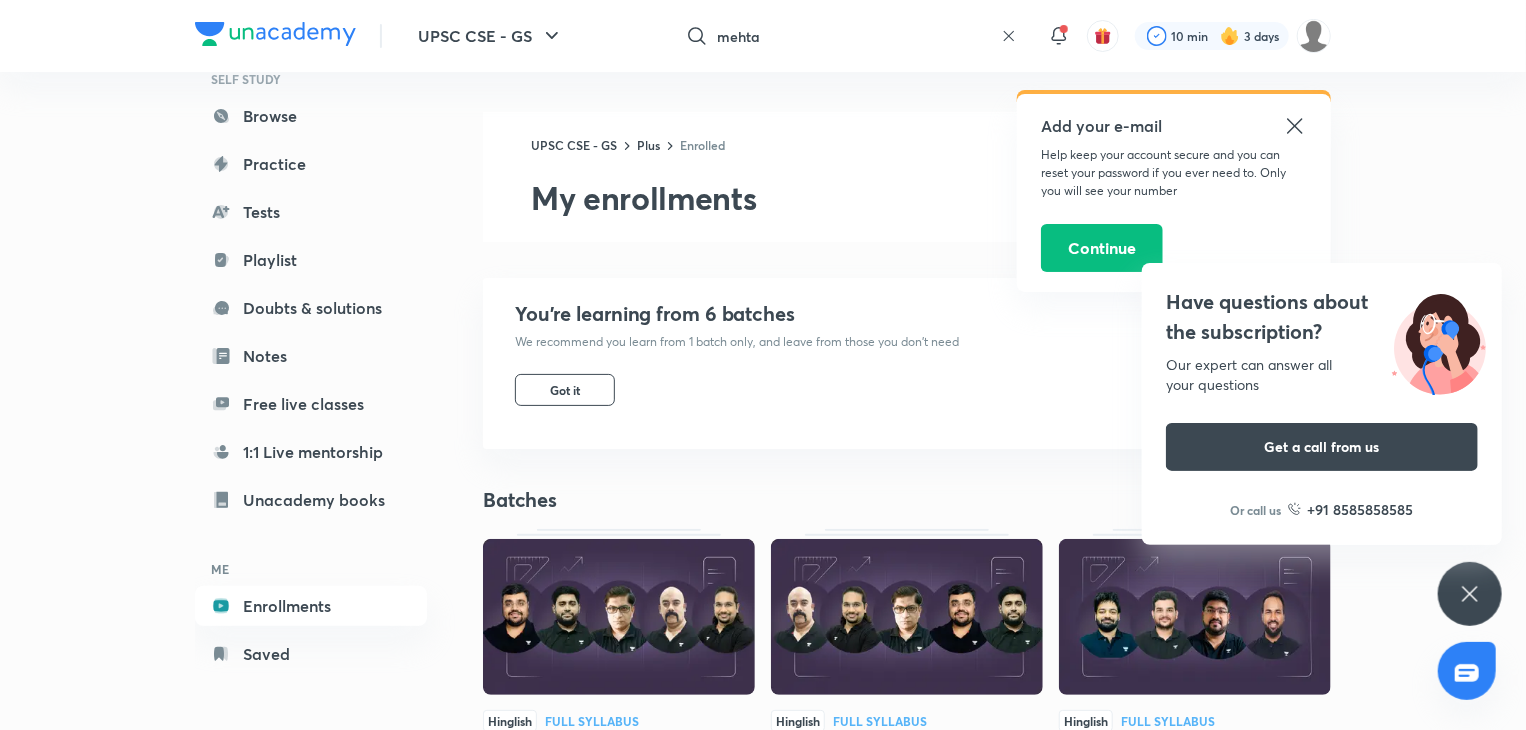 click on "mehta" at bounding box center (855, 36) 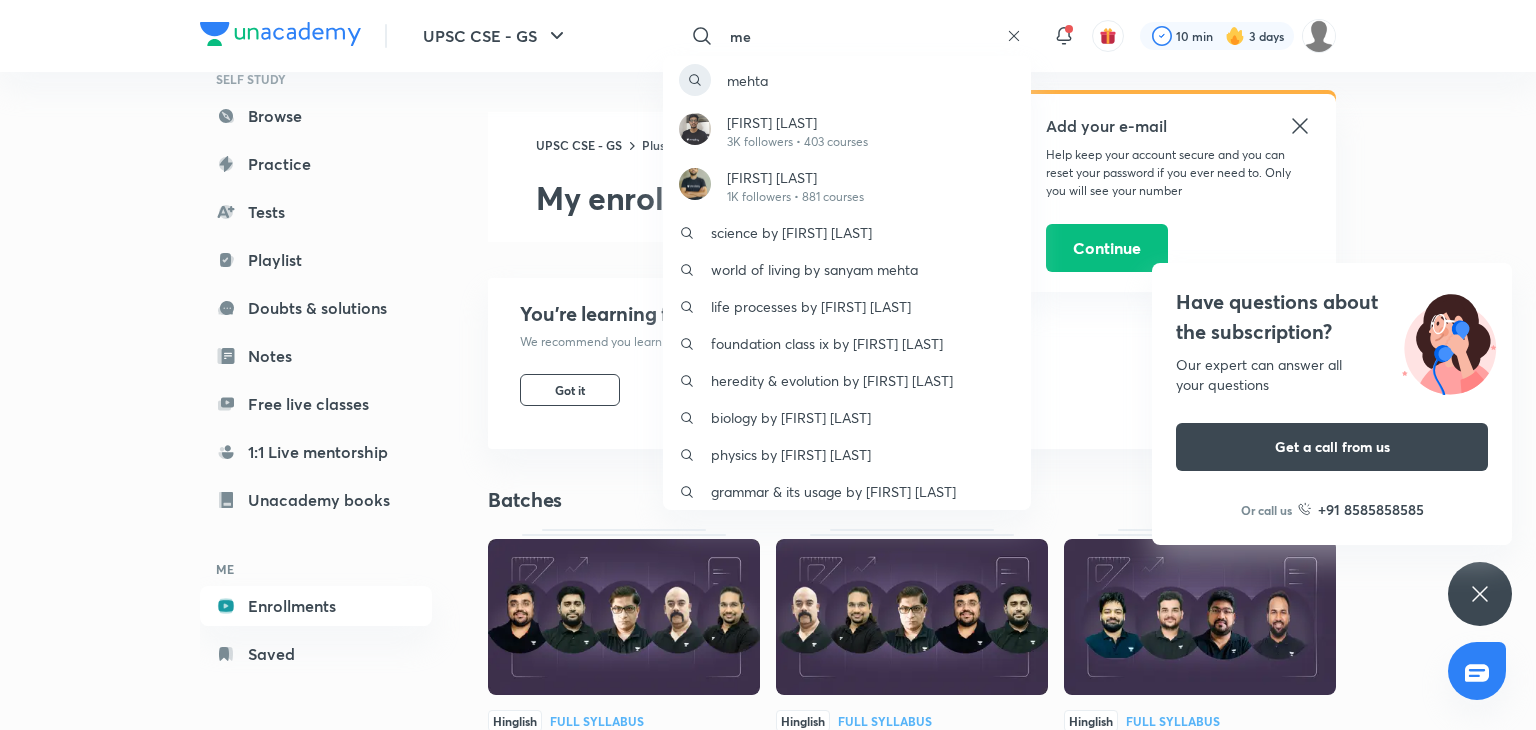 type on "m" 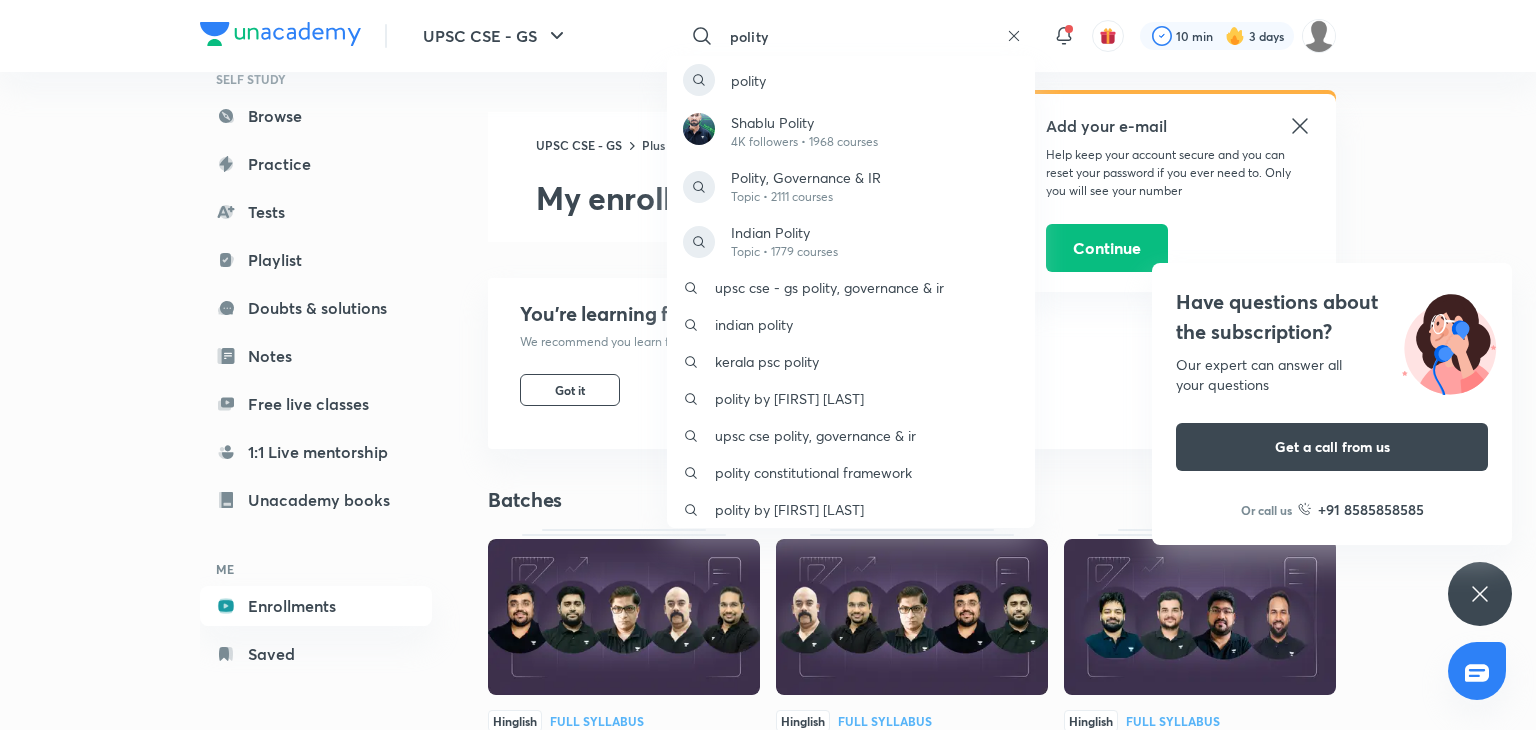 click on "polity Shablu Polity 4K followers • 1968 courses Polity, Governance & IR Topic • 2111 courses Indian Polity  Topic • 1779 courses upsc cse - gs polity, governance & ir indian polity kerala psc polity polity by mansoorali kappungal upsc cse polity, governance & ir polity constitutional framework polity by venkatesh chaturvedi" at bounding box center (768, 365) 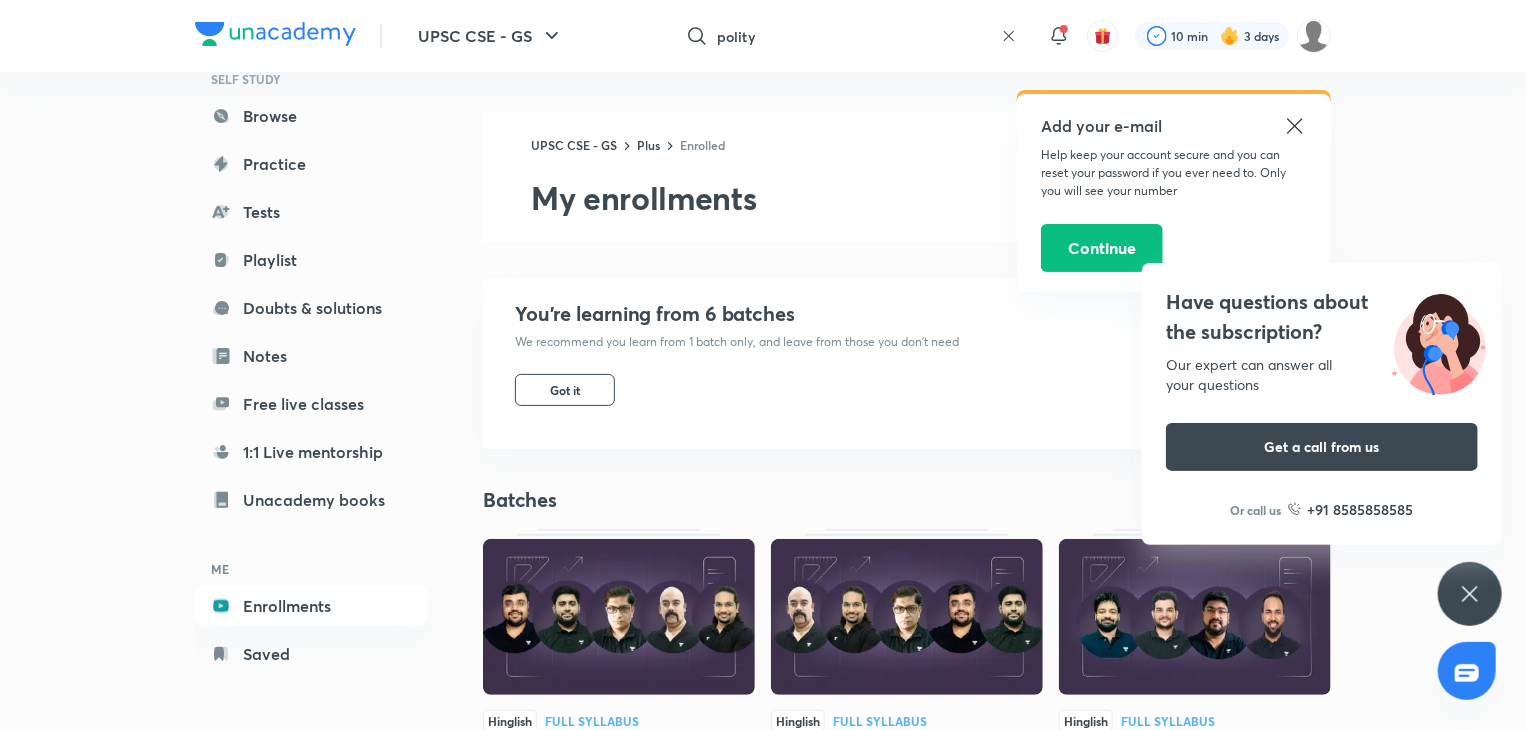 scroll, scrollTop: 638, scrollLeft: 0, axis: vertical 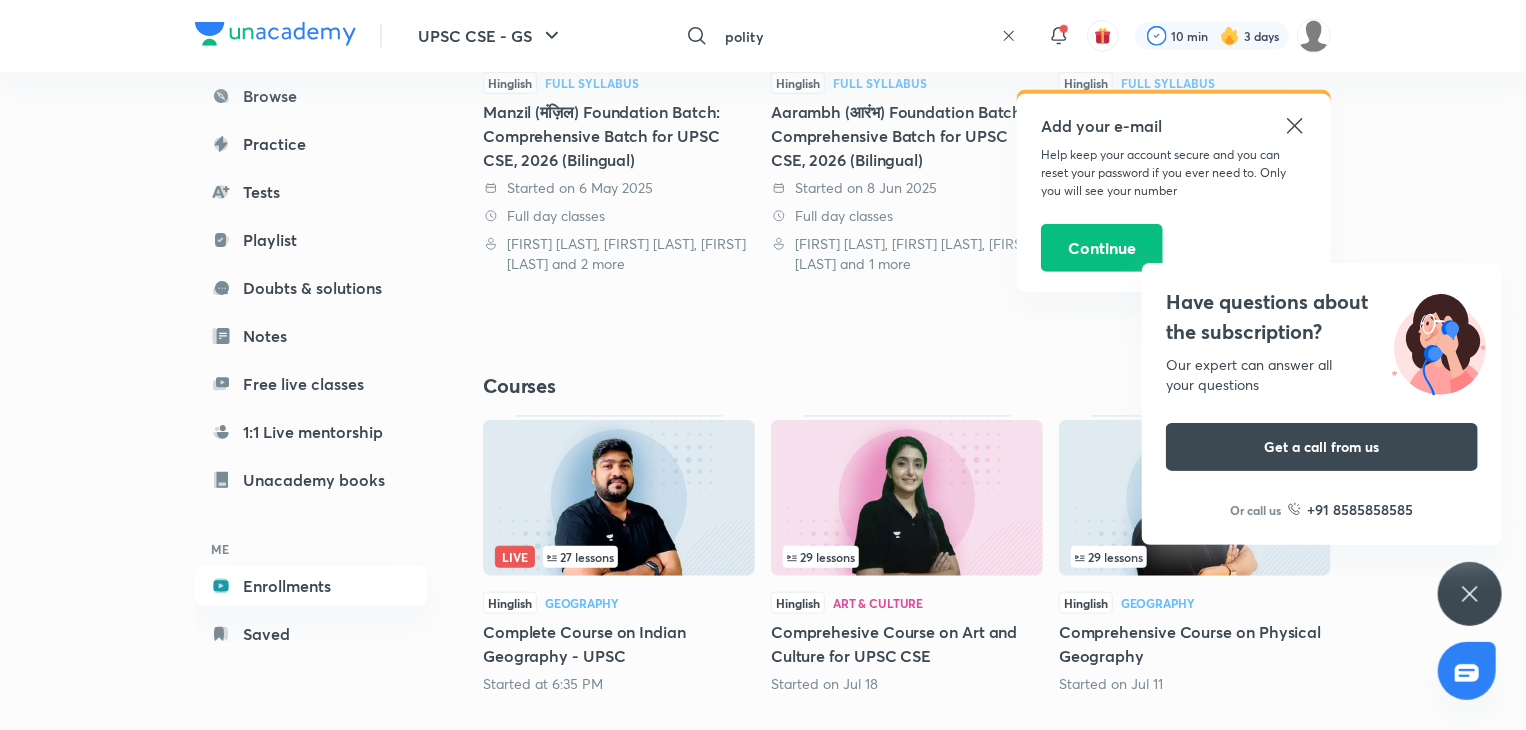 click on "polity" at bounding box center [855, 36] 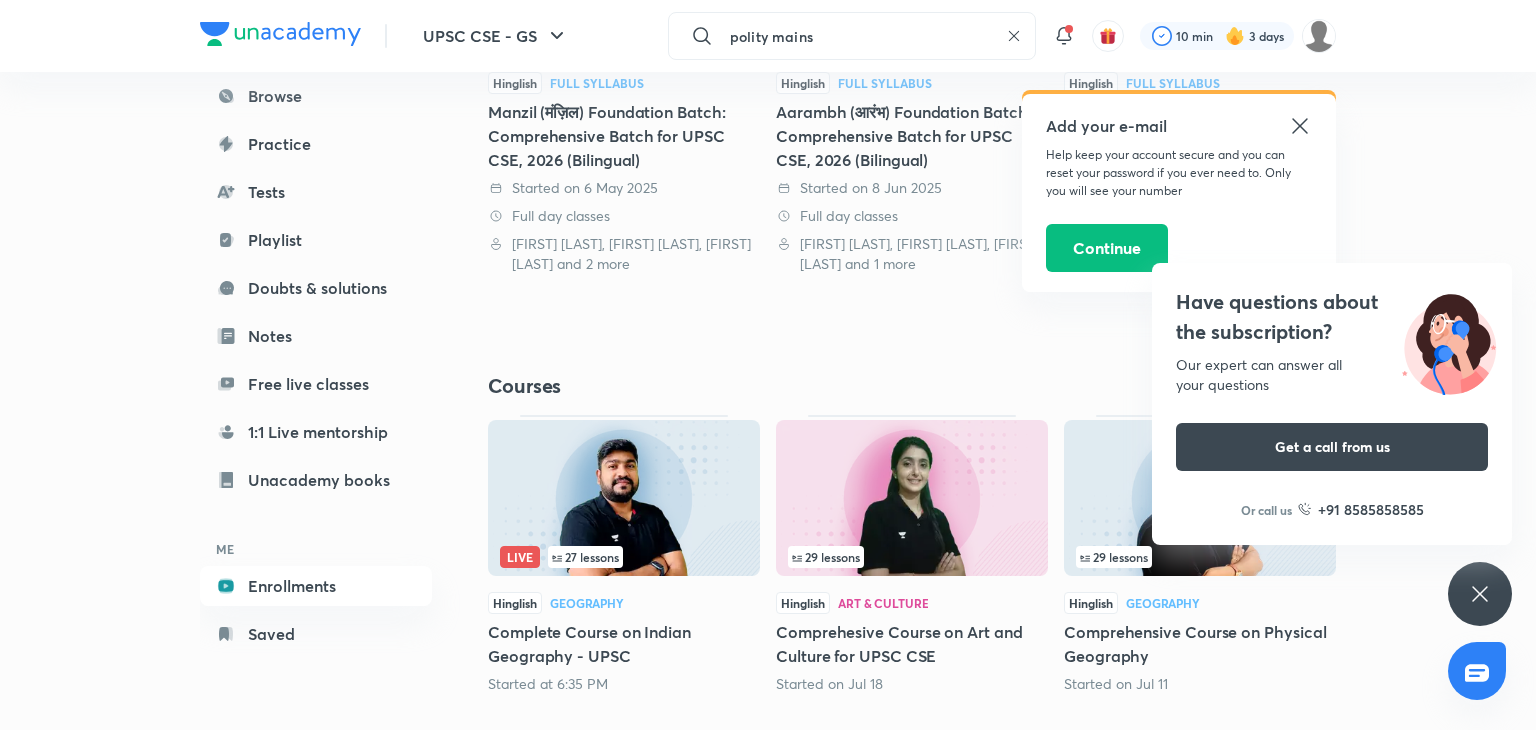 type on "polity mains" 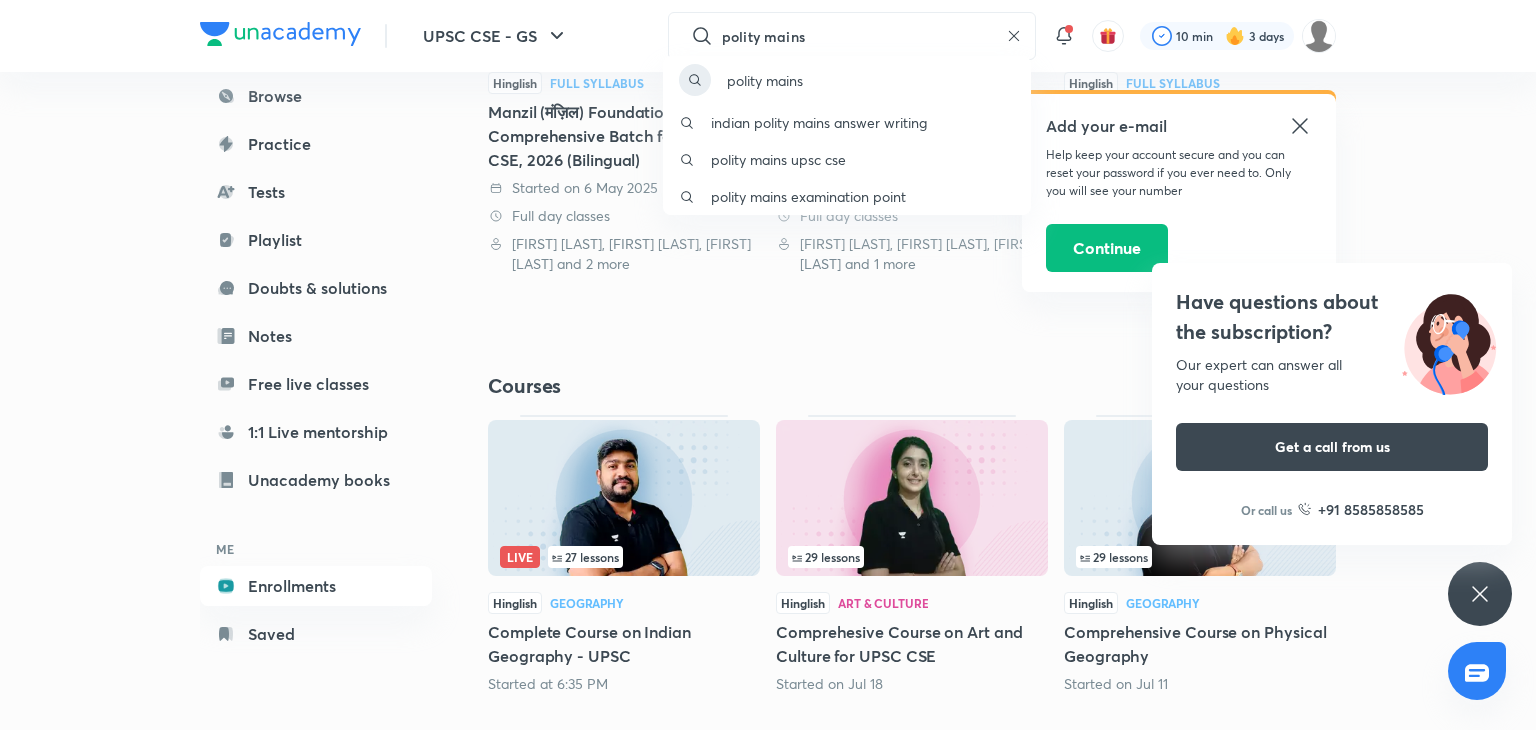 click on "polity mains indian polity mains answer writing polity mains upsc cse polity mains examination point" at bounding box center [768, 365] 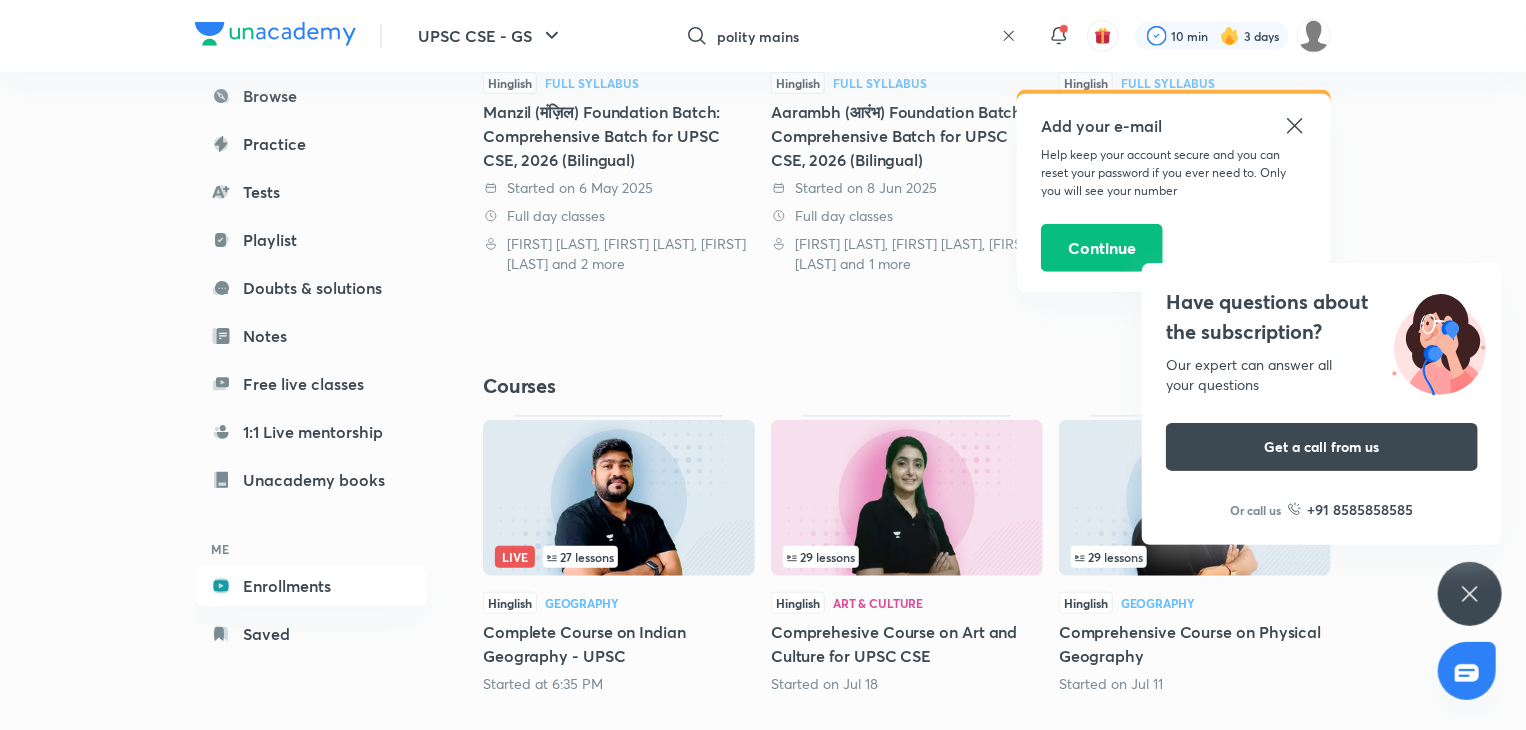 click 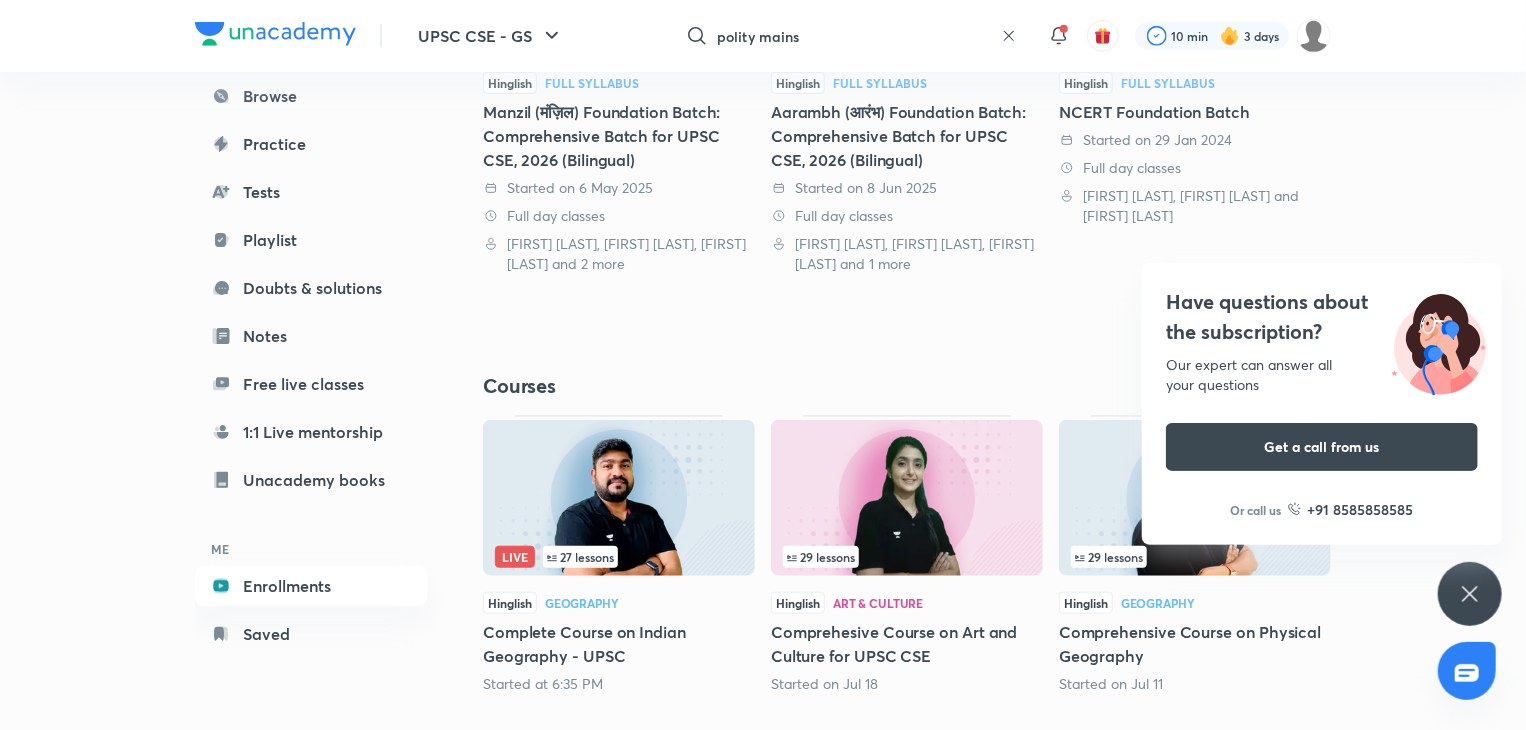 click 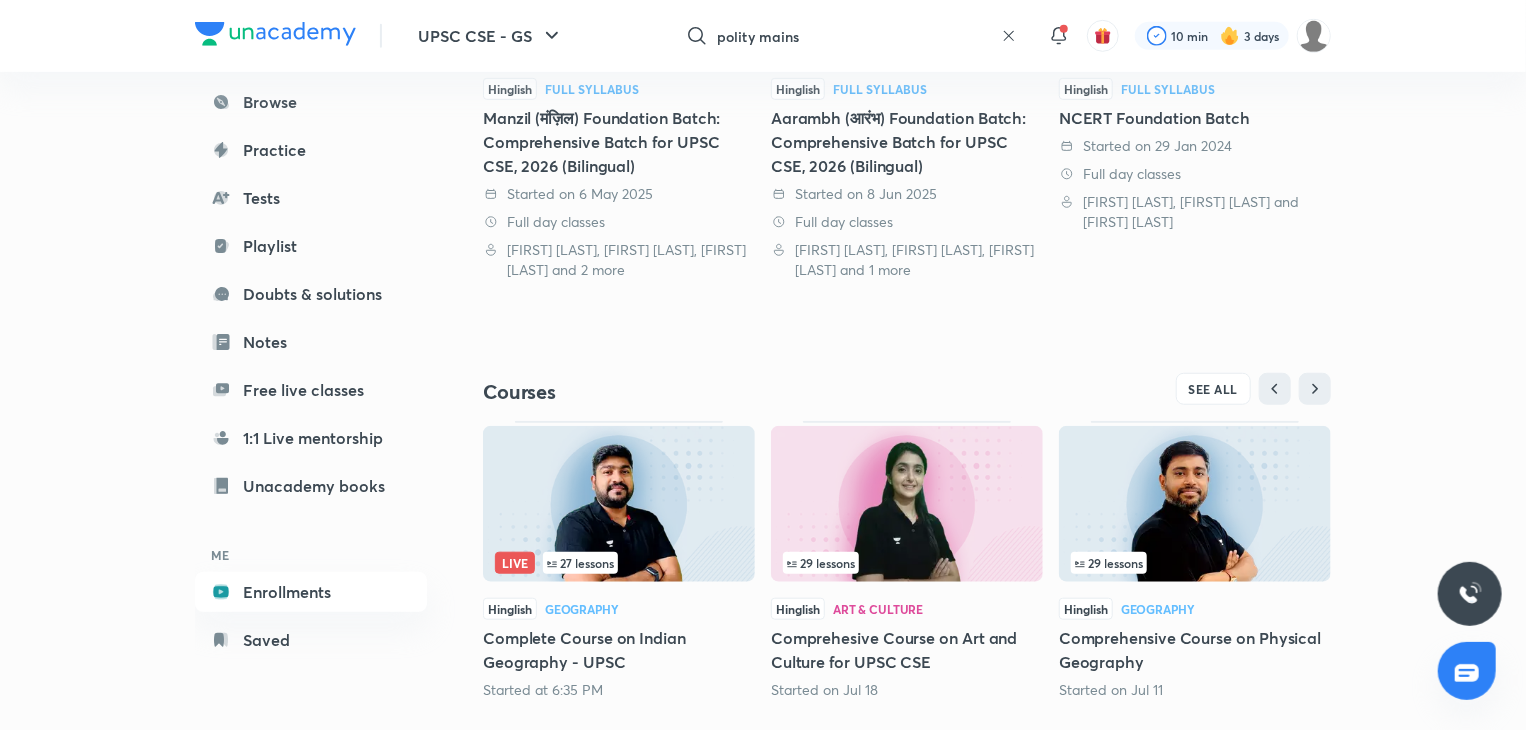 scroll, scrollTop: 668, scrollLeft: 0, axis: vertical 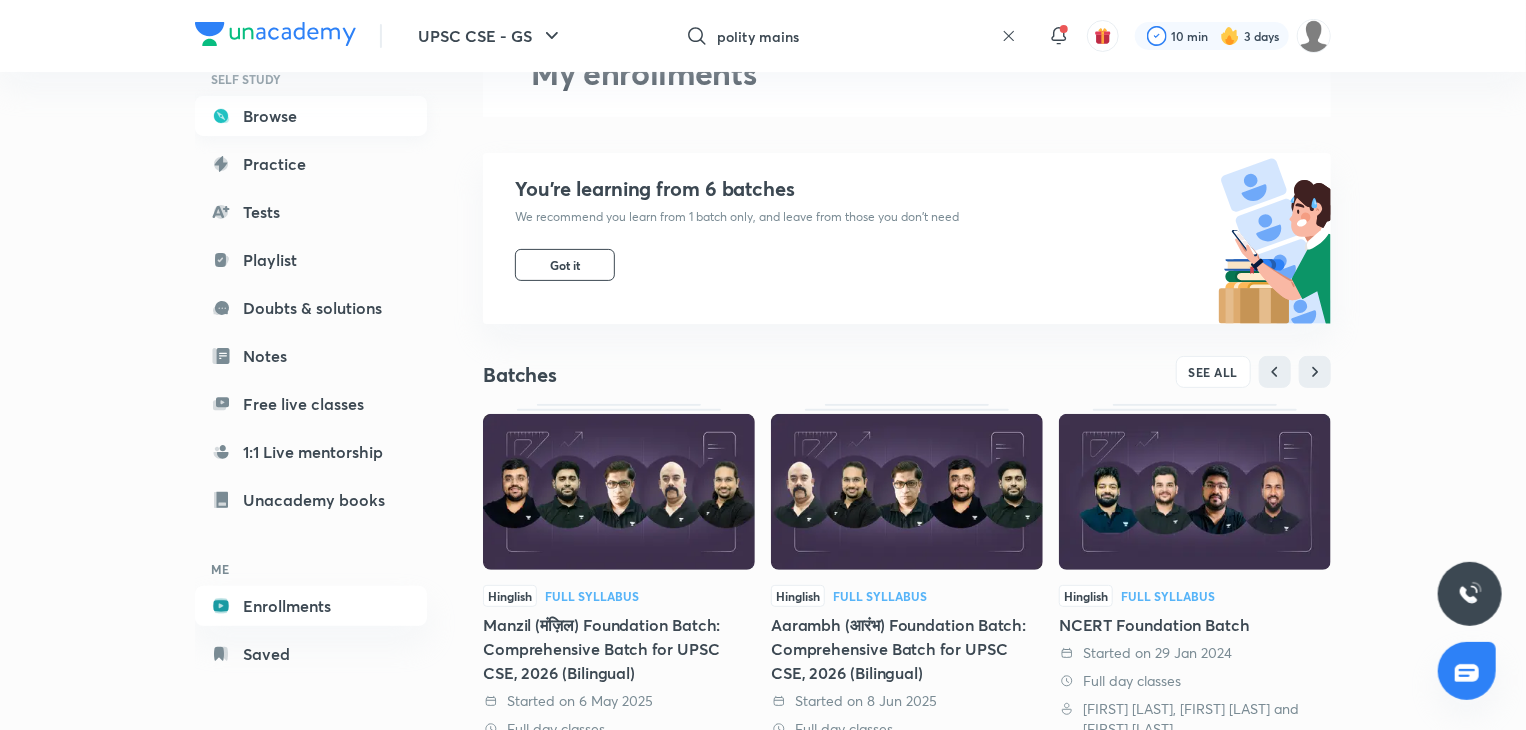 click on "Browse" at bounding box center (311, 116) 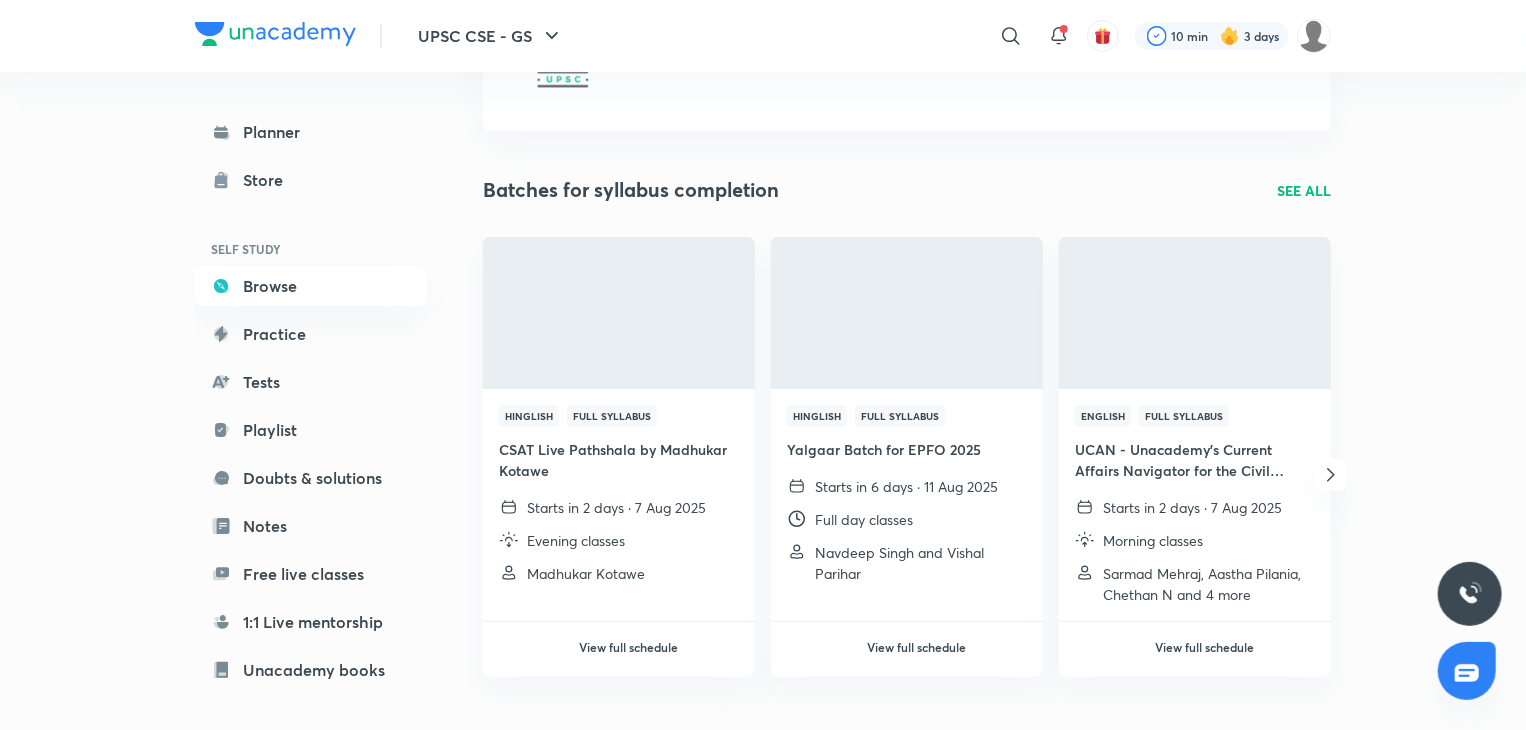scroll, scrollTop: 0, scrollLeft: 0, axis: both 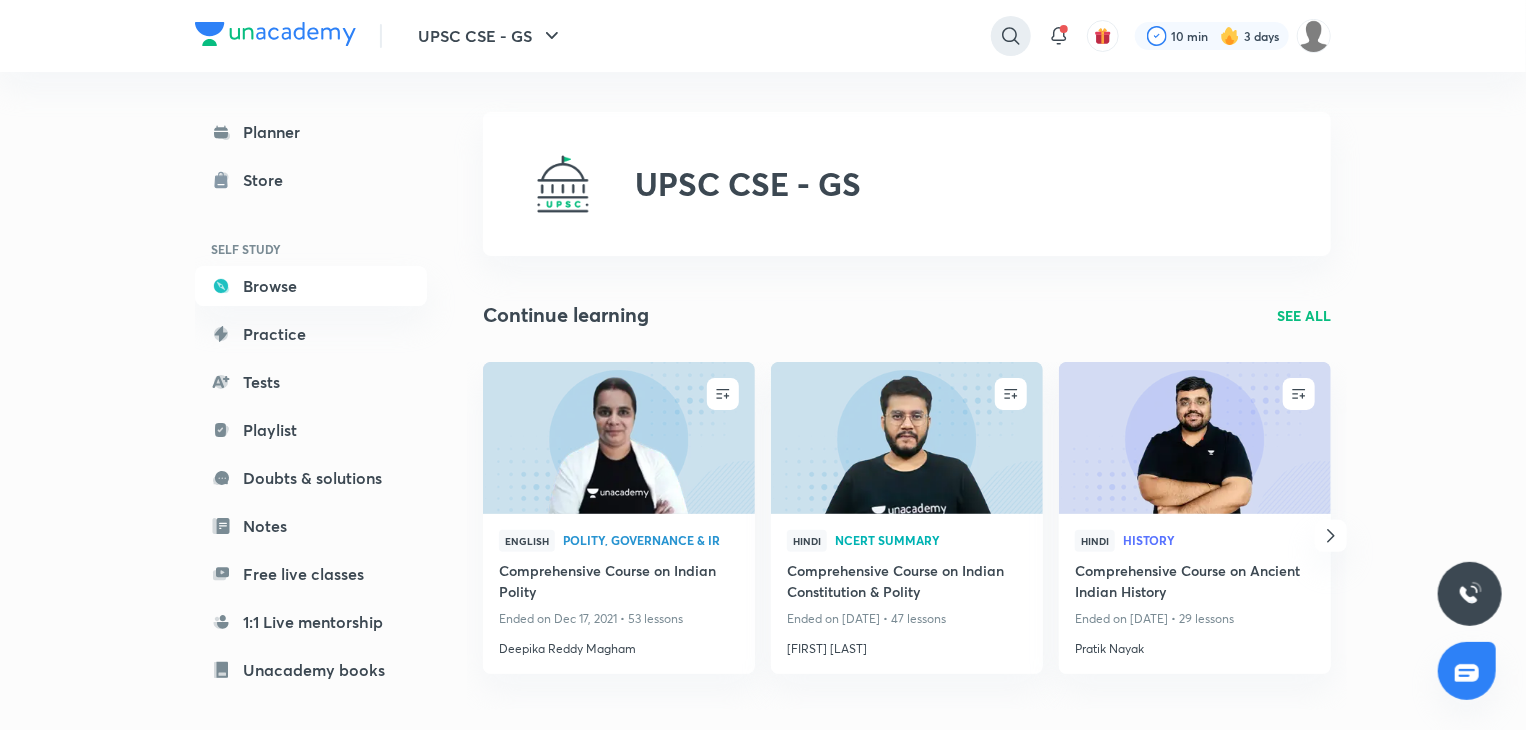 click 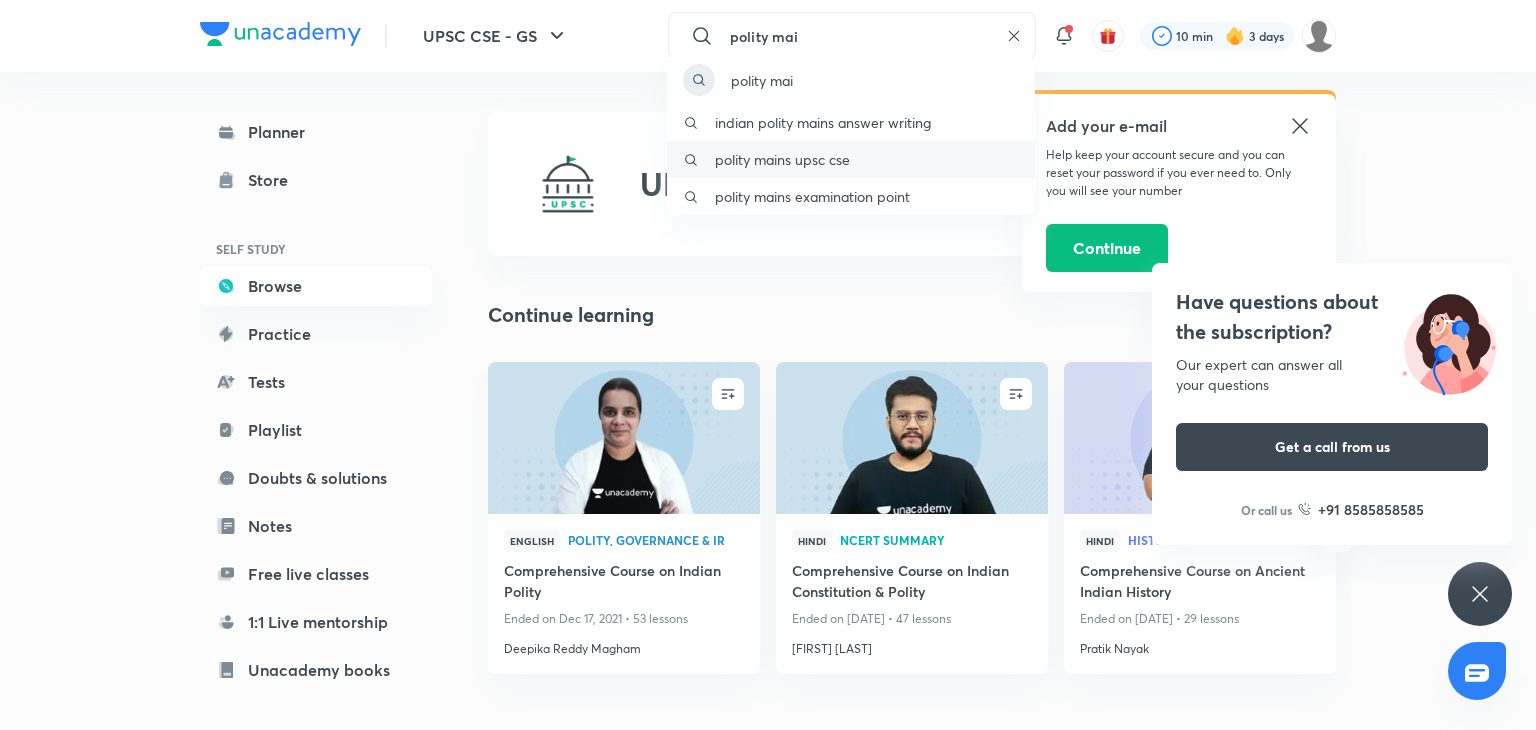 type on "polity mai" 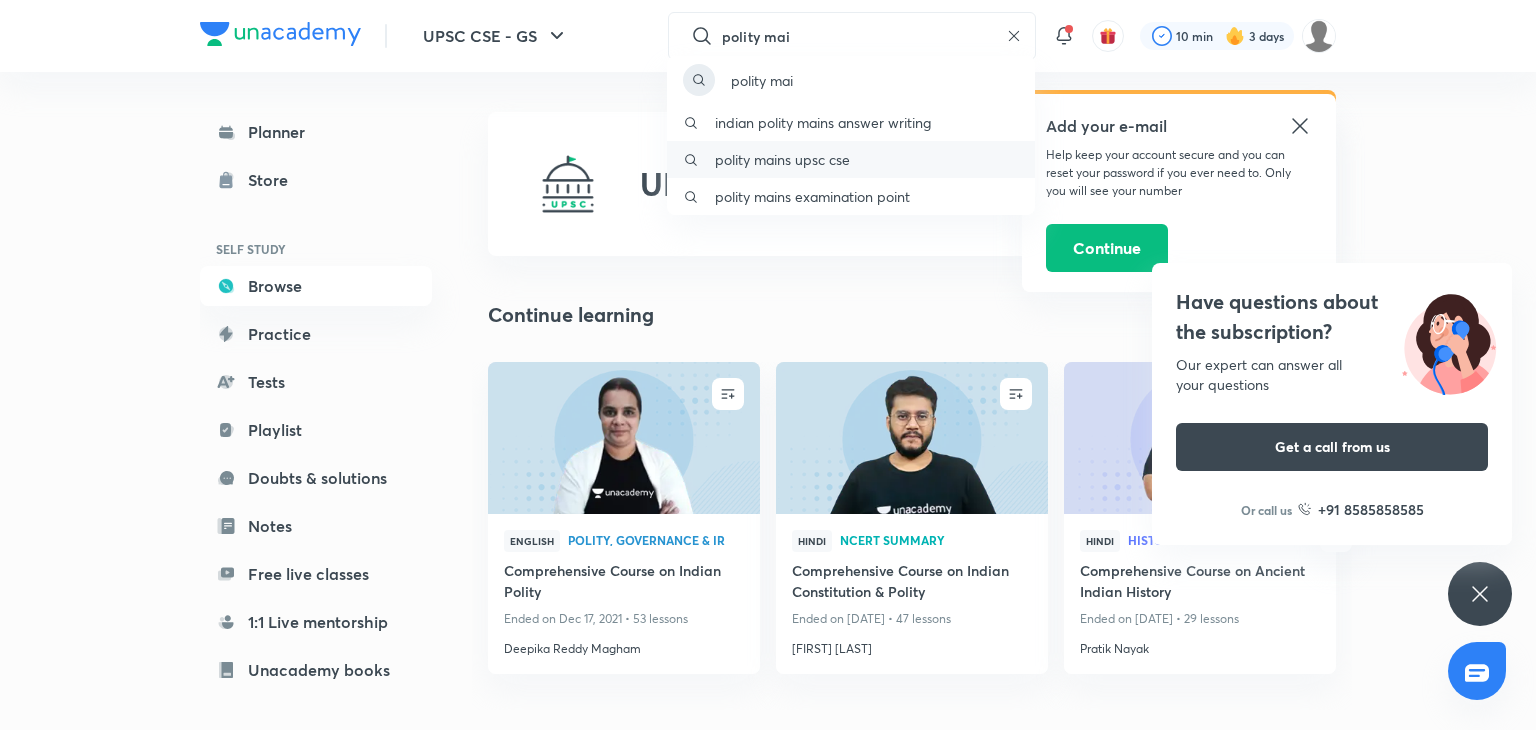 click on "polity mains upsc cse" at bounding box center (782, 159) 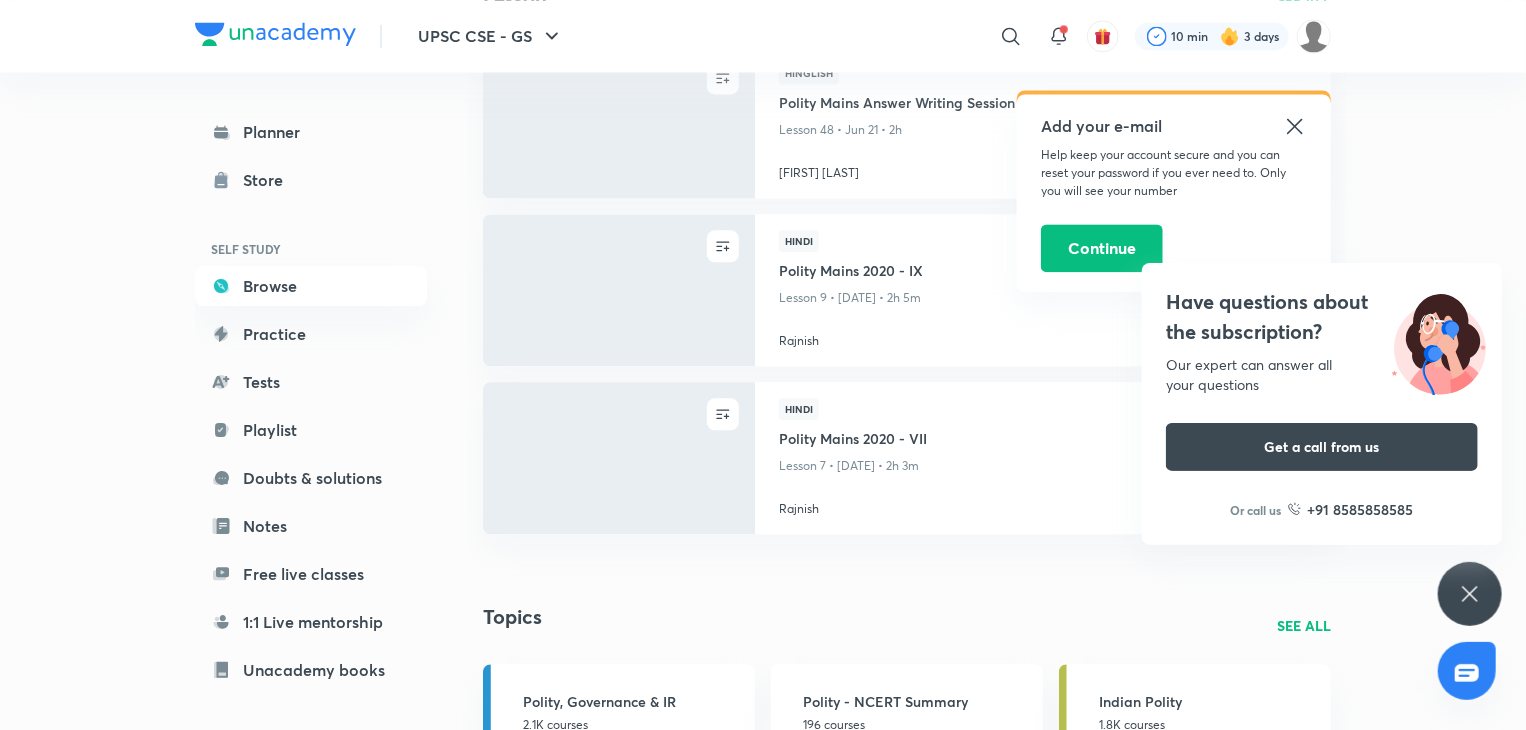 scroll, scrollTop: 2190, scrollLeft: 0, axis: vertical 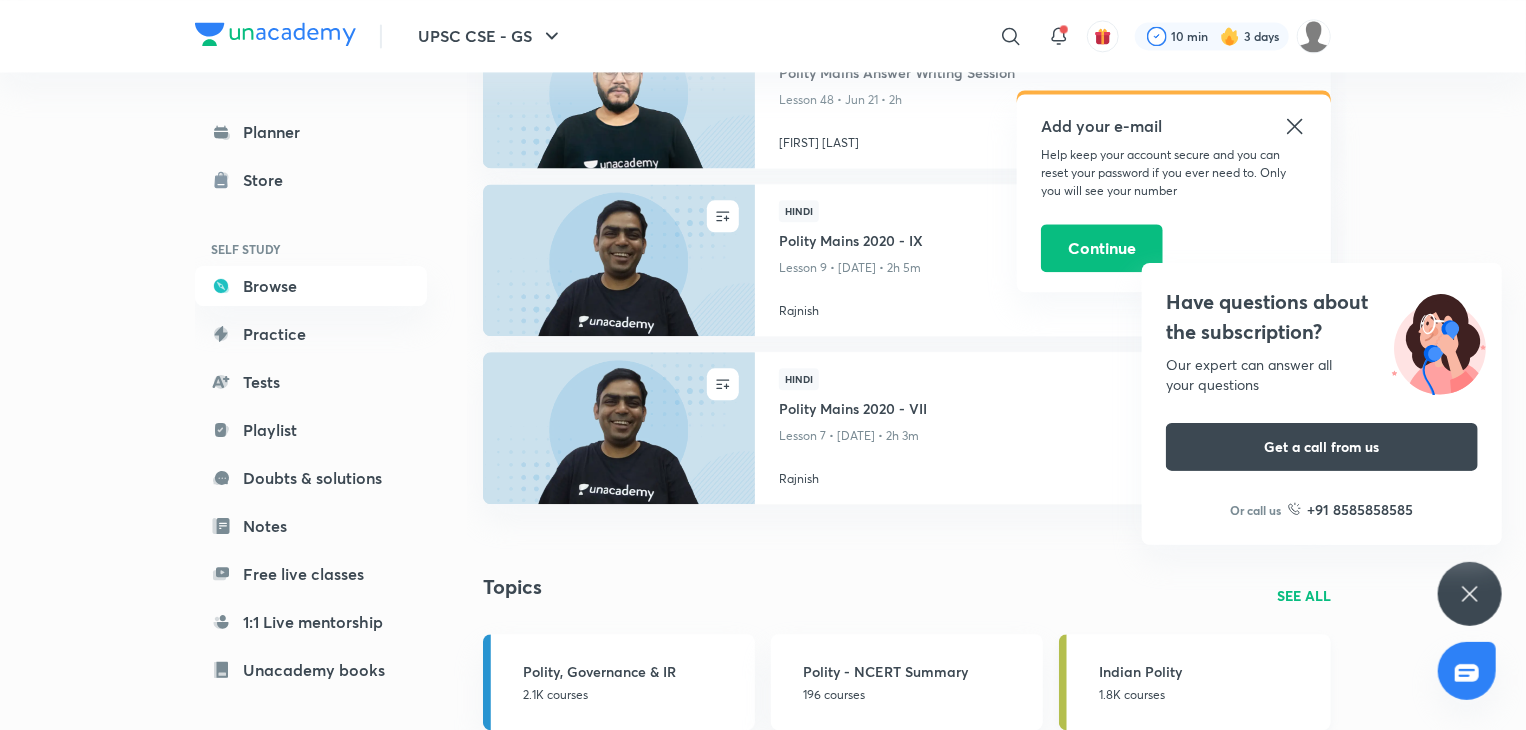 click on "Indian Polity" at bounding box center (1209, 671) 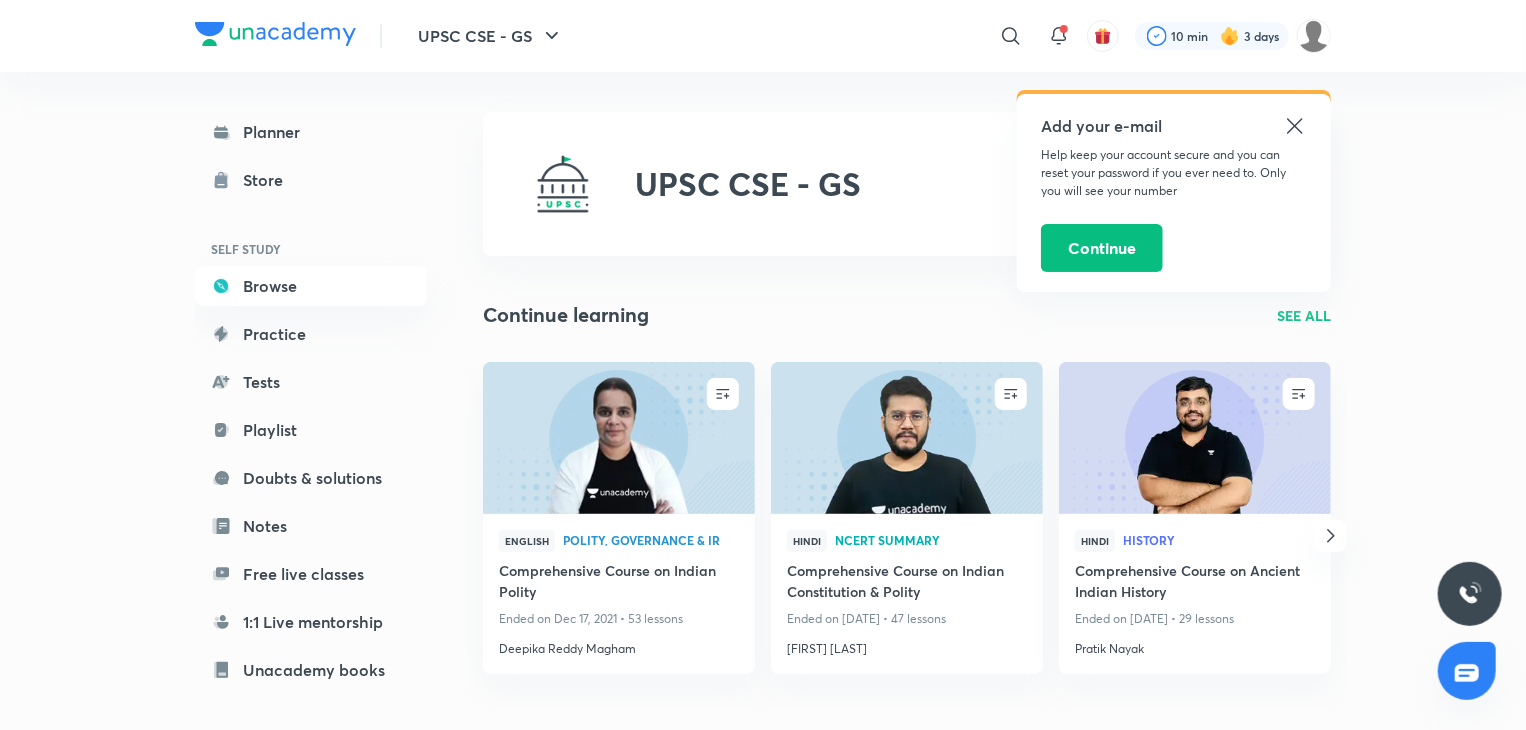 click 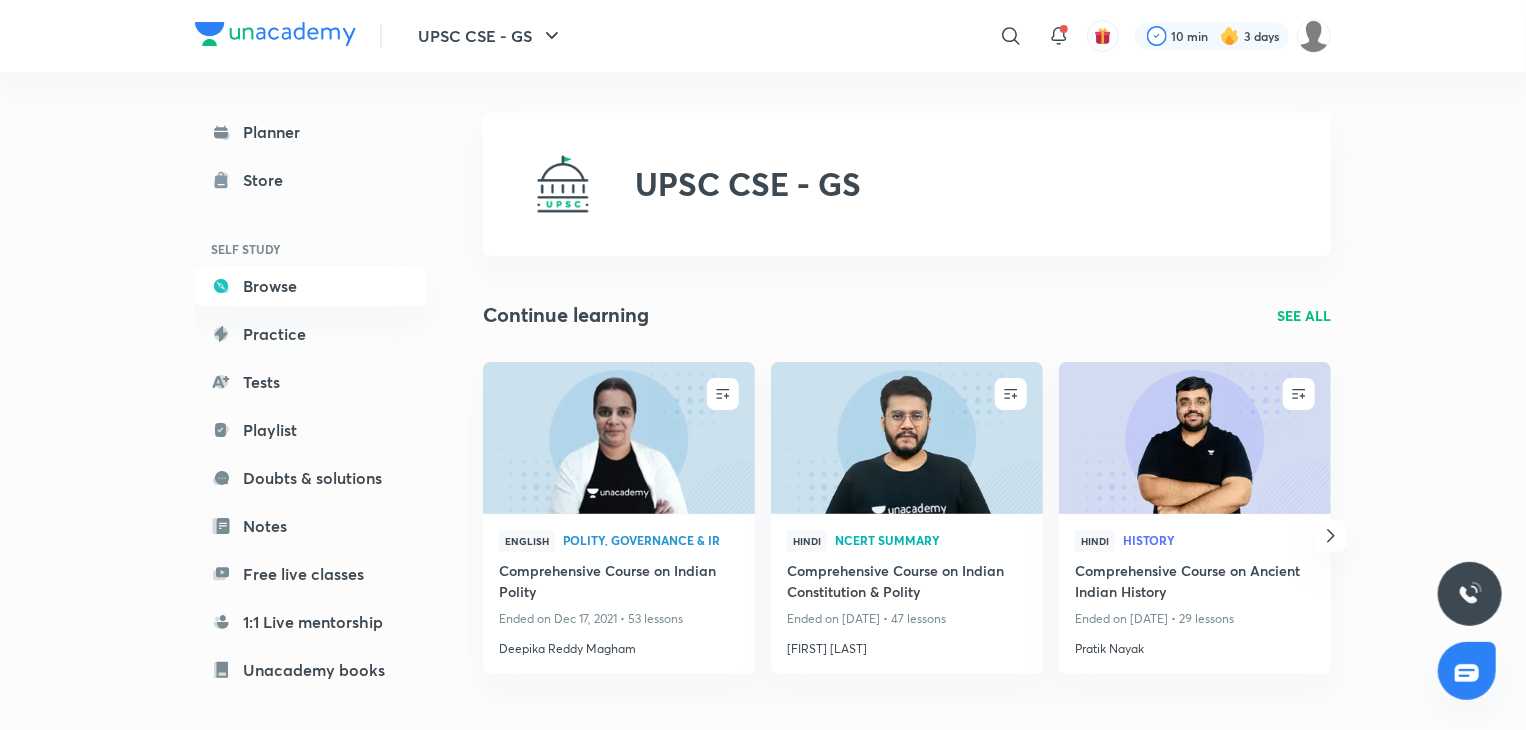 scroll, scrollTop: 170, scrollLeft: 0, axis: vertical 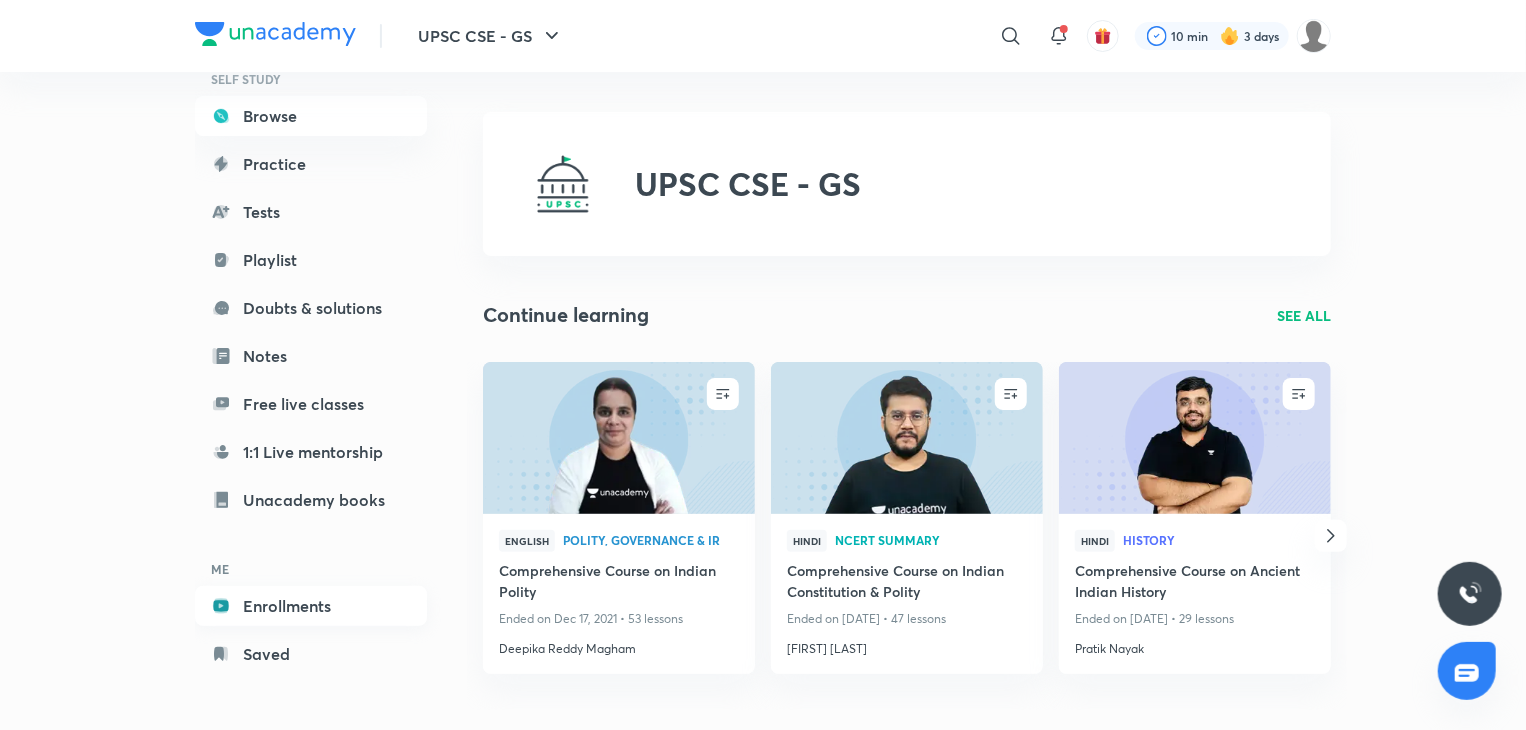 click on "Enrollments" at bounding box center [311, 606] 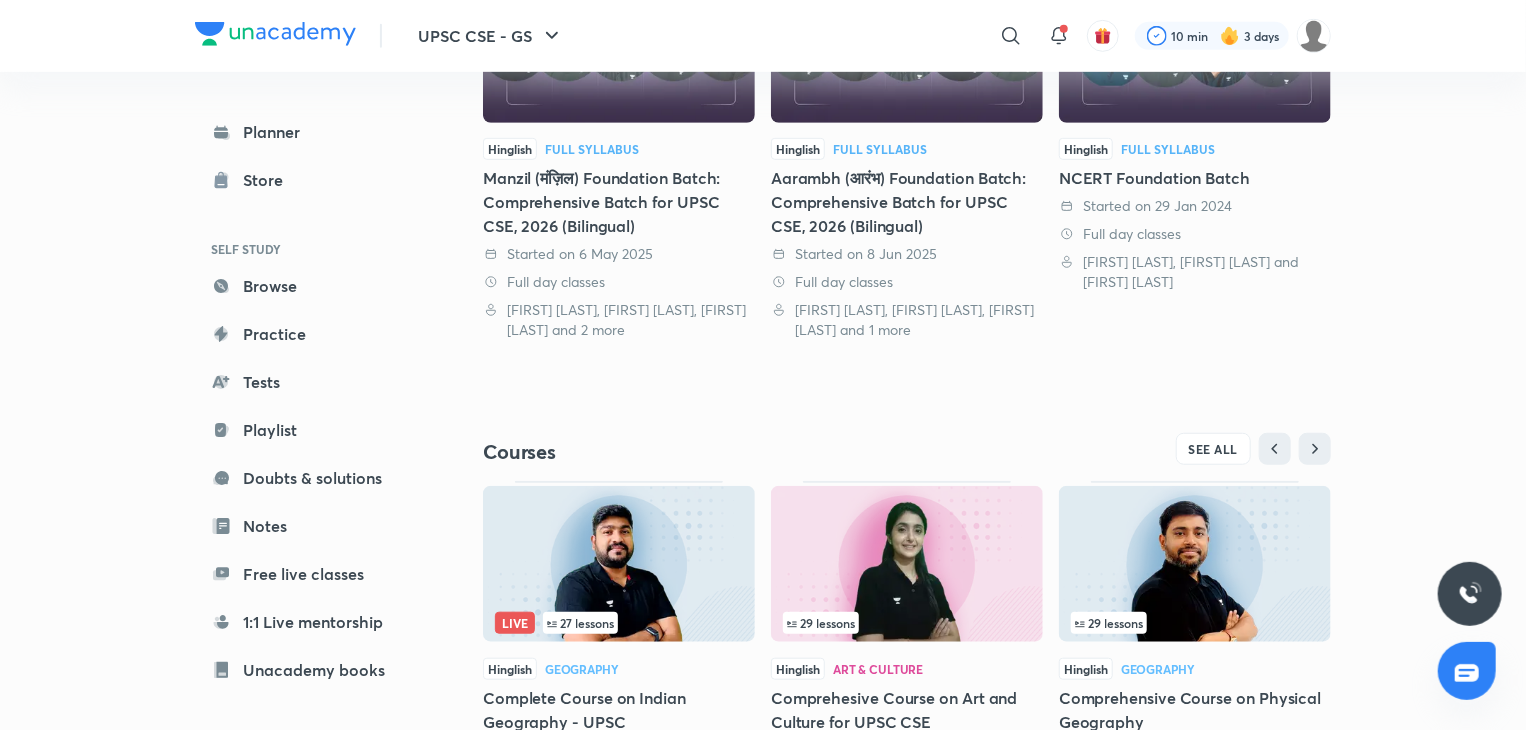 scroll, scrollTop: 668, scrollLeft: 0, axis: vertical 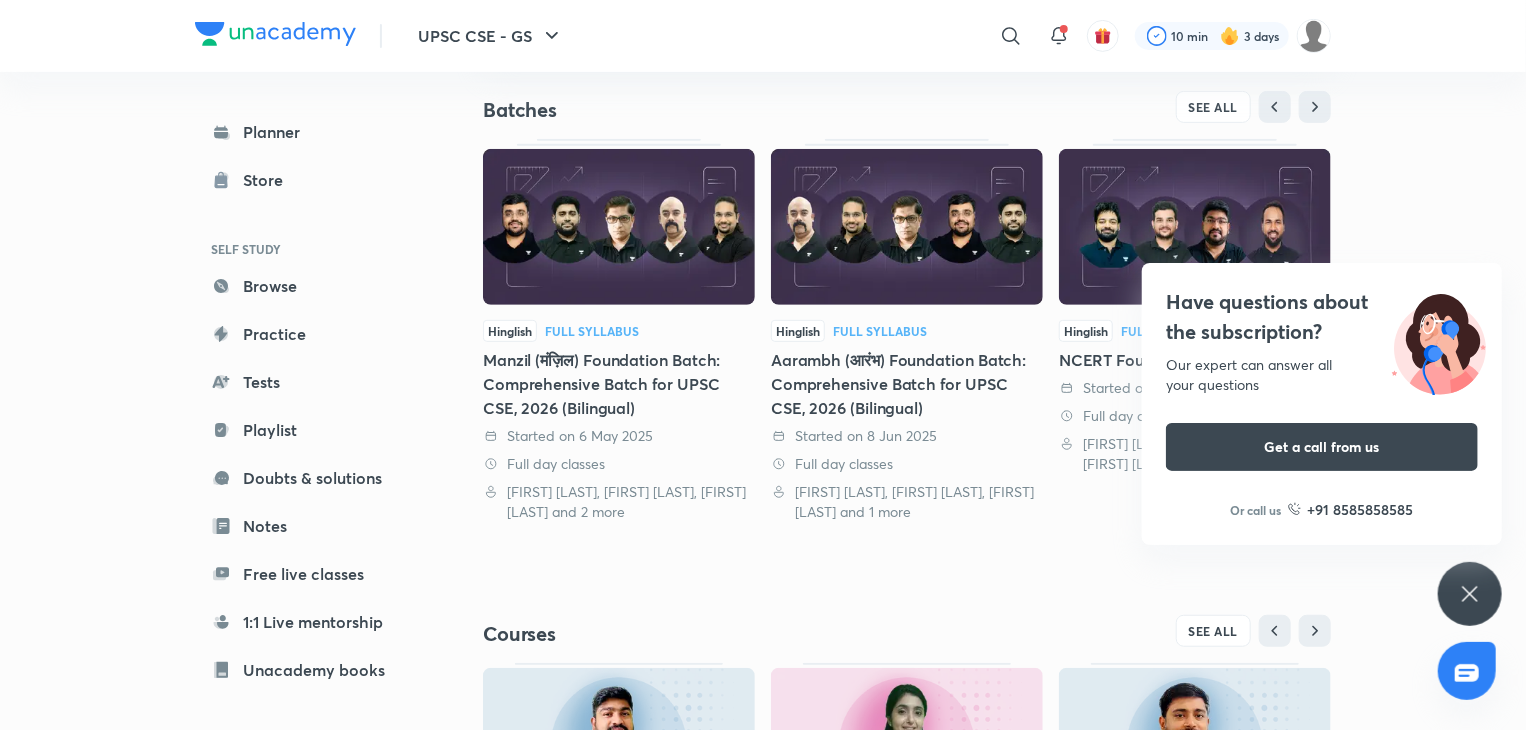 click 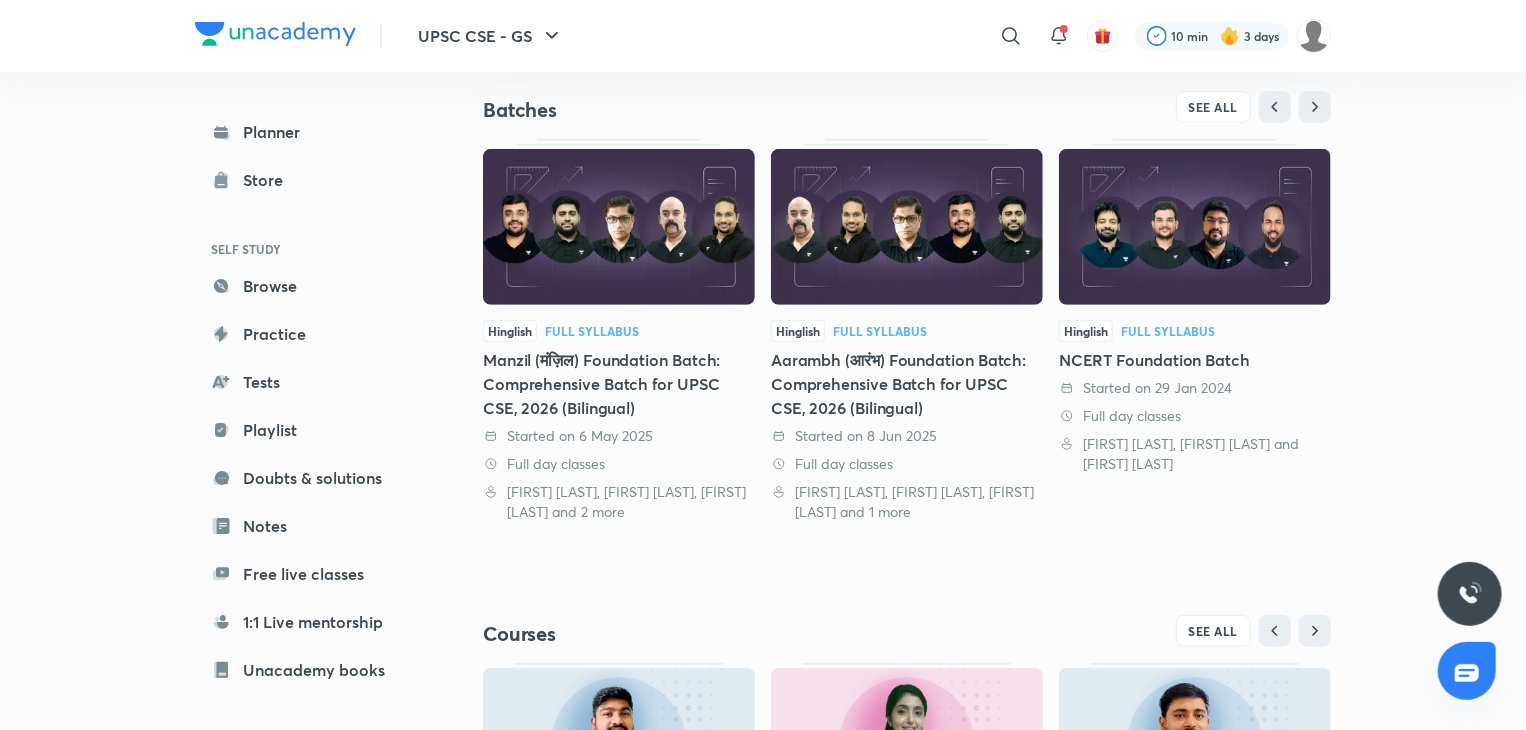 click at bounding box center [619, 227] 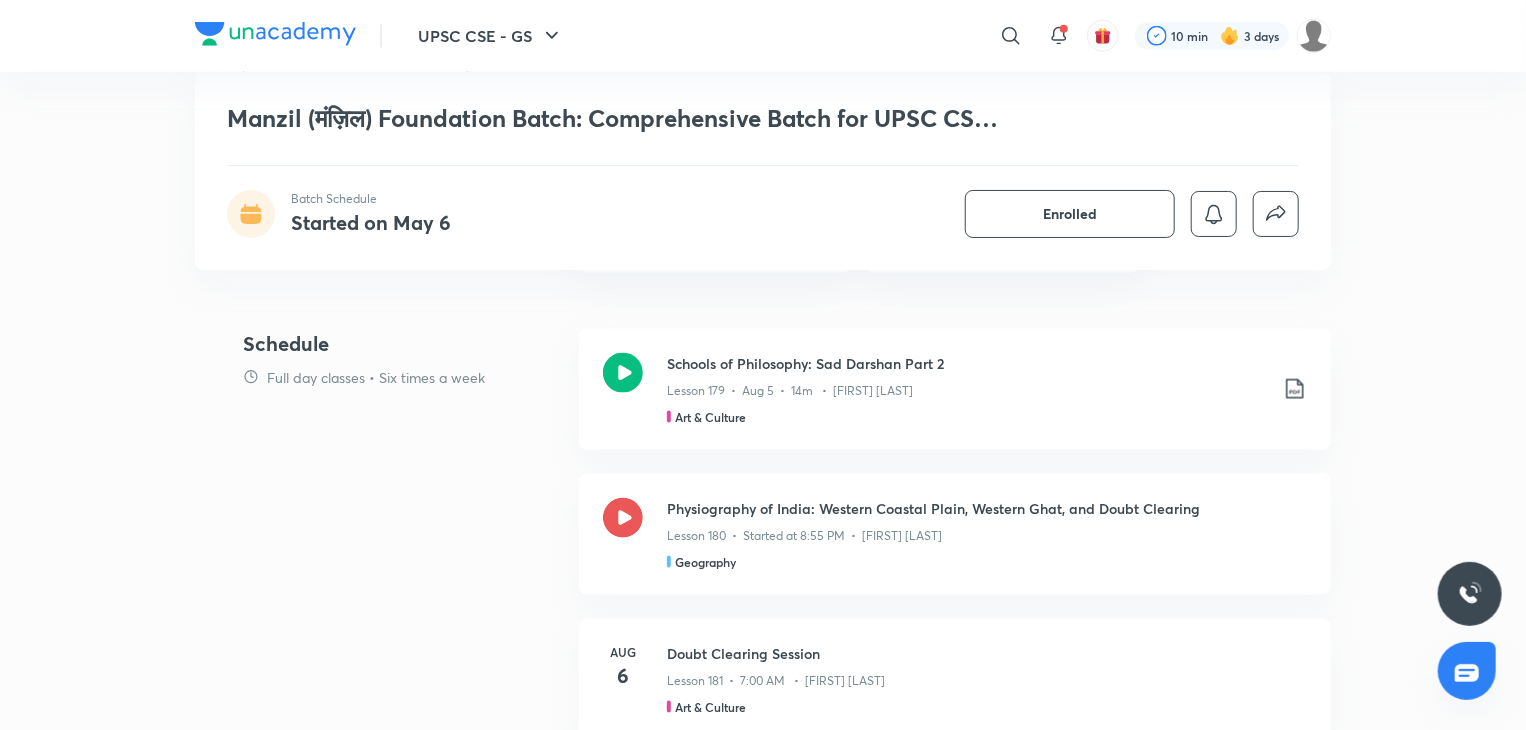scroll, scrollTop: 1080, scrollLeft: 0, axis: vertical 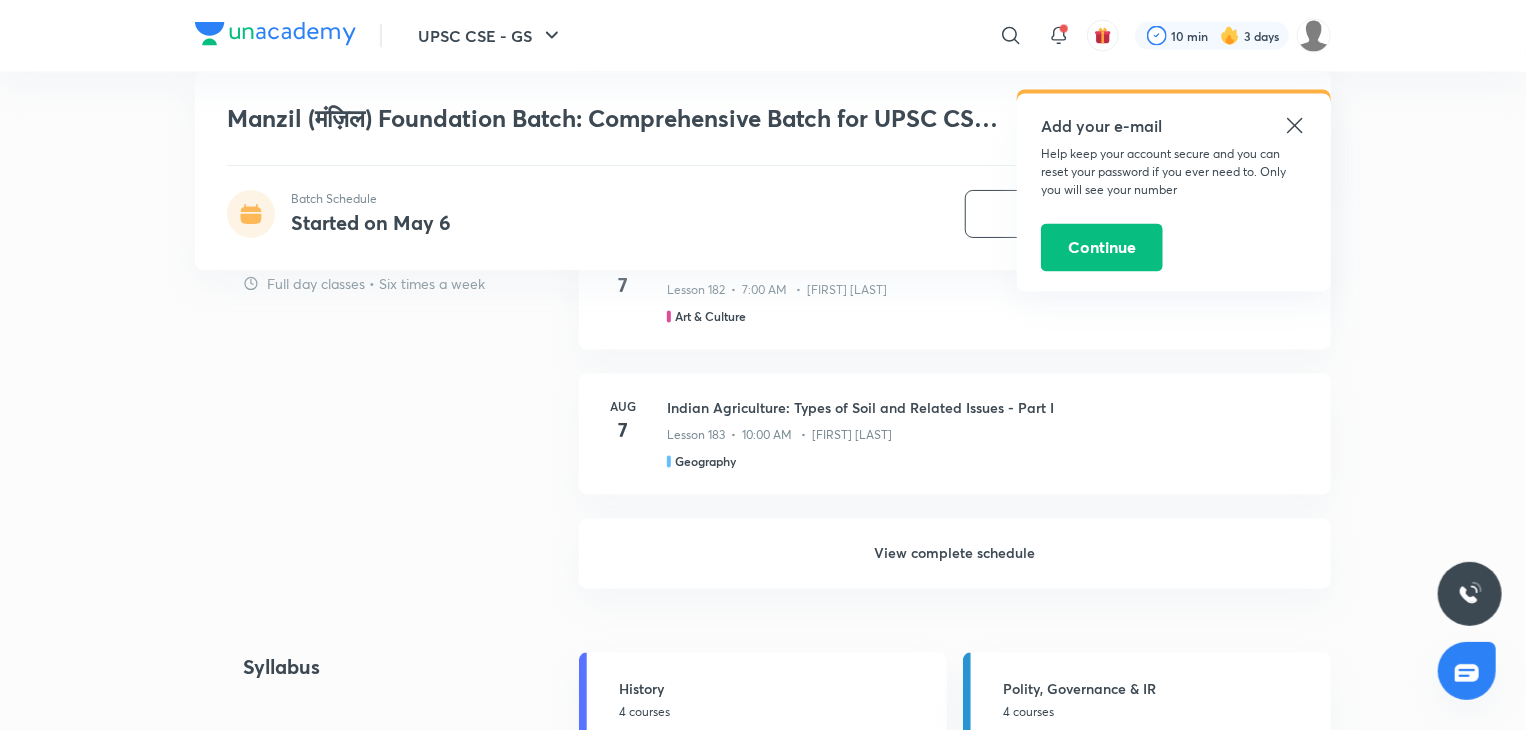 click on "View complete schedule" at bounding box center (955, 554) 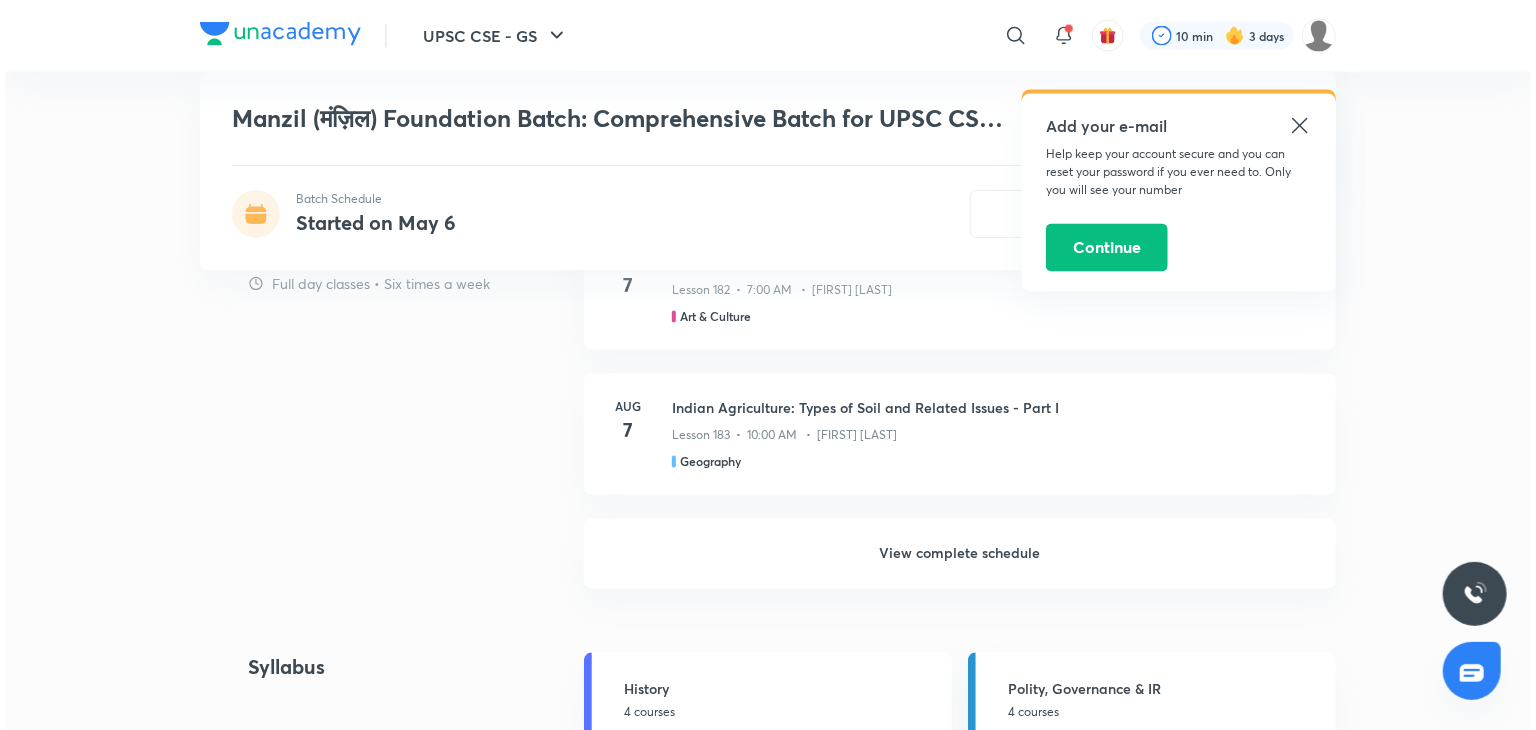 scroll, scrollTop: 0, scrollLeft: 0, axis: both 